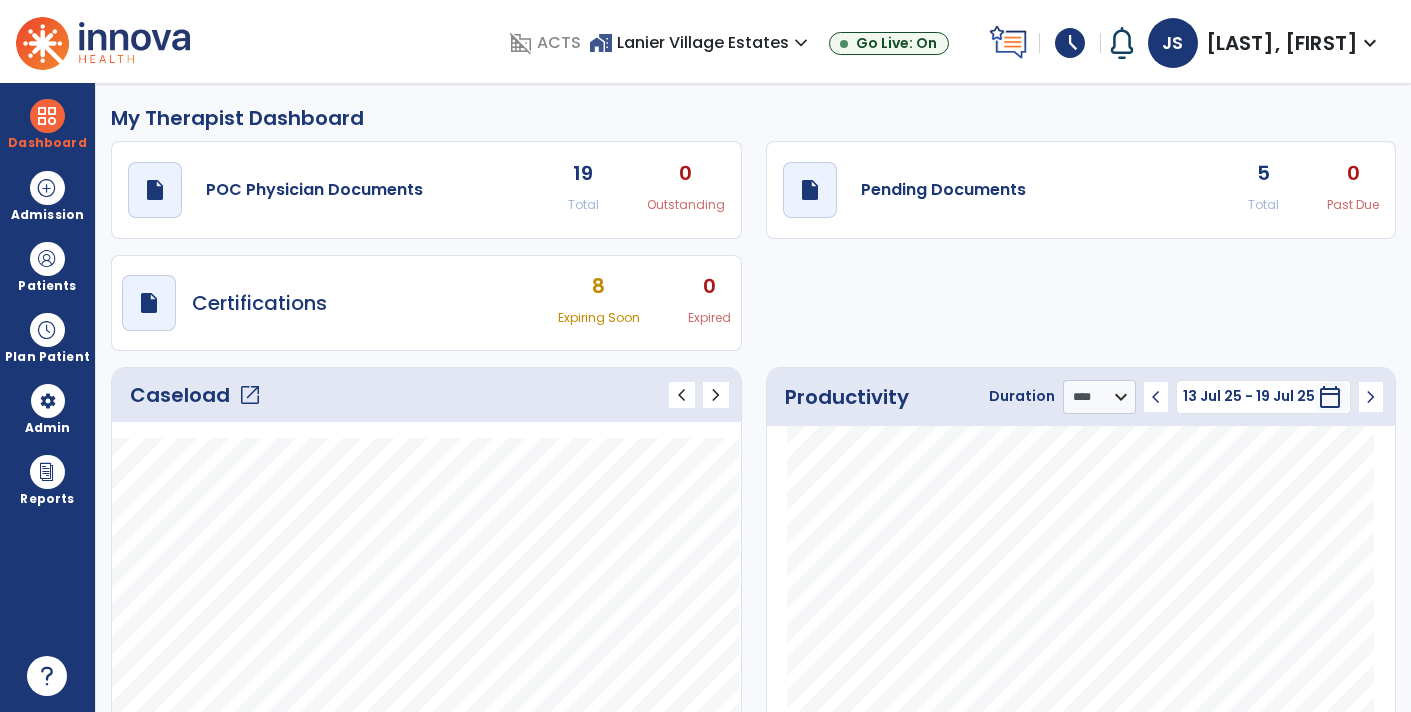 select on "****" 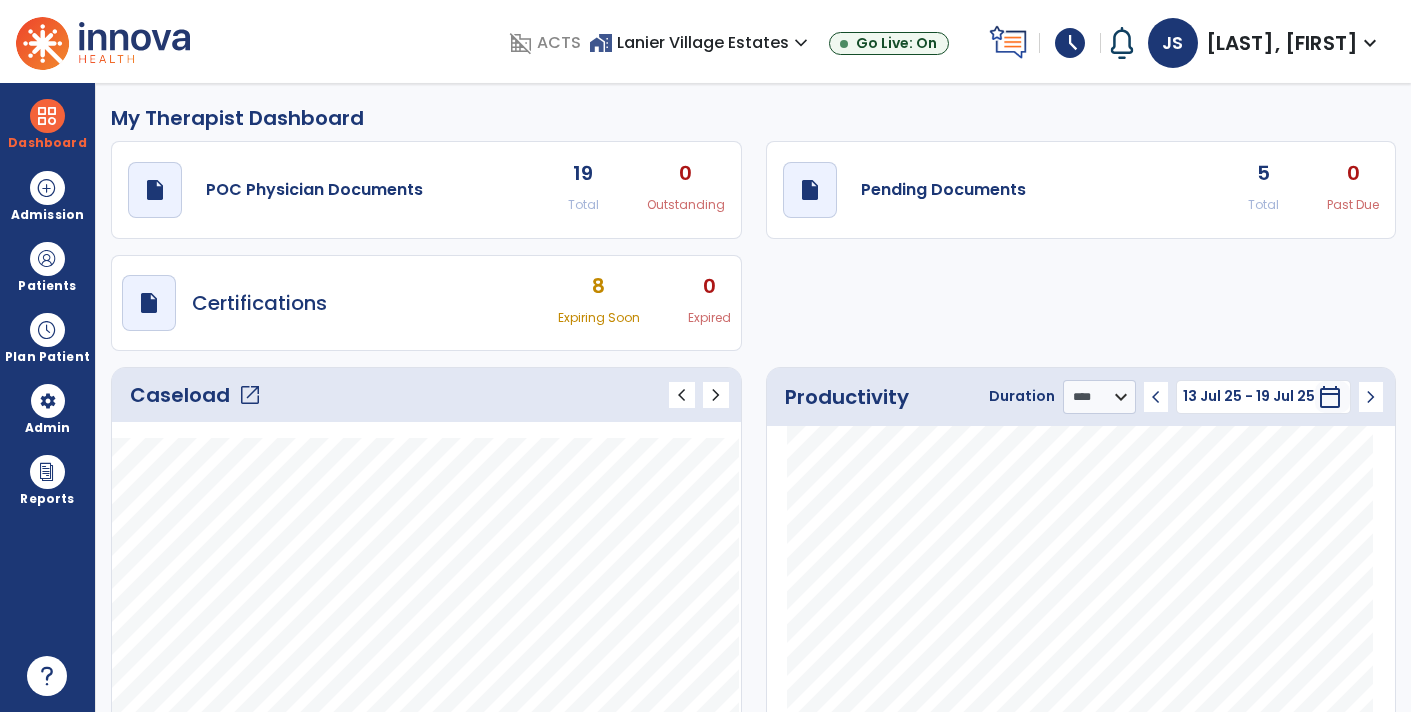click on "5" 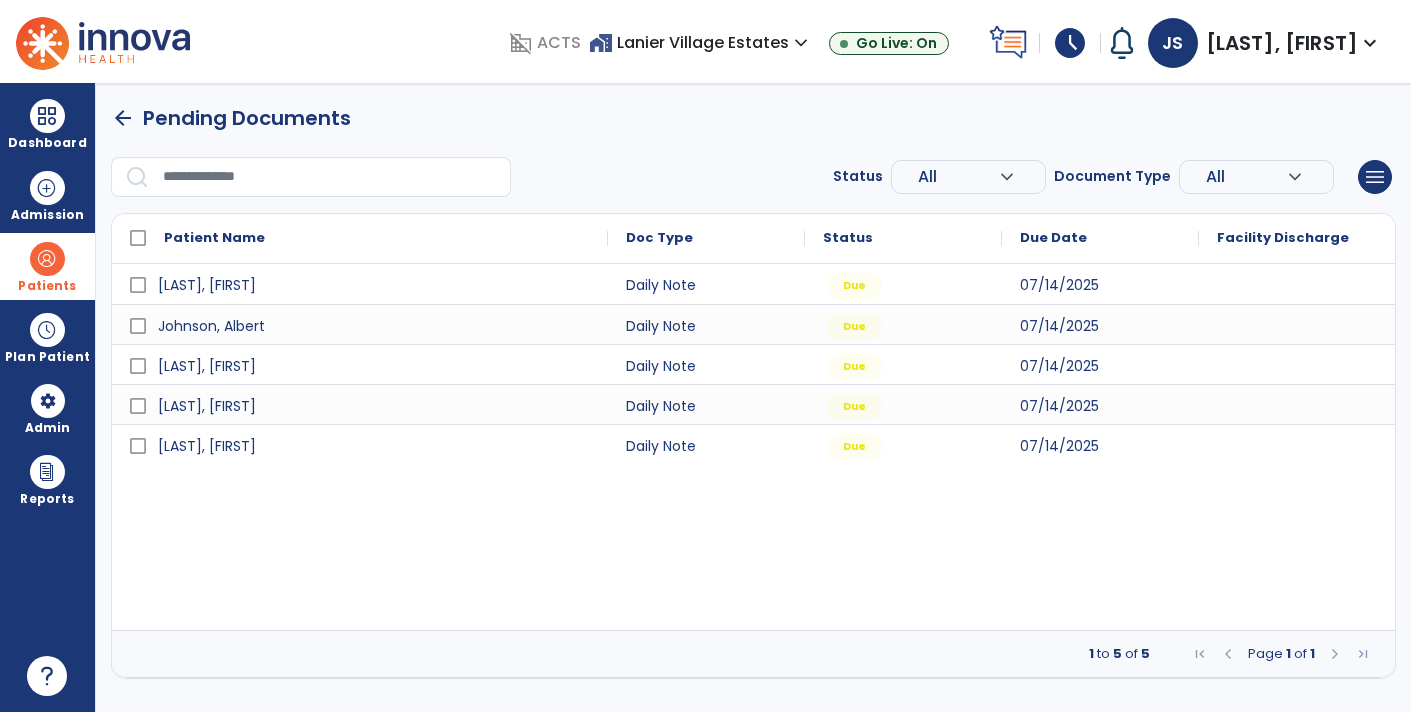 click on "Patients" at bounding box center [47, 286] 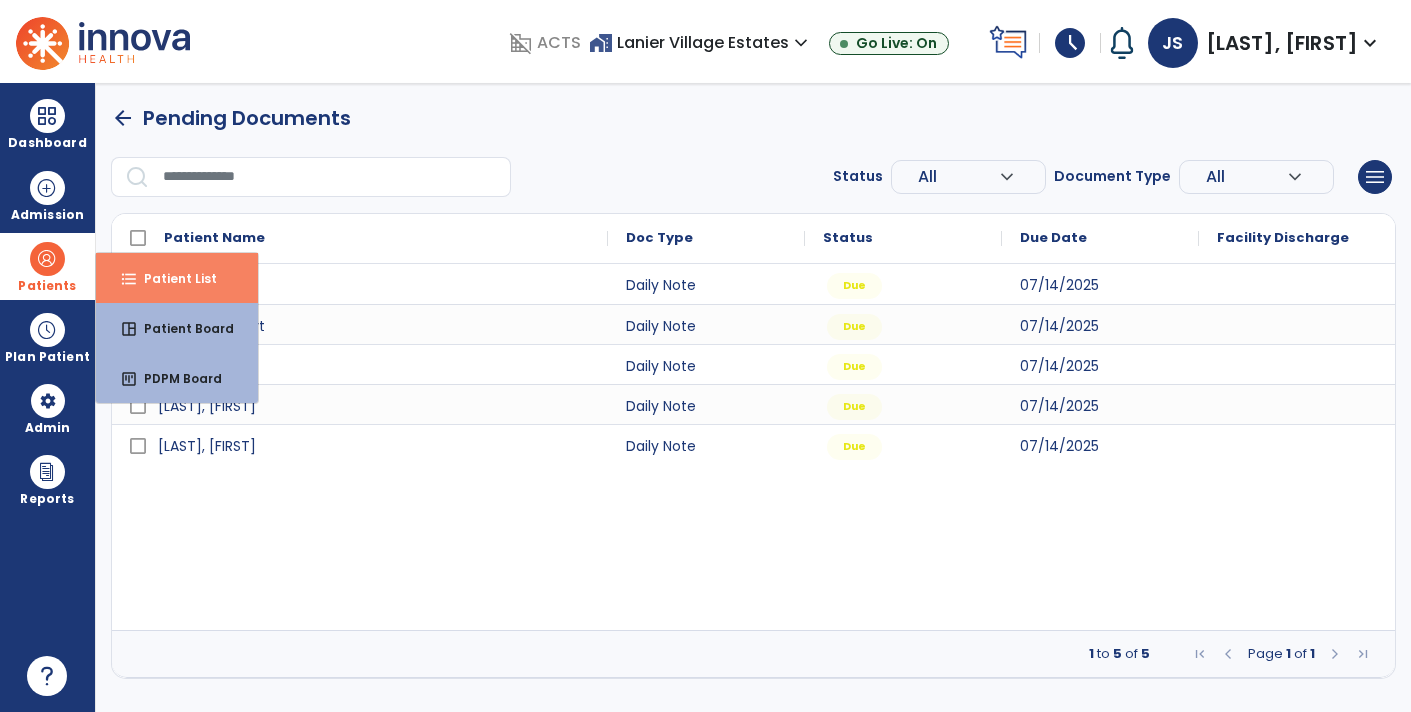 click on "Patient List" at bounding box center (172, 278) 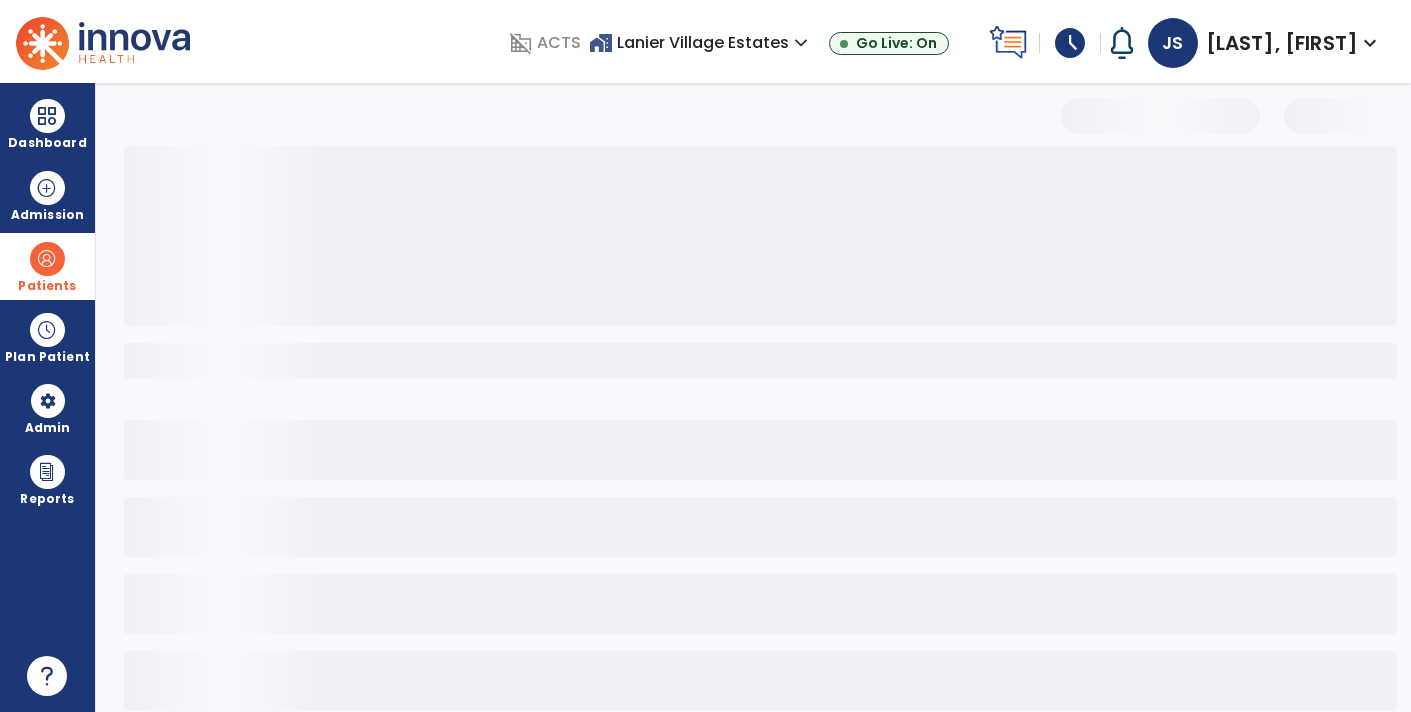select on "***" 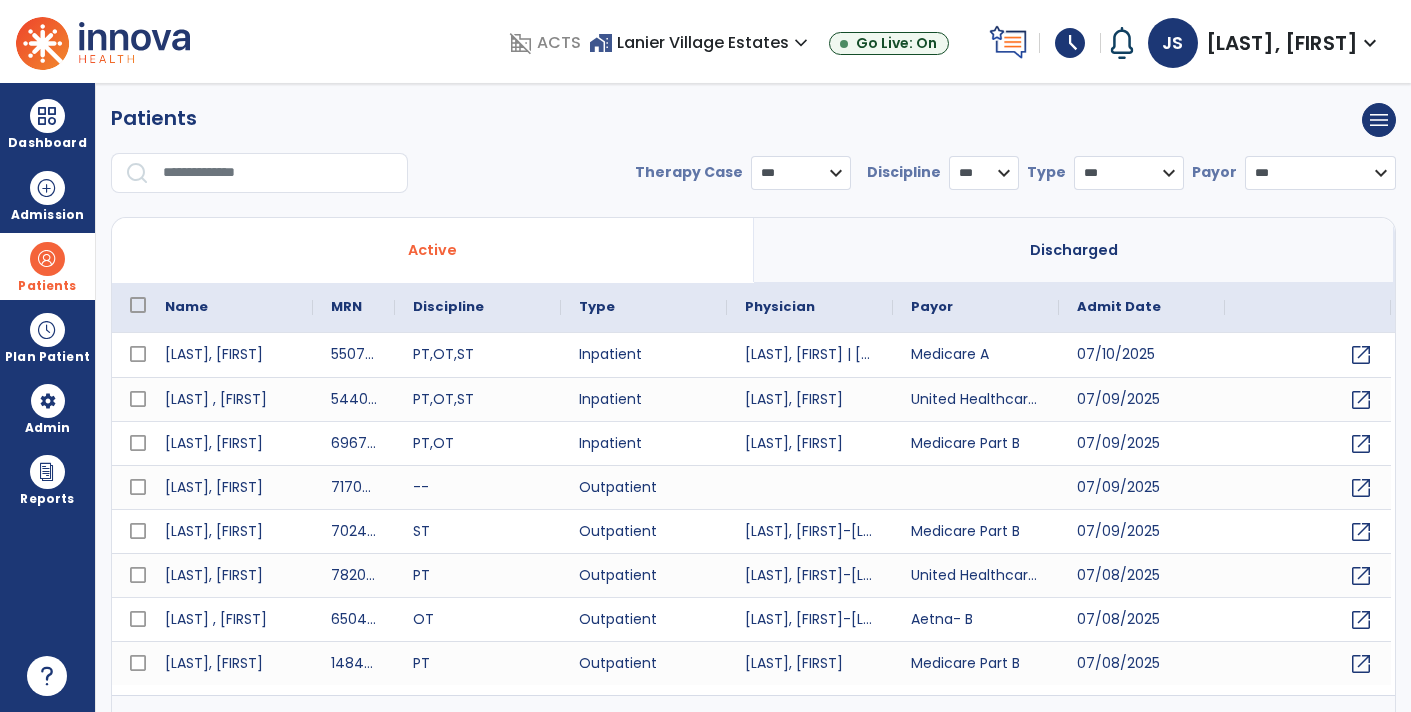 click at bounding box center (278, 173) 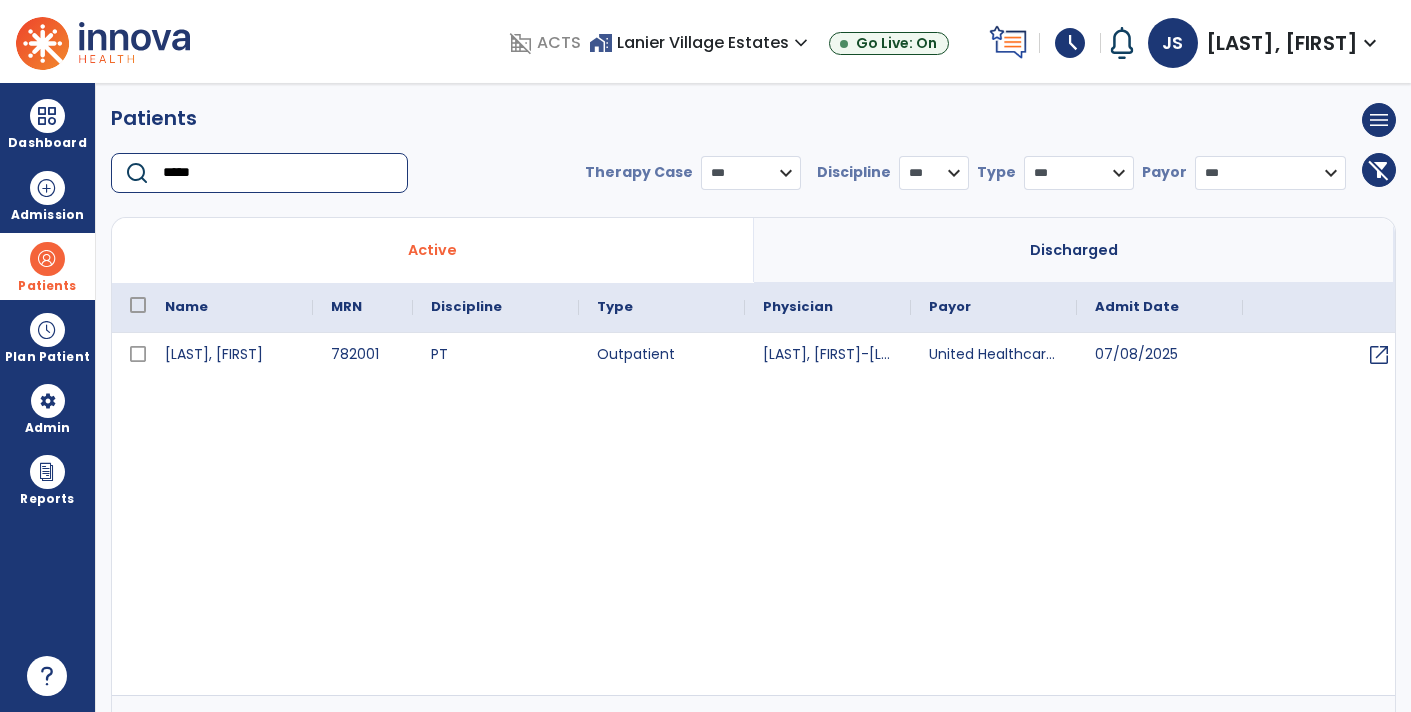 type on "*****" 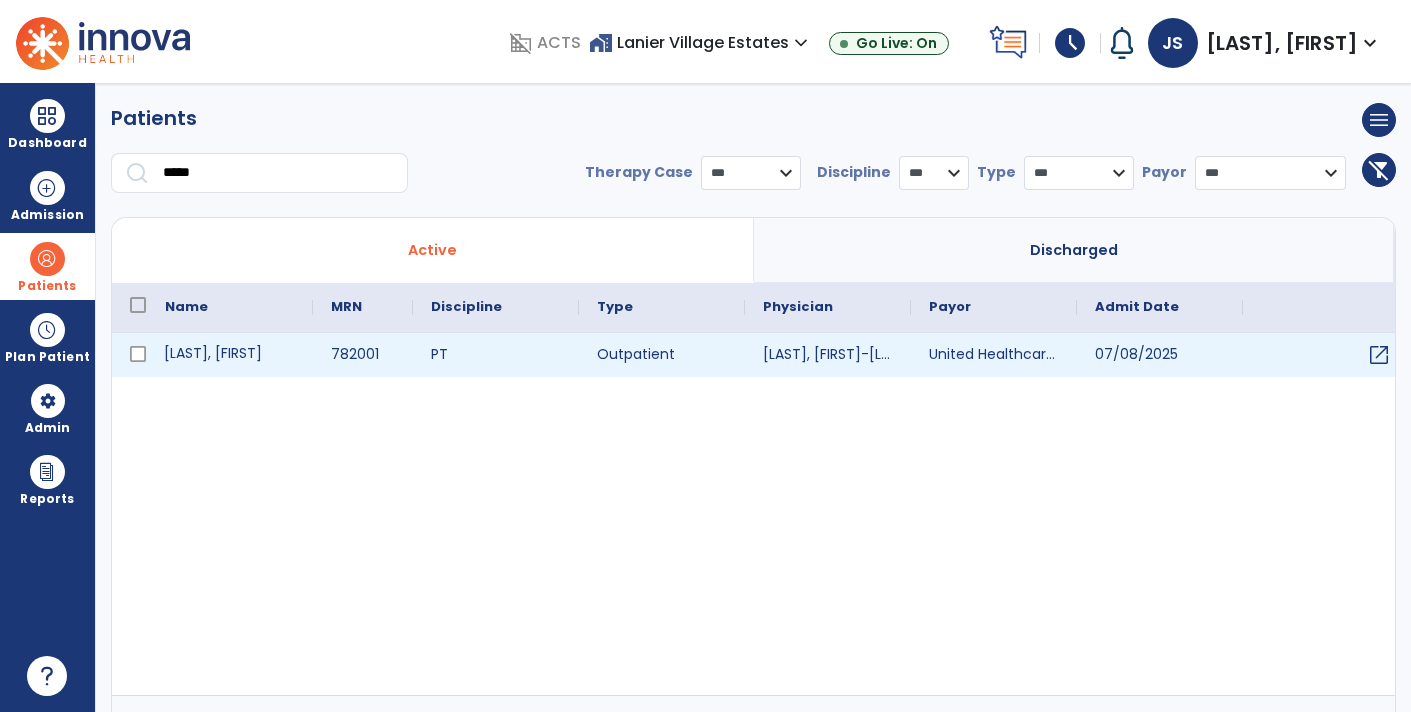 click on "[LAST], [FIRST]" at bounding box center [230, 355] 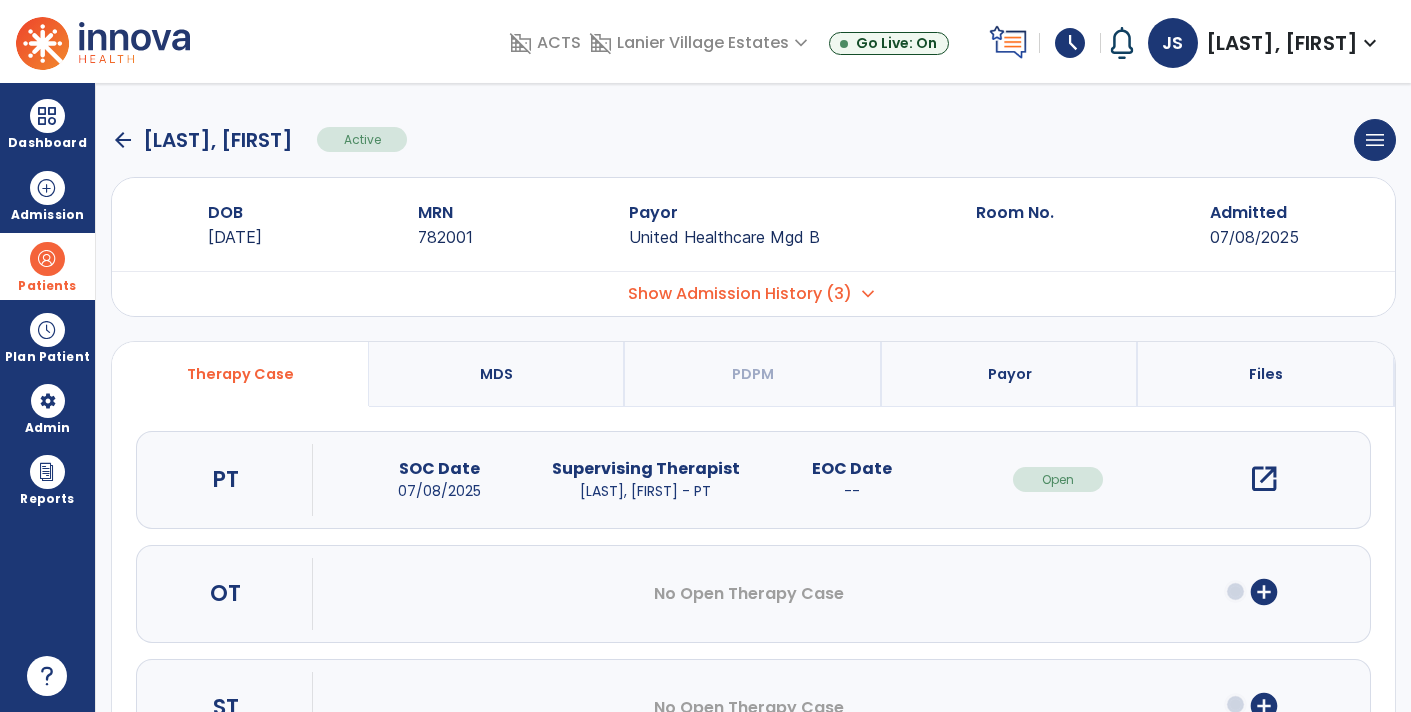 click on "open_in_new" at bounding box center [1264, 479] 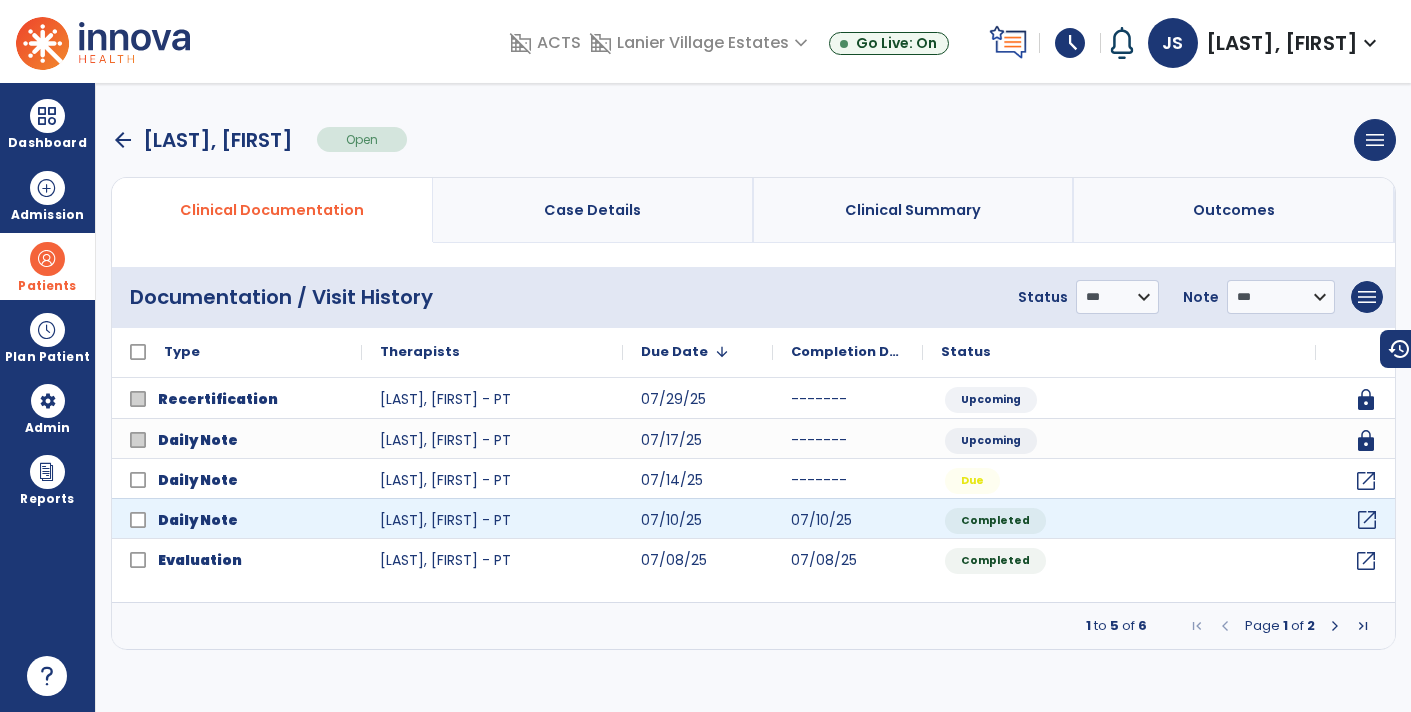 click on "open_in_new" 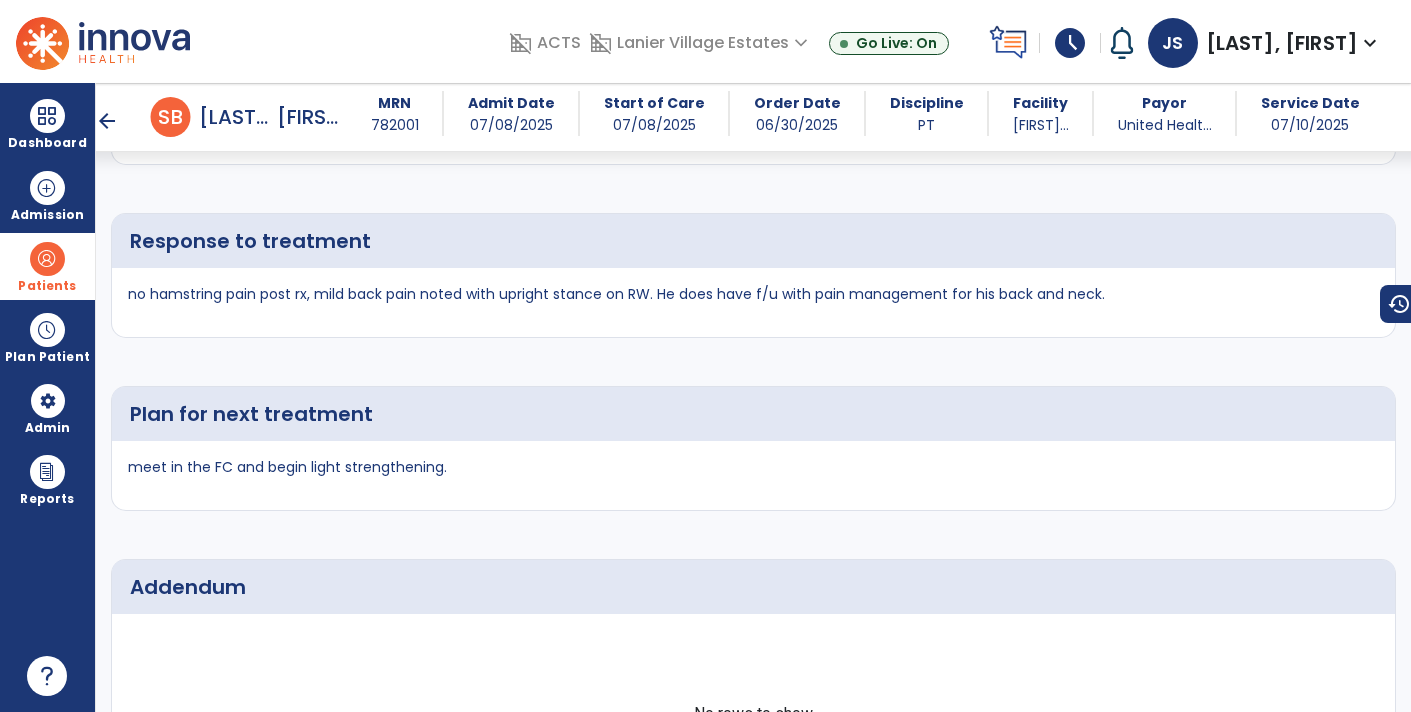 scroll, scrollTop: 3584, scrollLeft: 0, axis: vertical 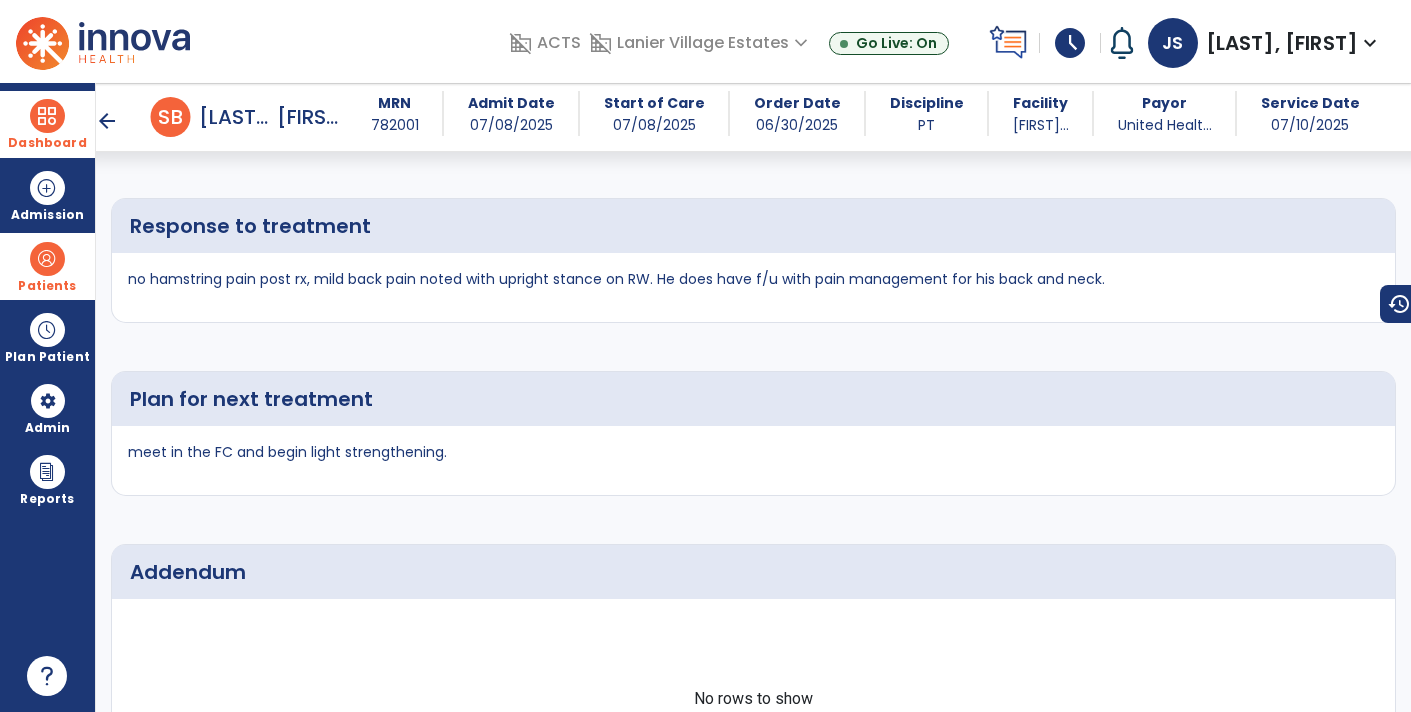click at bounding box center [47, 116] 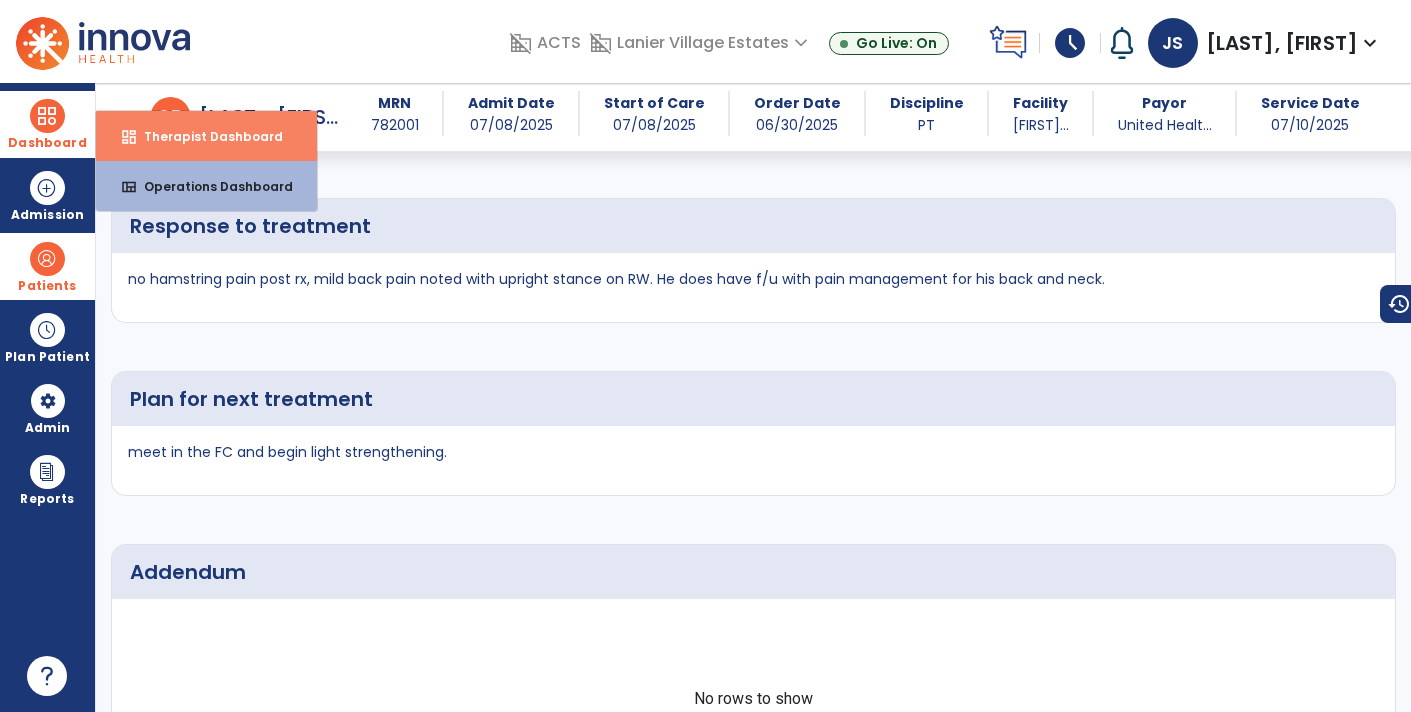 click on "dashboard  Therapist Dashboard" at bounding box center (206, 136) 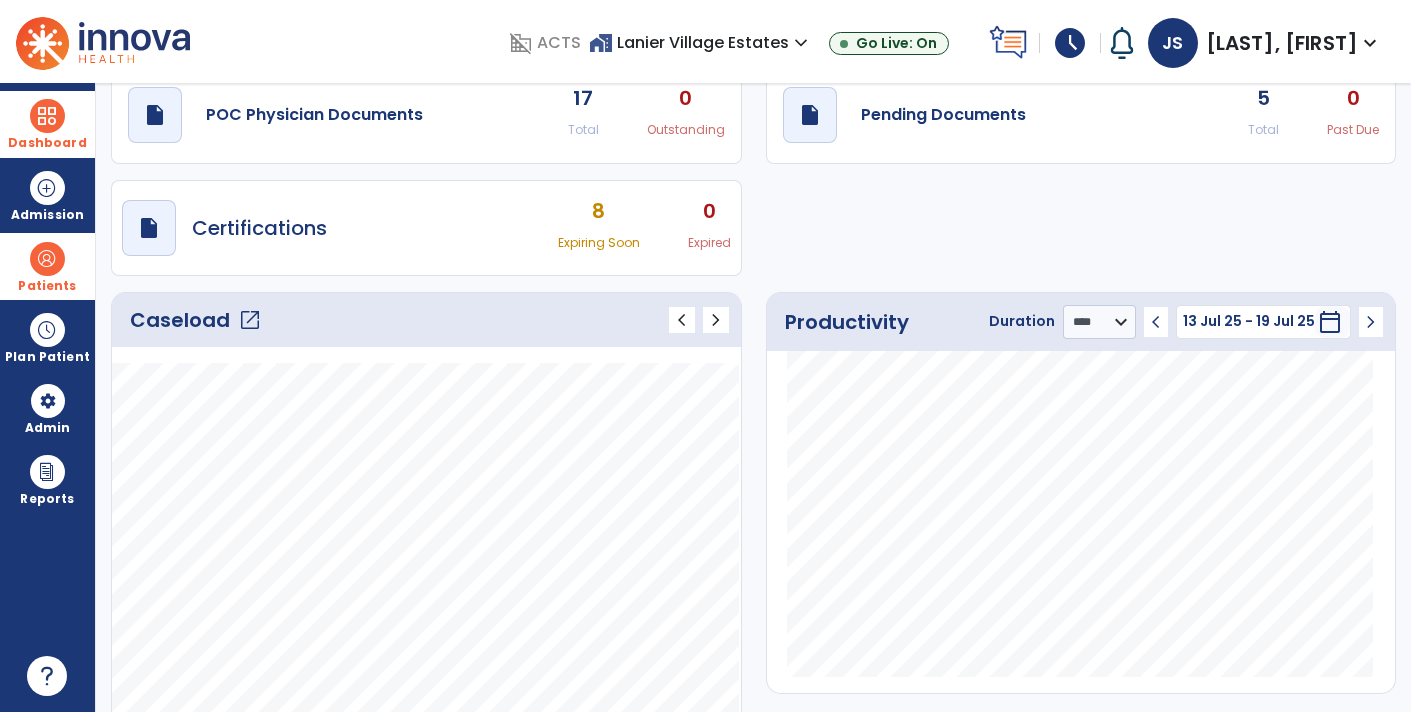 scroll, scrollTop: 0, scrollLeft: 0, axis: both 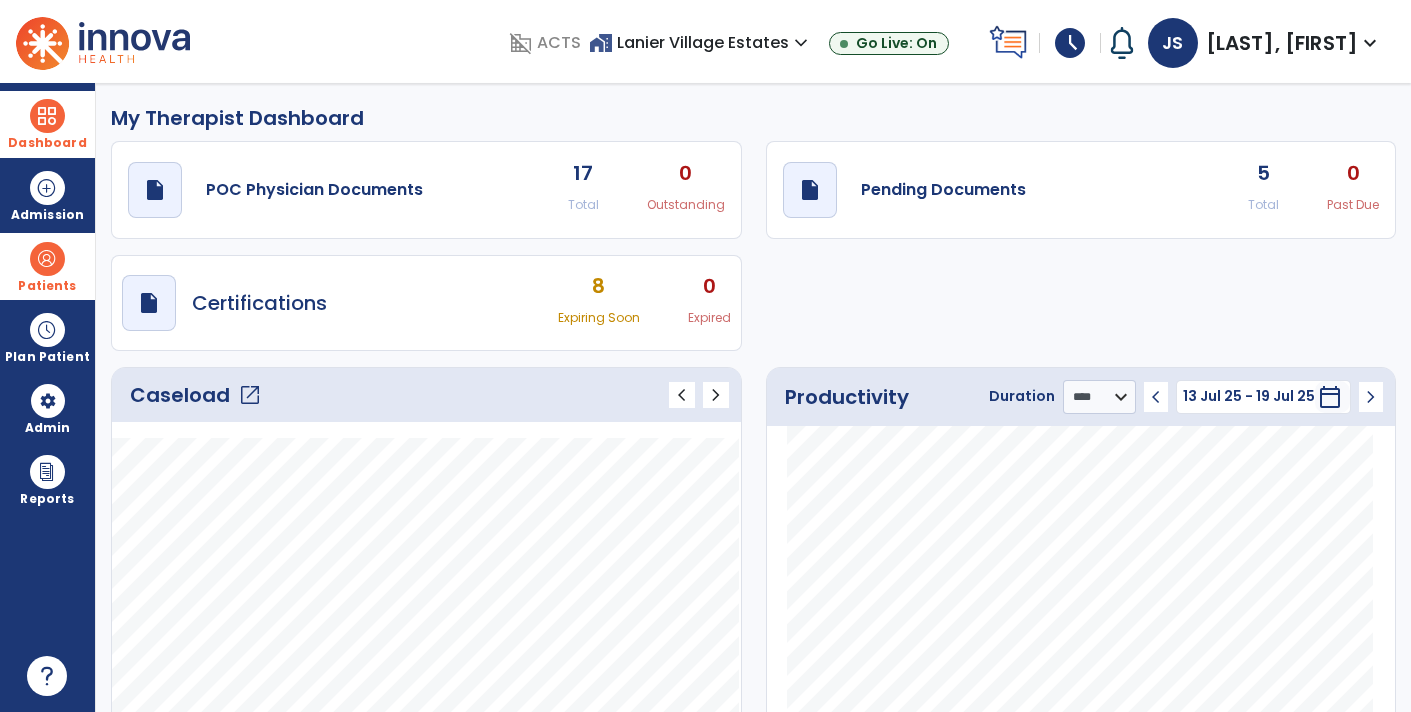 click on "5" 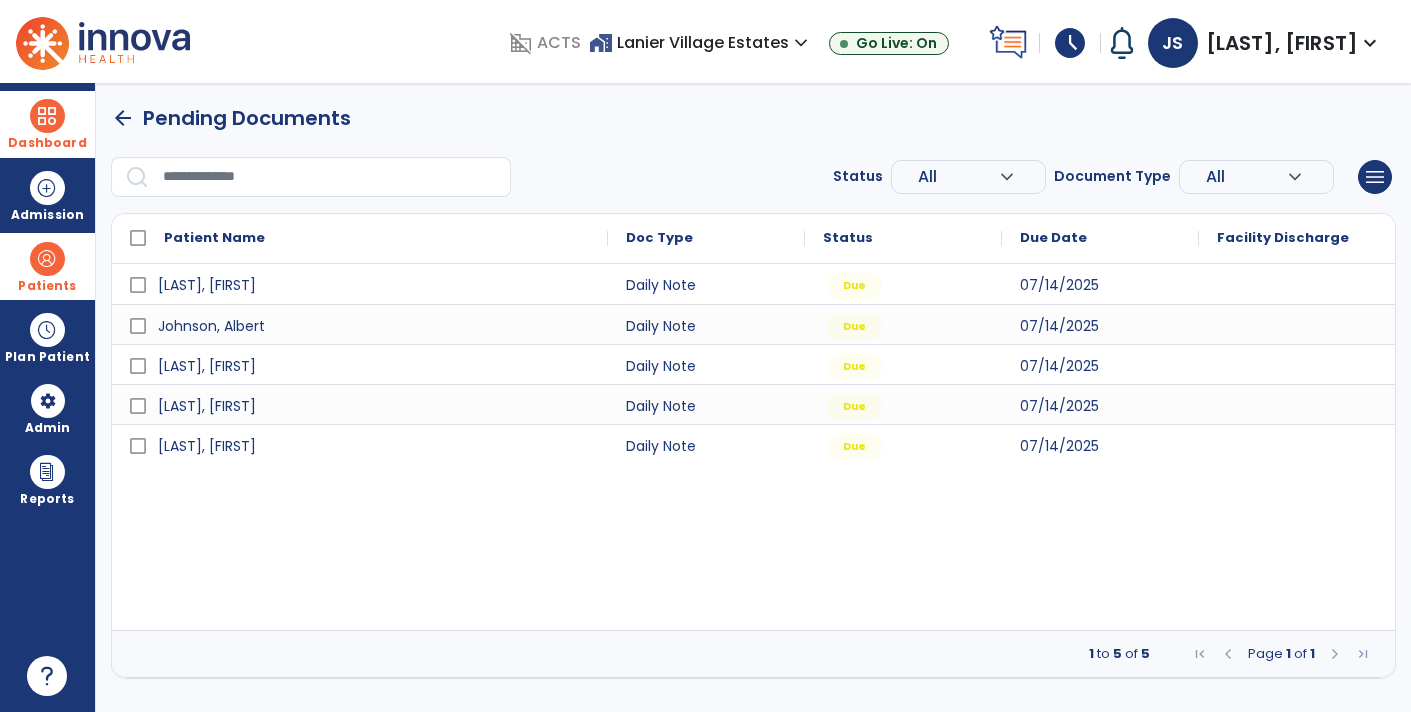 click on "Patients" at bounding box center (47, 266) 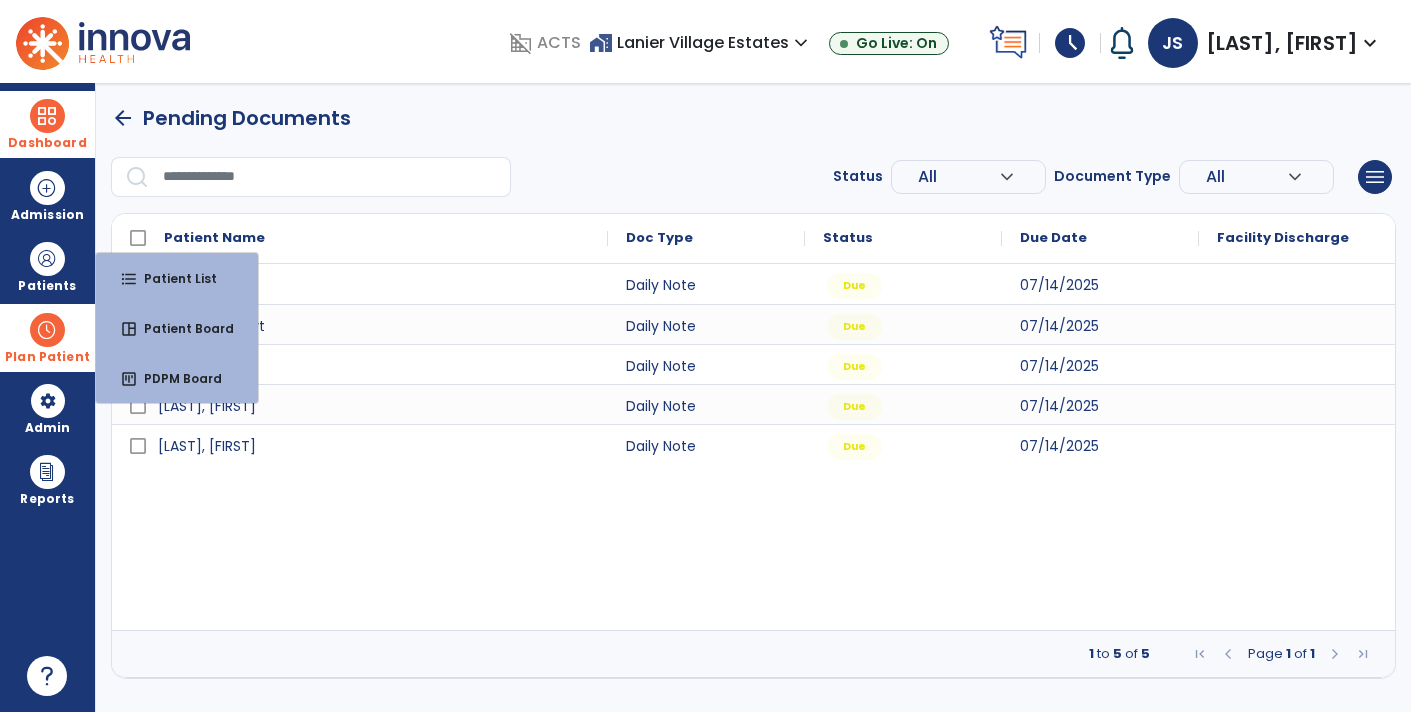 click at bounding box center [47, 330] 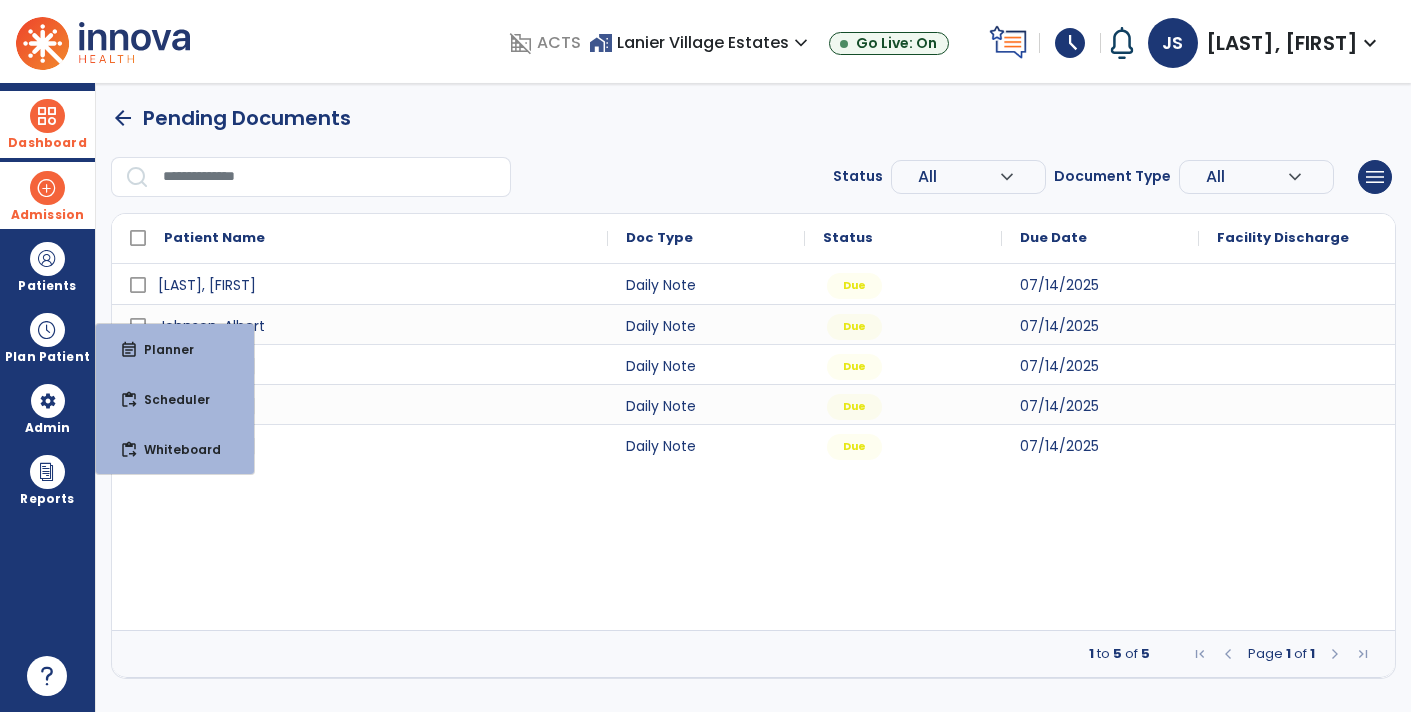 click at bounding box center [47, 188] 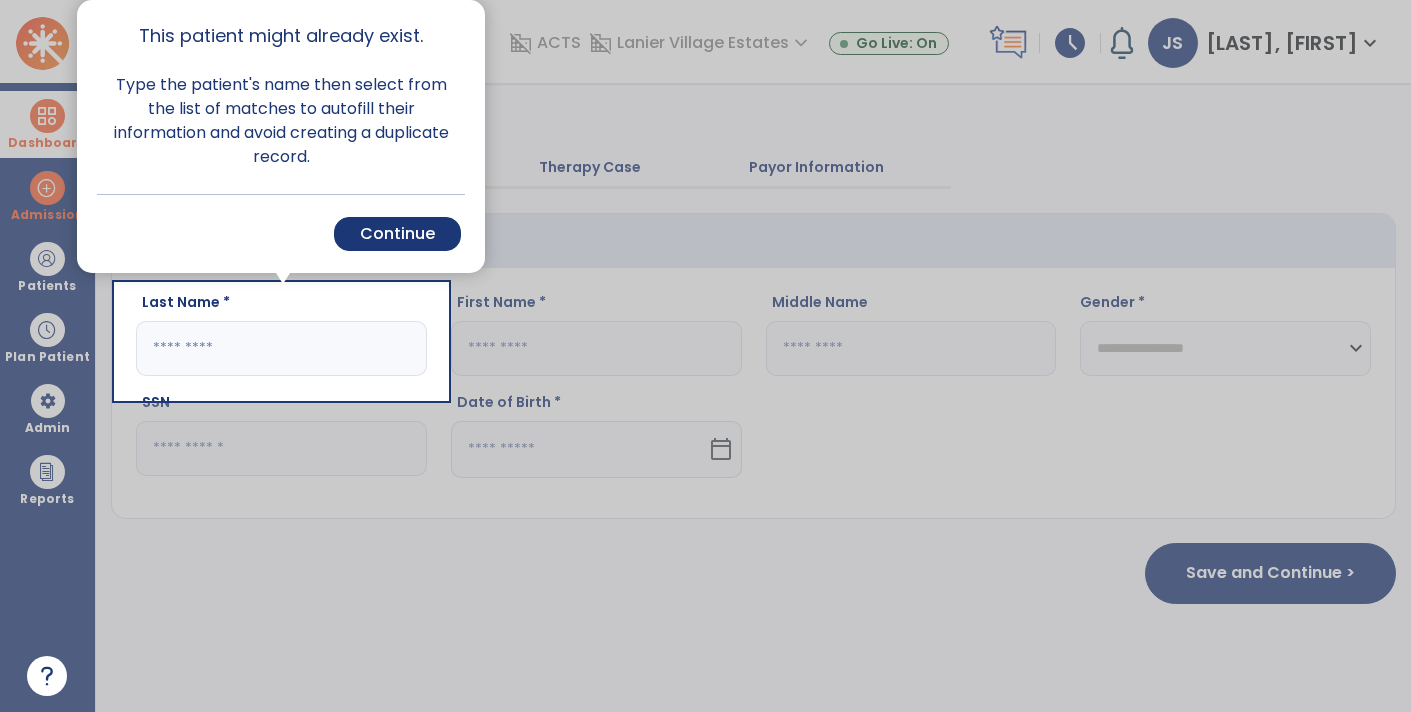 drag, startPoint x: 393, startPoint y: 228, endPoint x: 340, endPoint y: 259, distance: 61.400326 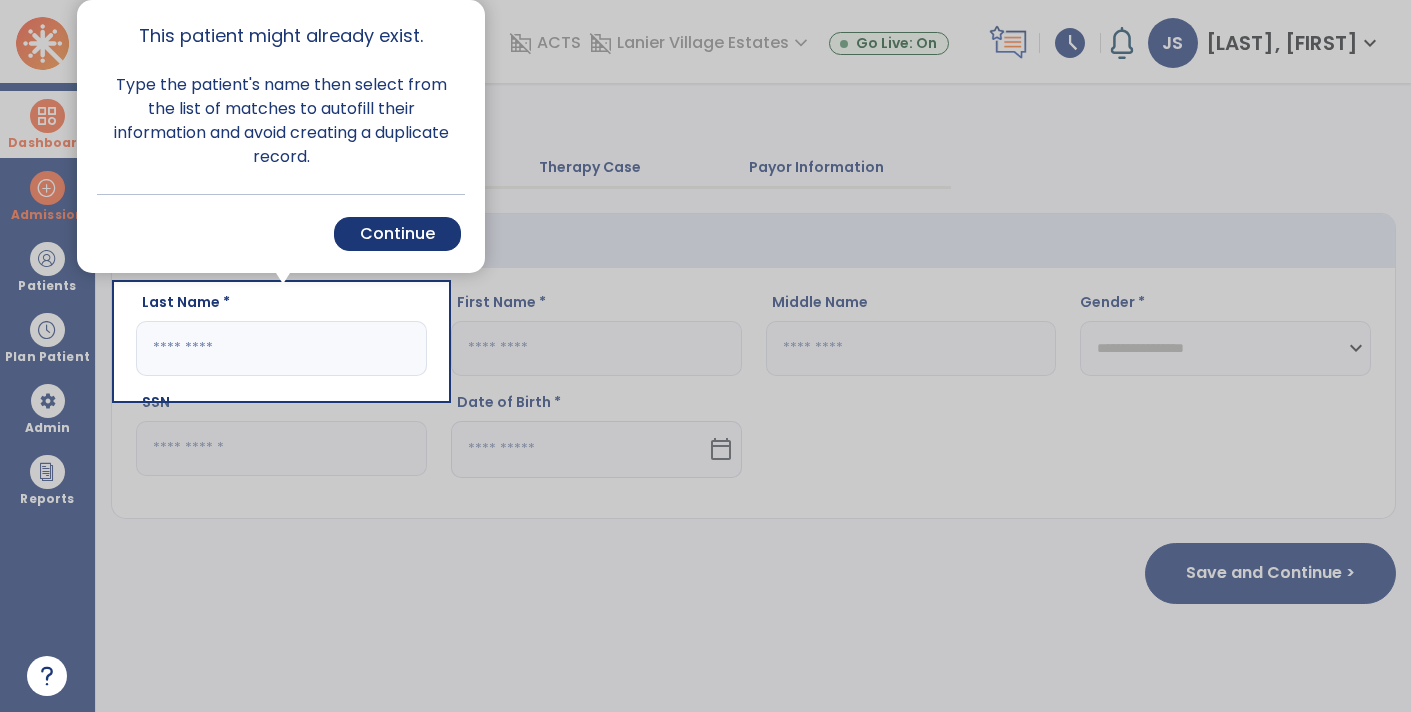 click on "Continue" at bounding box center (397, 234) 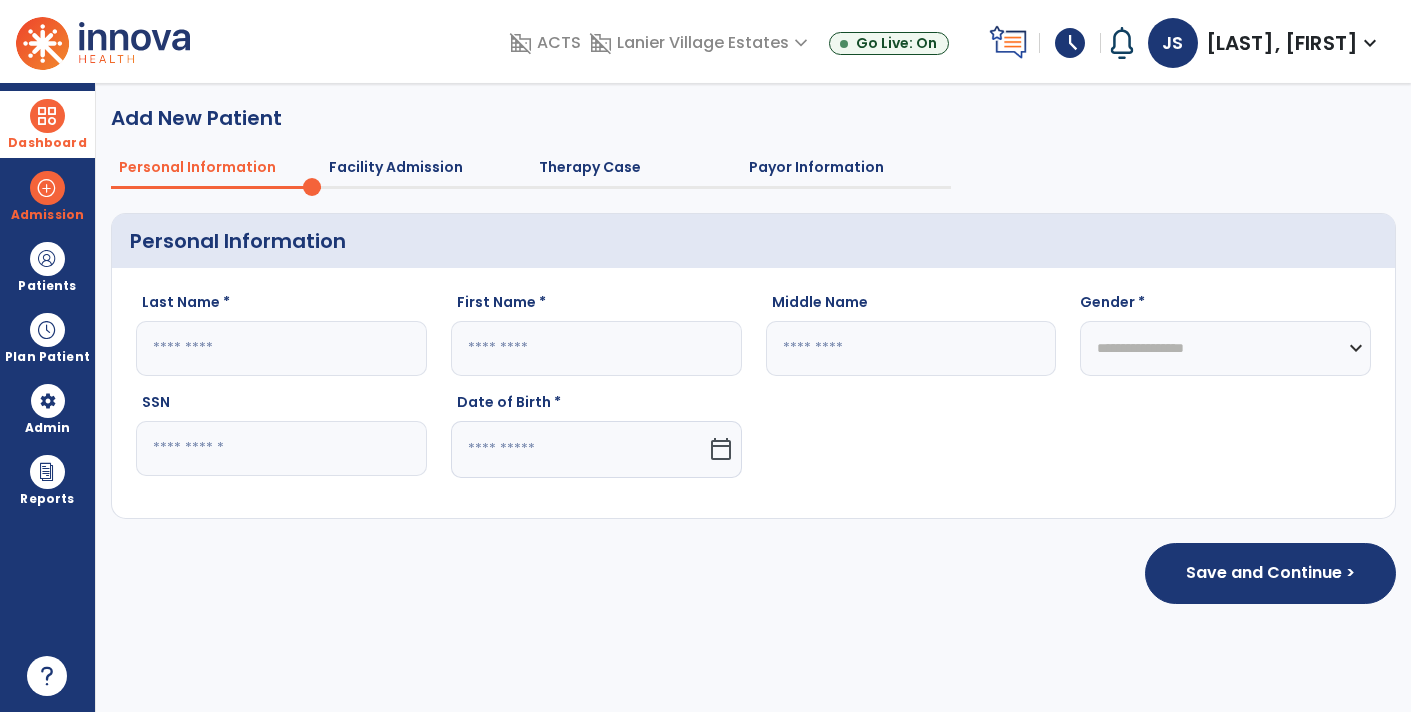 click 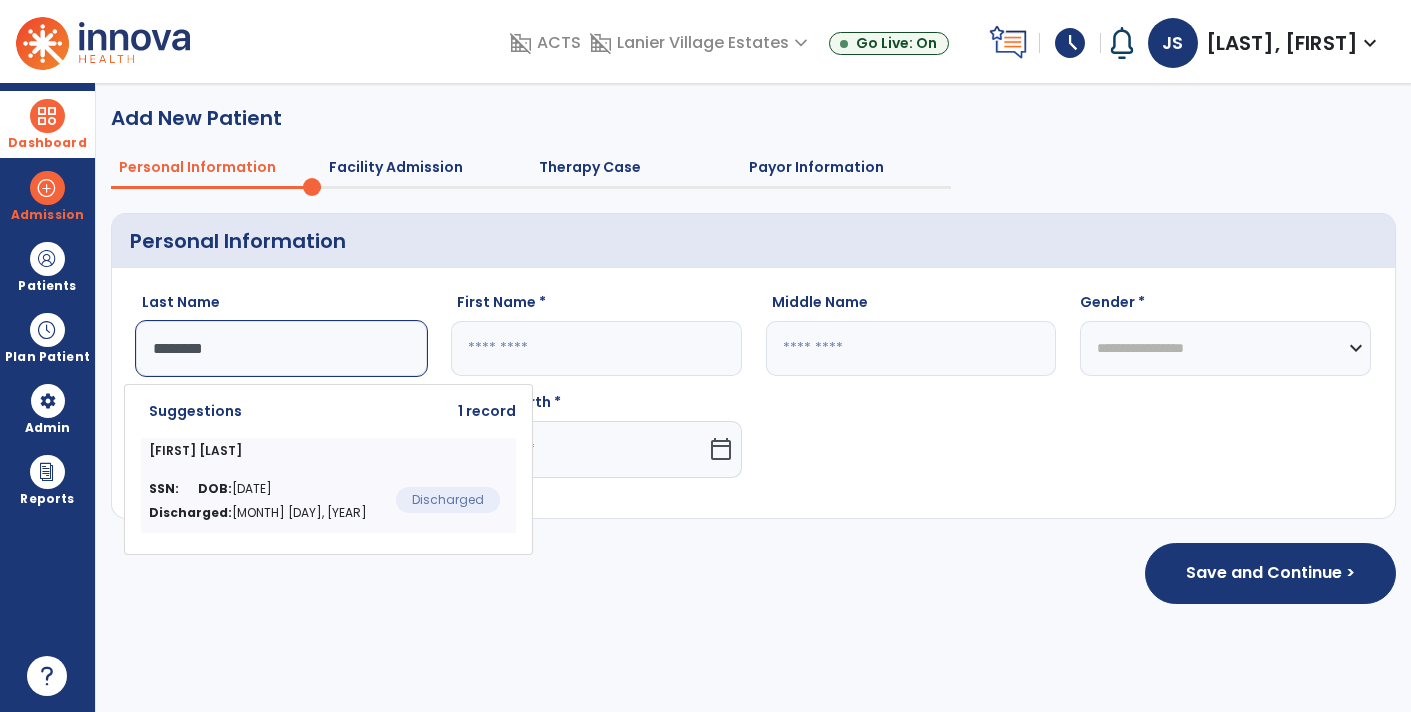 type on "********" 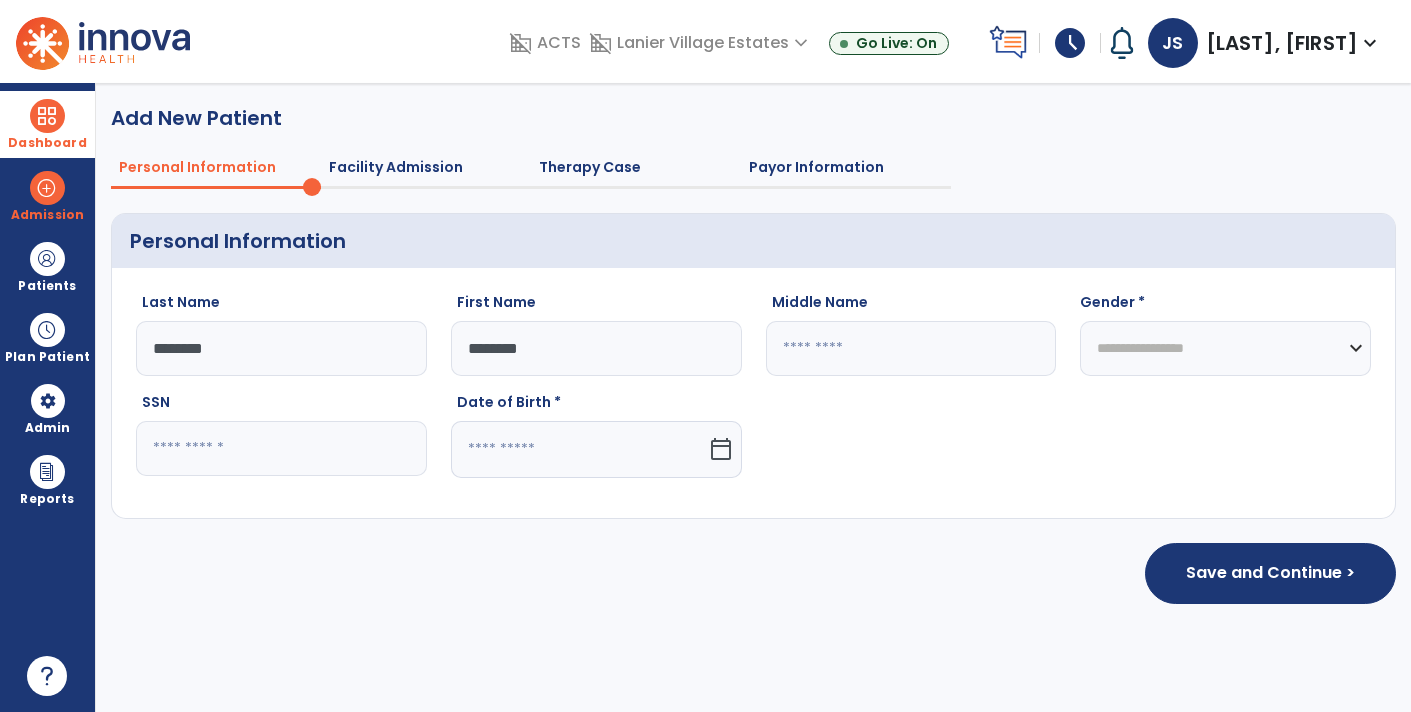type on "********" 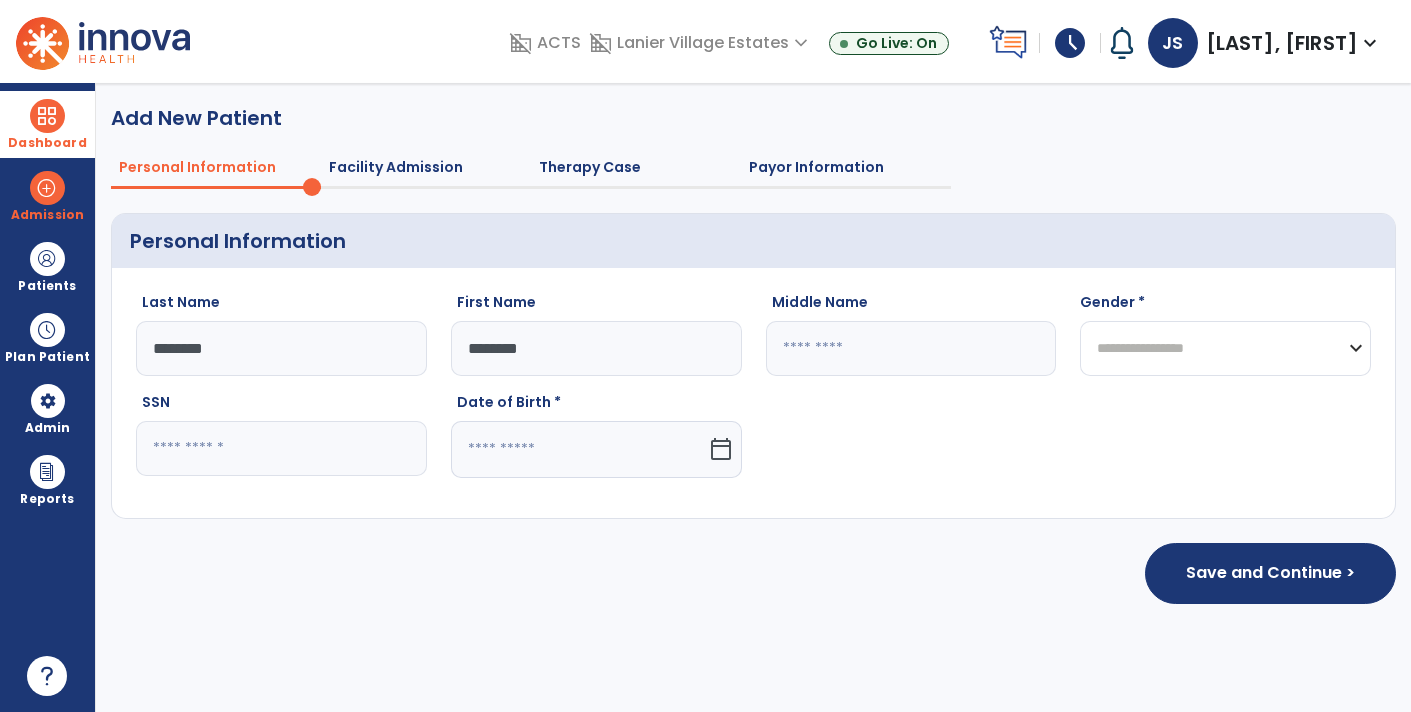 click on "**********" 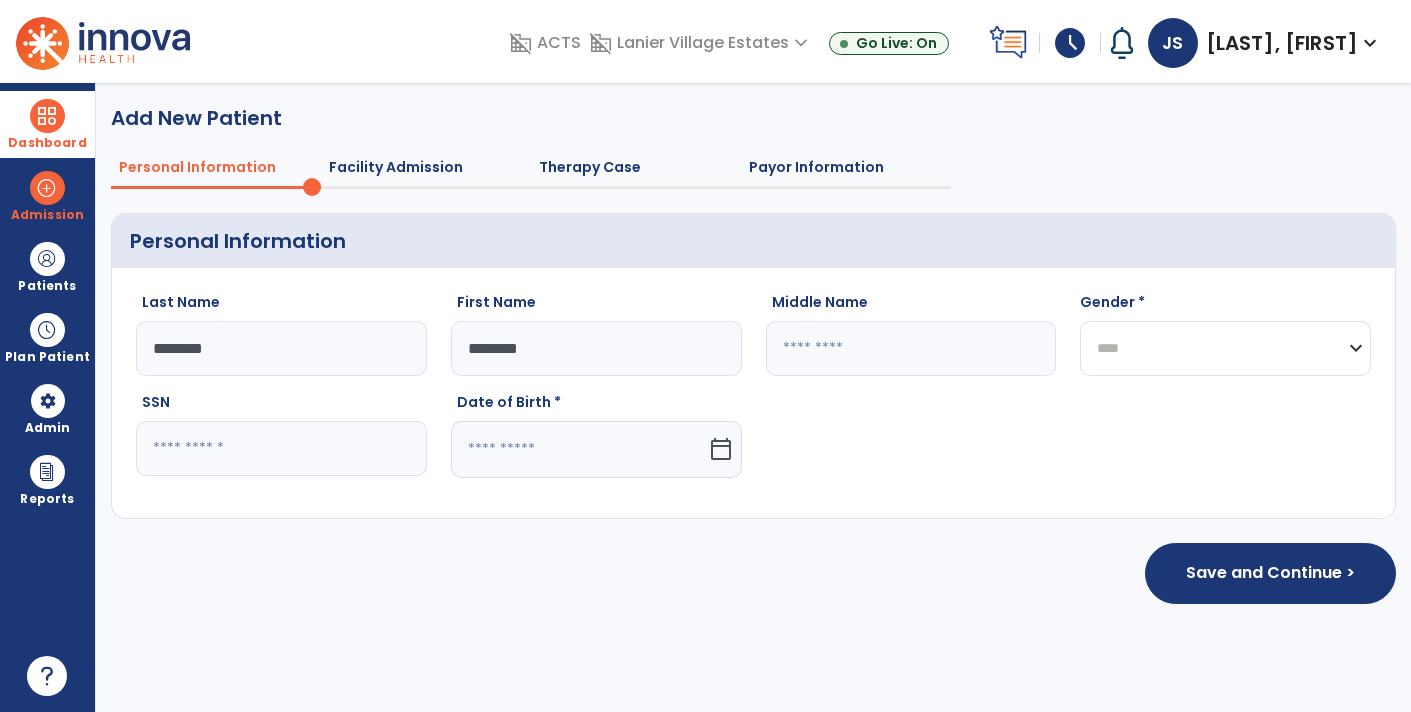 click on "**********" 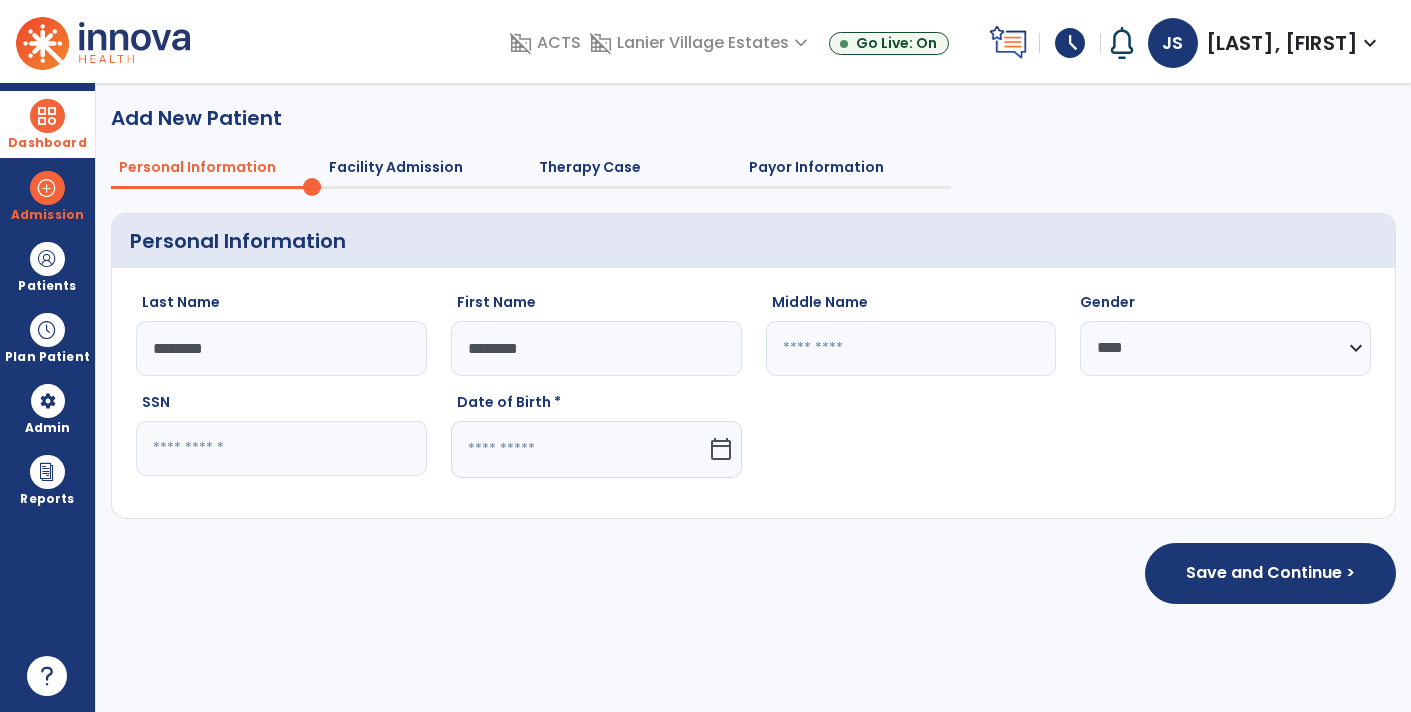 click 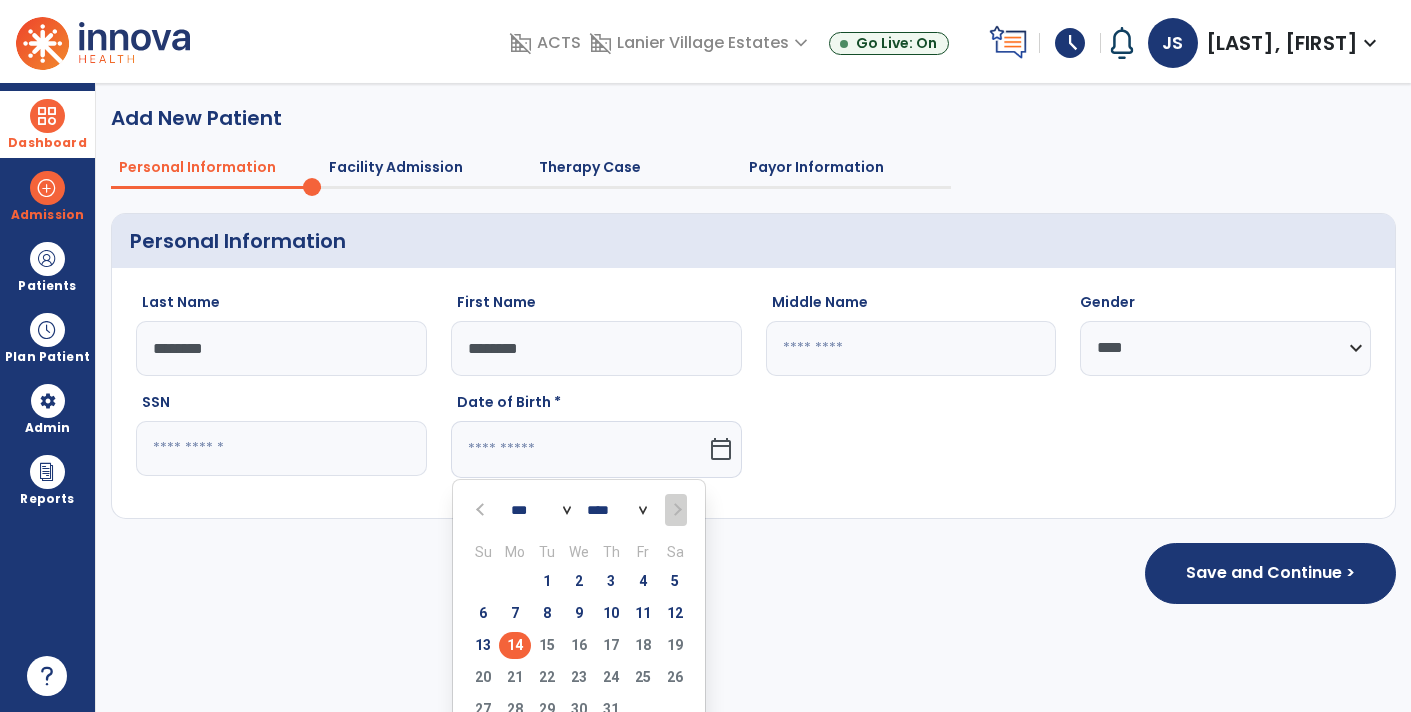 click on "**** **** **** **** **** **** **** **** **** **** **** **** **** **** **** **** **** **** **** **** **** **** **** **** **** **** **** **** **** **** **** **** **** **** **** **** **** **** **** **** **** **** **** **** **** **** **** **** **** **** **** **** **** **** **** **** **** **** **** **** **** **** **** **** **** **** **** **** **** **** **** **** **** **** **** **** **** **** **** **** **** **** **** **** **** **** **** **** **** **** **** **** **** **** **** **** **** **** **** **** **** **** **** **** **** **** **** **** **** **** **** **** **** **** **** **** **** **** **** **** **** **** **** **** **** ****" 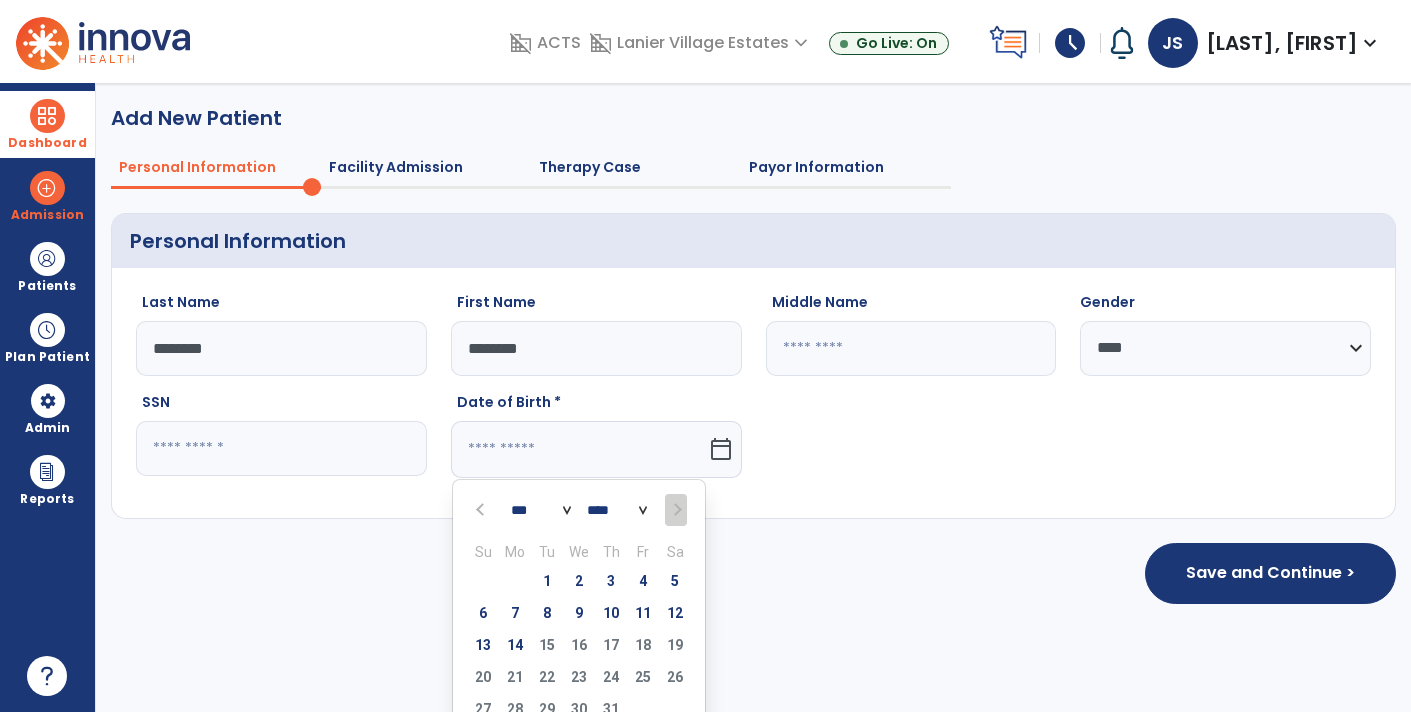 select on "****" 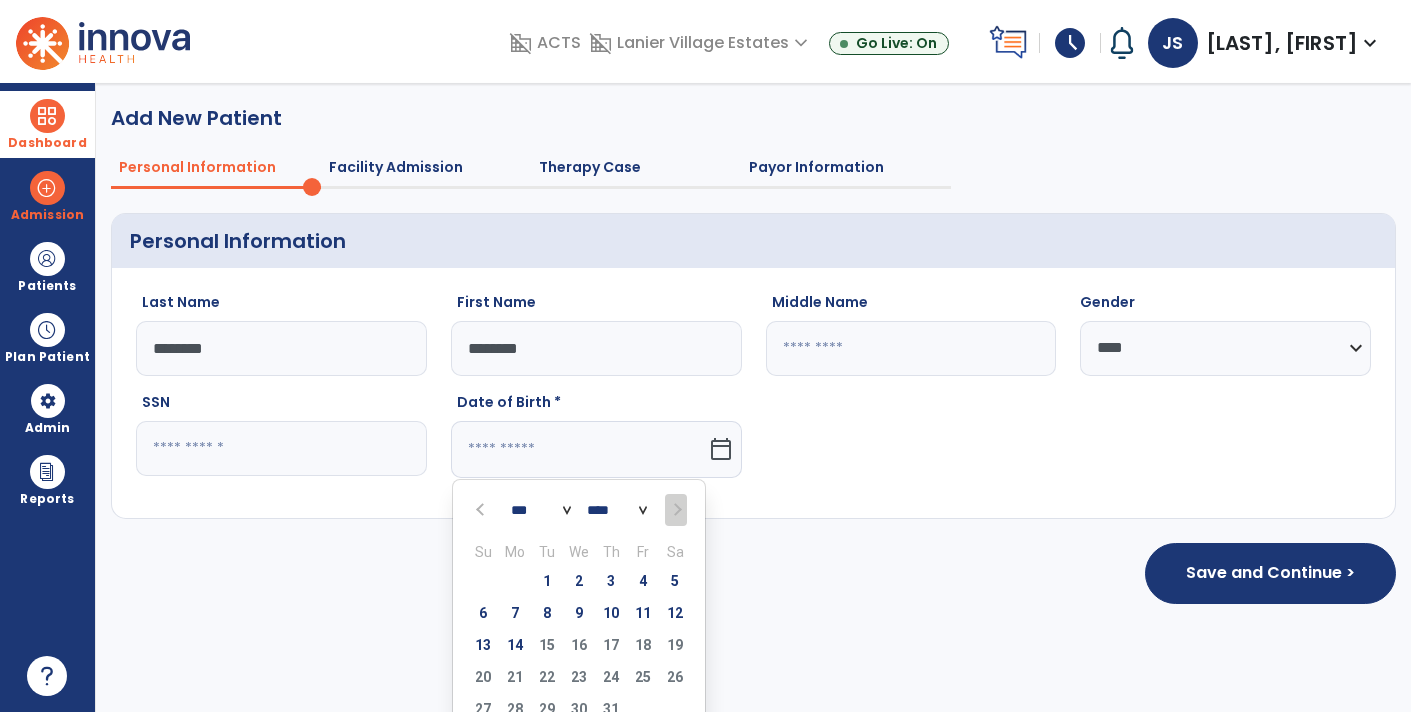 click on "**** **** **** **** **** **** **** **** **** **** **** **** **** **** **** **** **** **** **** **** **** **** **** **** **** **** **** **** **** **** **** **** **** **** **** **** **** **** **** **** **** **** **** **** **** **** **** **** **** **** **** **** **** **** **** **** **** **** **** **** **** **** **** **** **** **** **** **** **** **** **** **** **** **** **** **** **** **** **** **** **** **** **** **** **** **** **** **** **** **** **** **** **** **** **** **** **** **** **** **** **** **** **** **** **** **** **** **** **** **** **** **** **** **** **** **** **** **** **** **** **** **** **** **** **** ****" 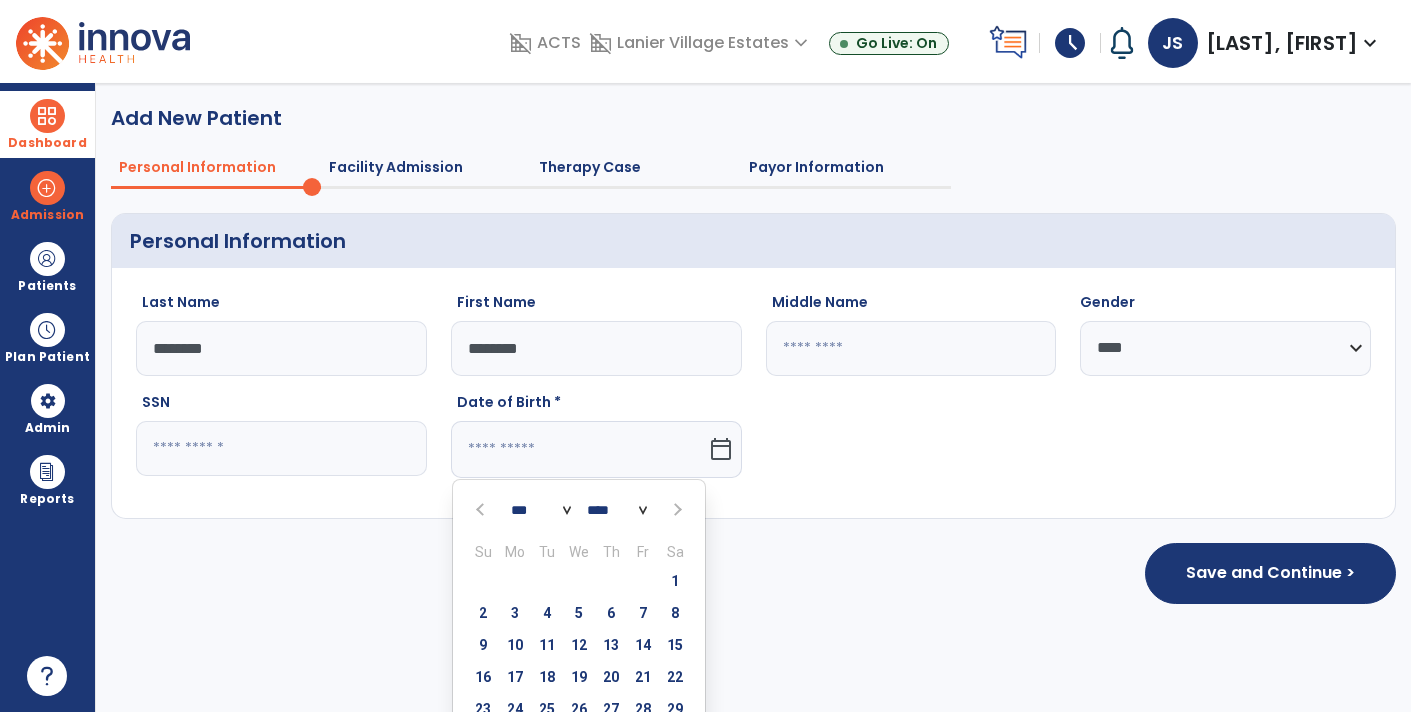 click on "*** *** *** *** *** *** *** *** *** *** *** ***" 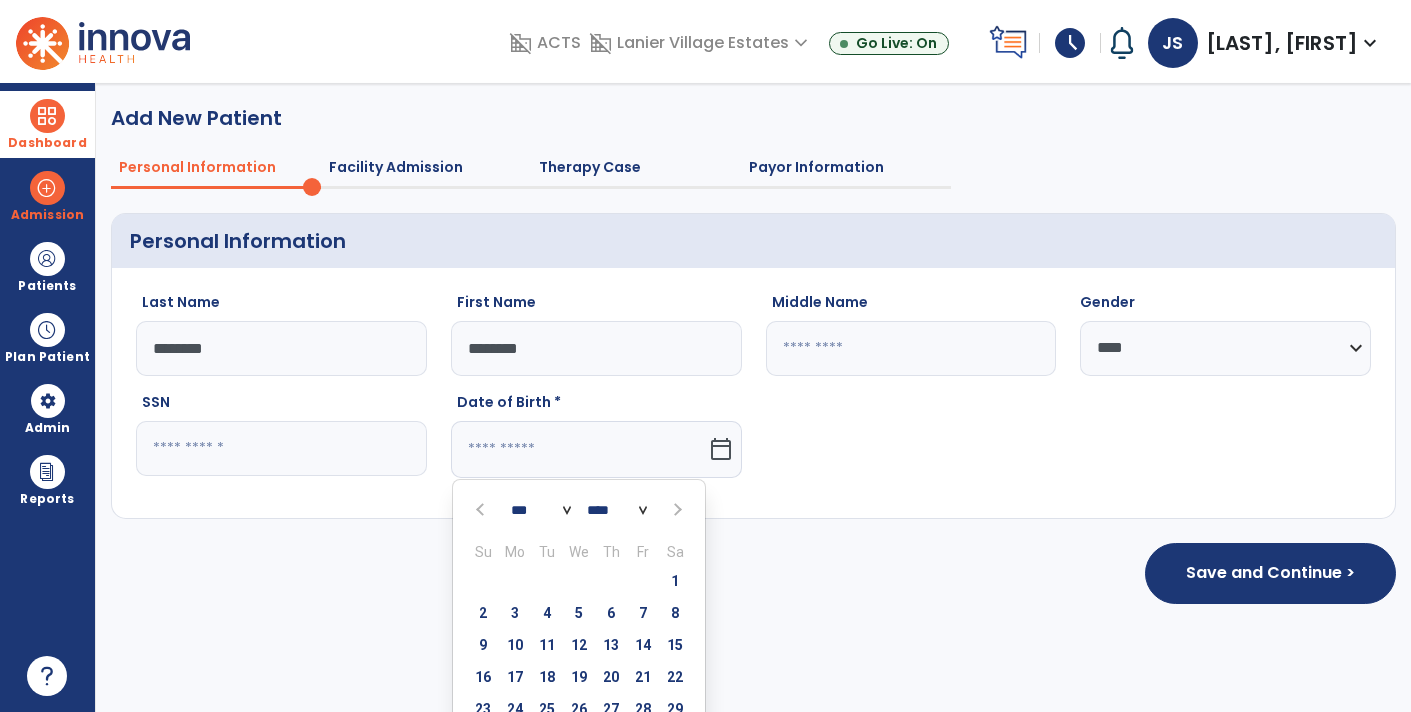 click on "*** *** *** *** *** *** *** *** *** *** *** ***" 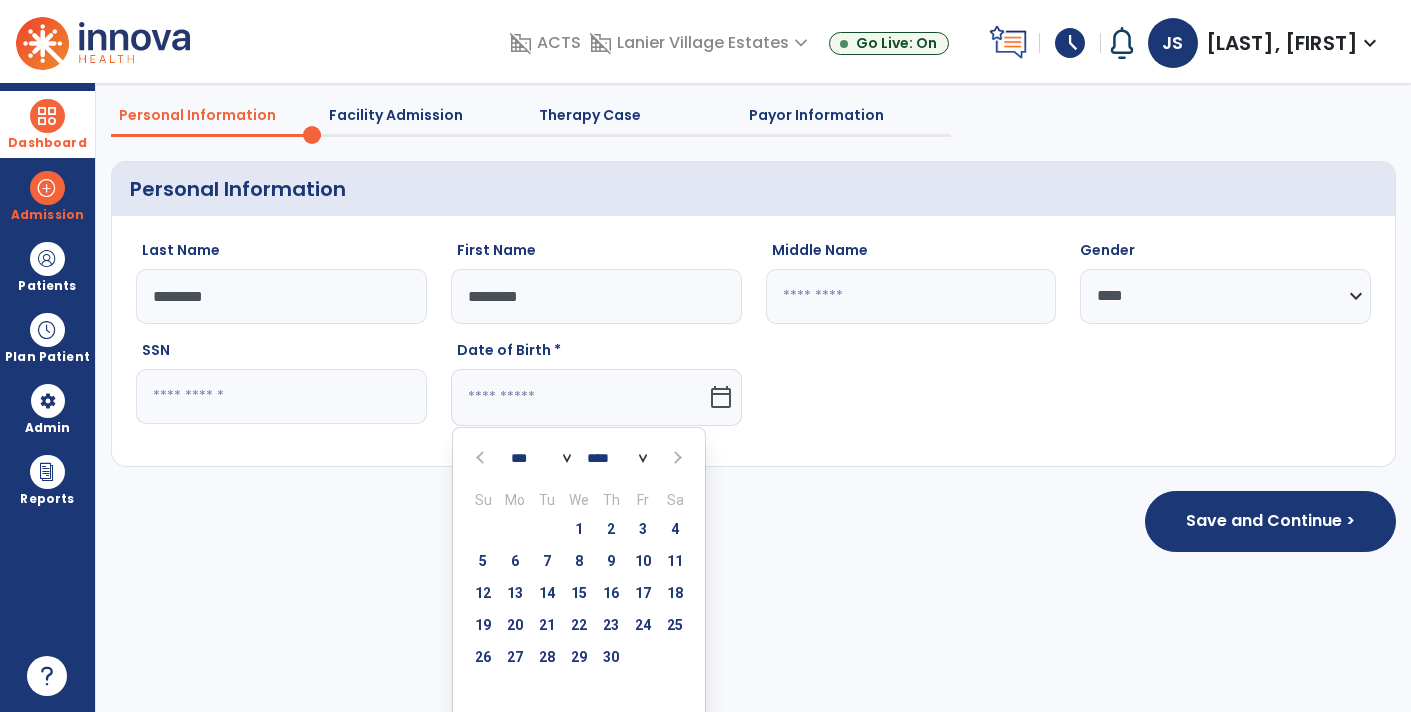 scroll, scrollTop: 61, scrollLeft: 0, axis: vertical 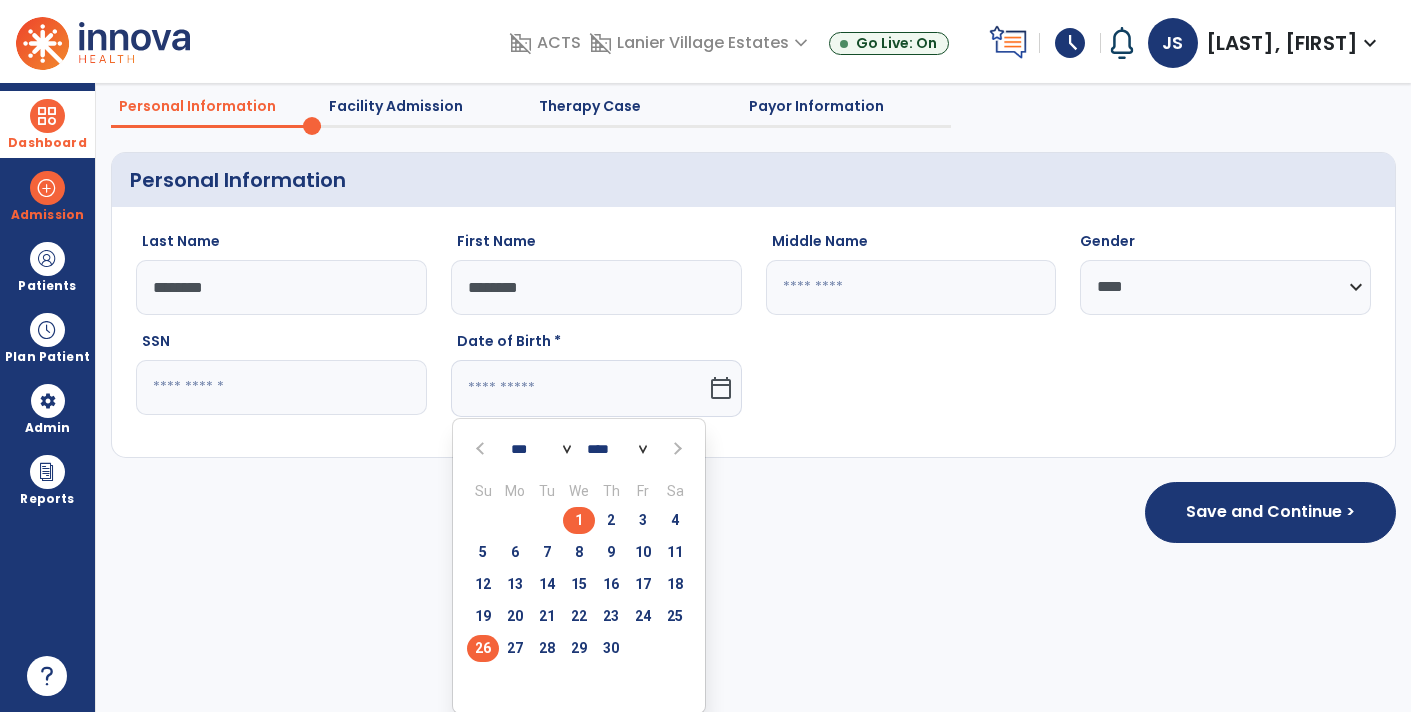 click on "26" 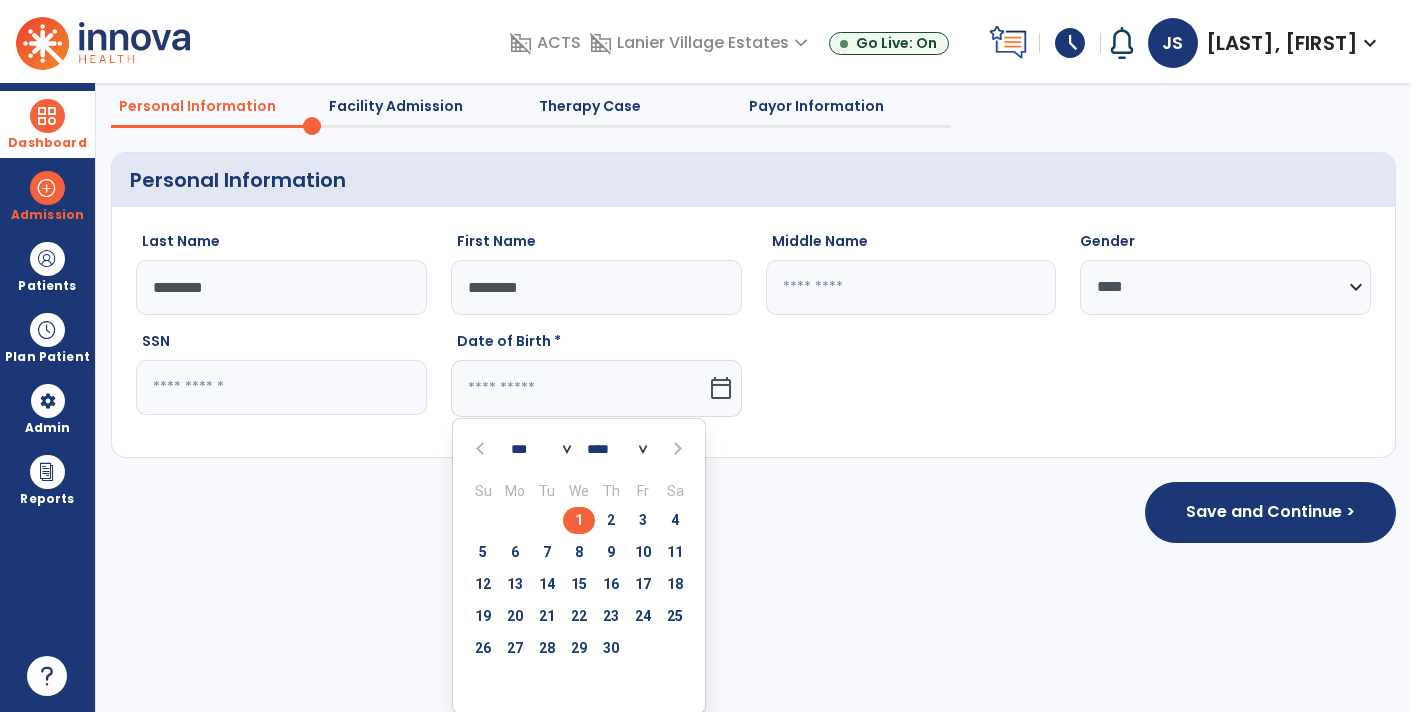 type on "**********" 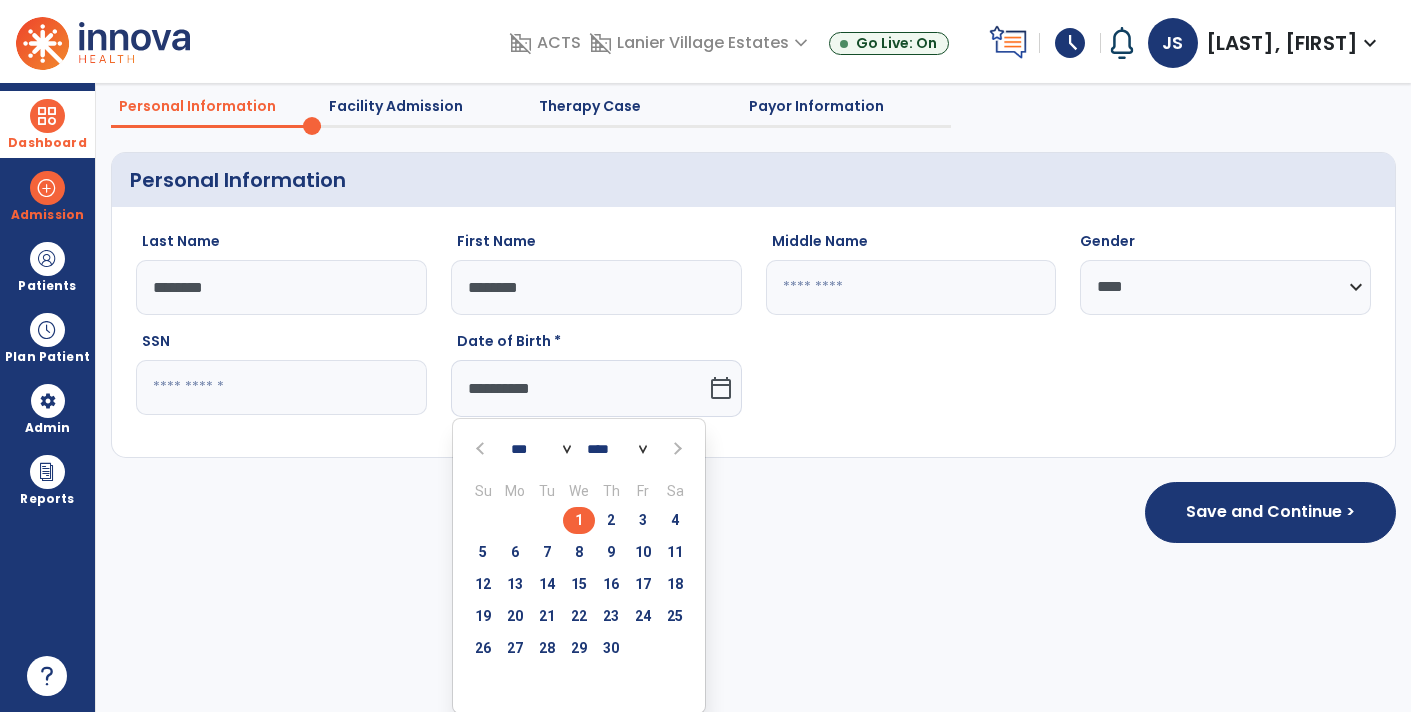 scroll, scrollTop: 0, scrollLeft: 0, axis: both 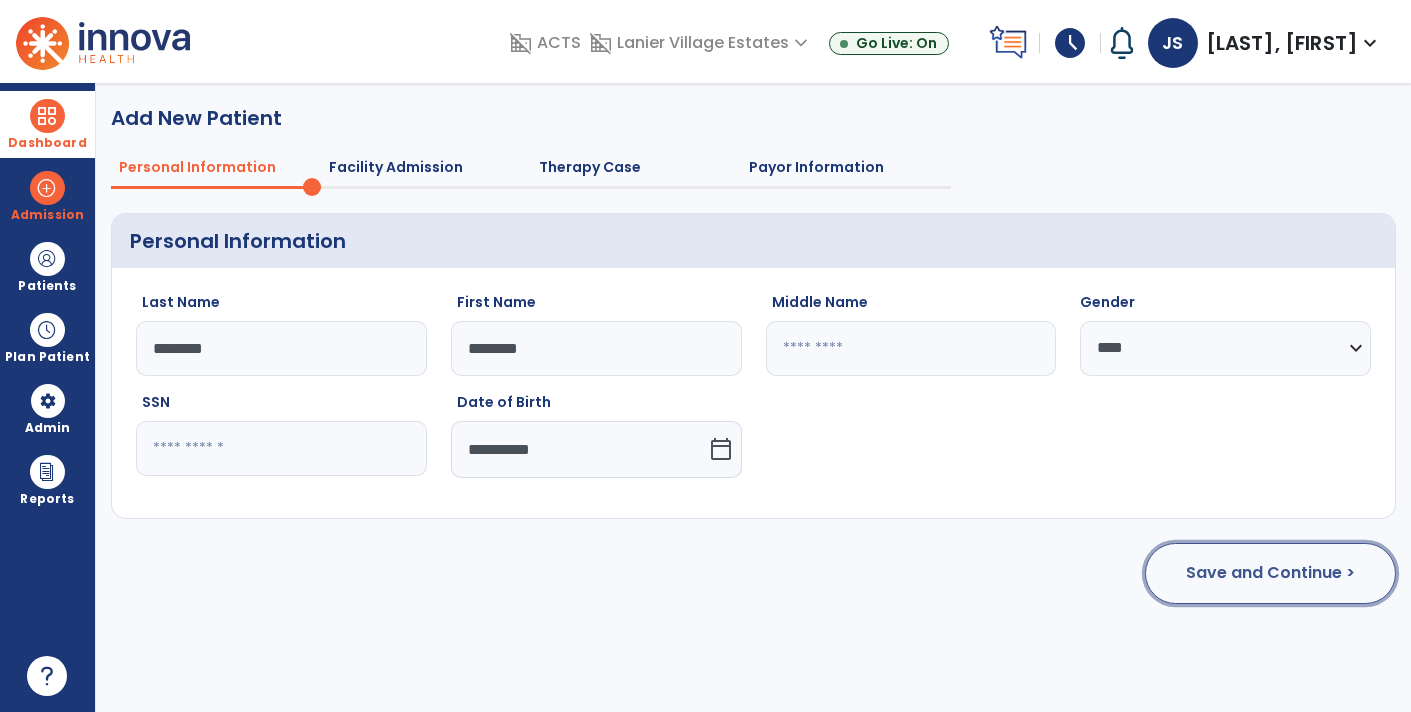 click on "Save and Continue >" 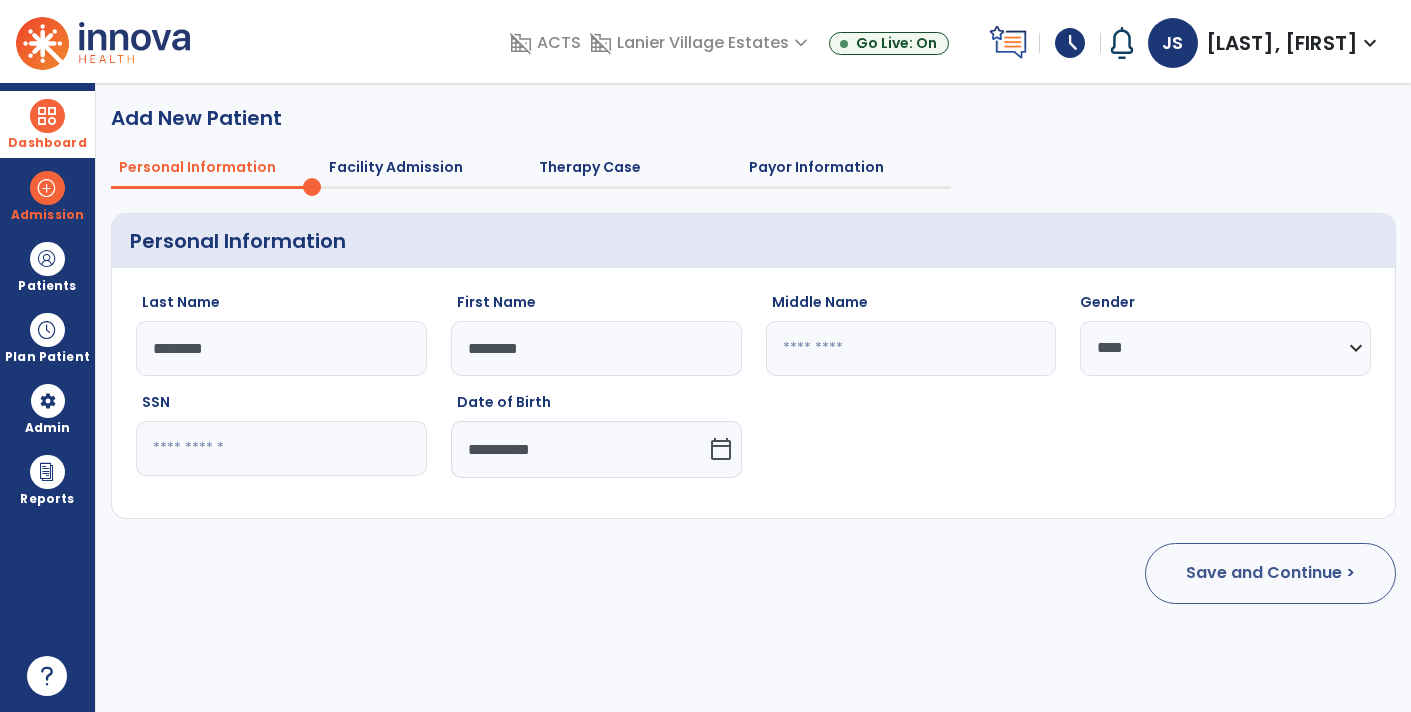 select on "**********" 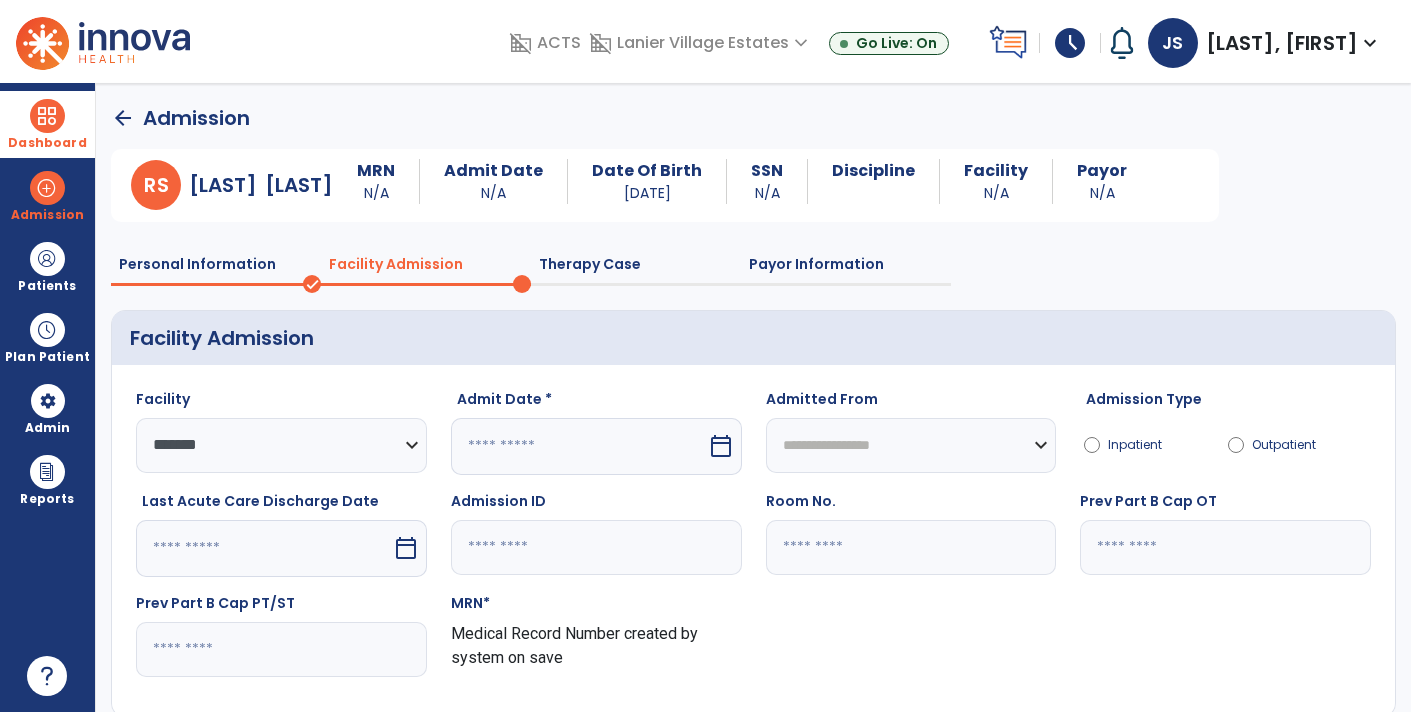 click at bounding box center [579, 446] 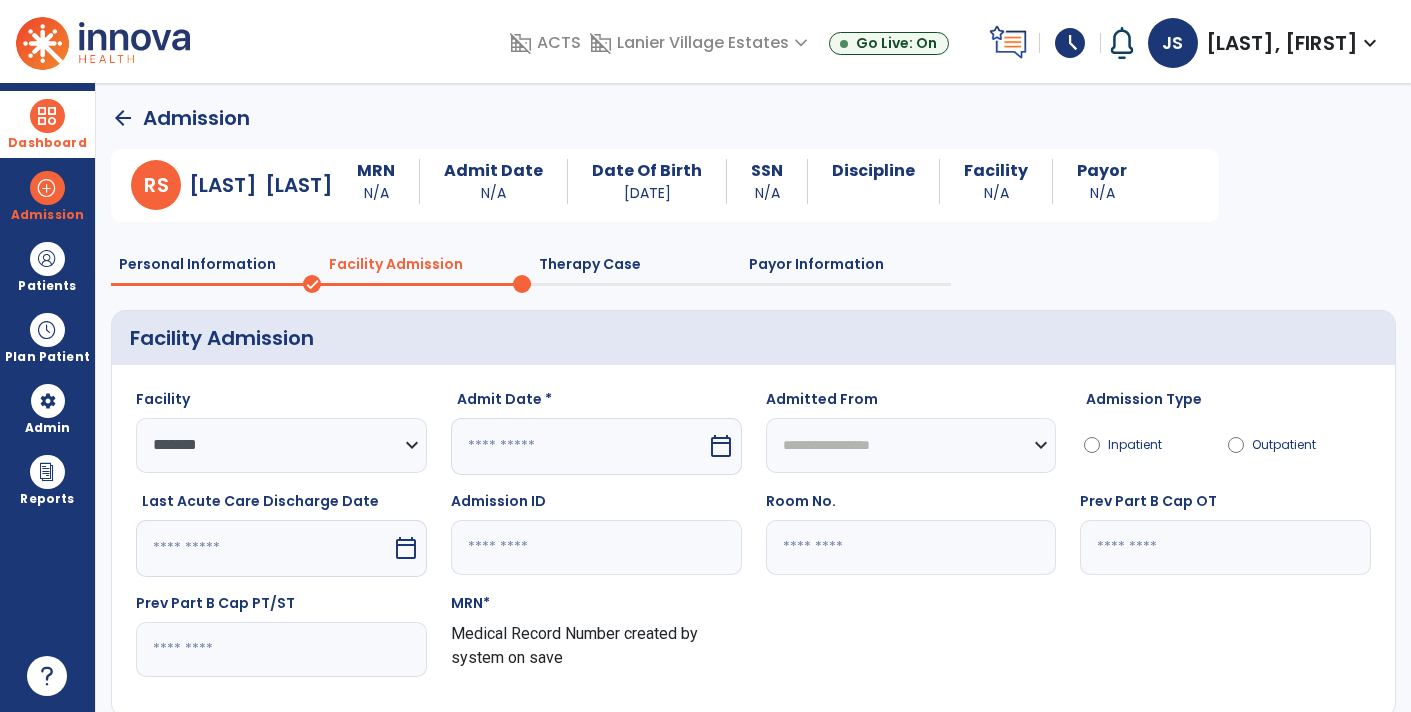 select on "*" 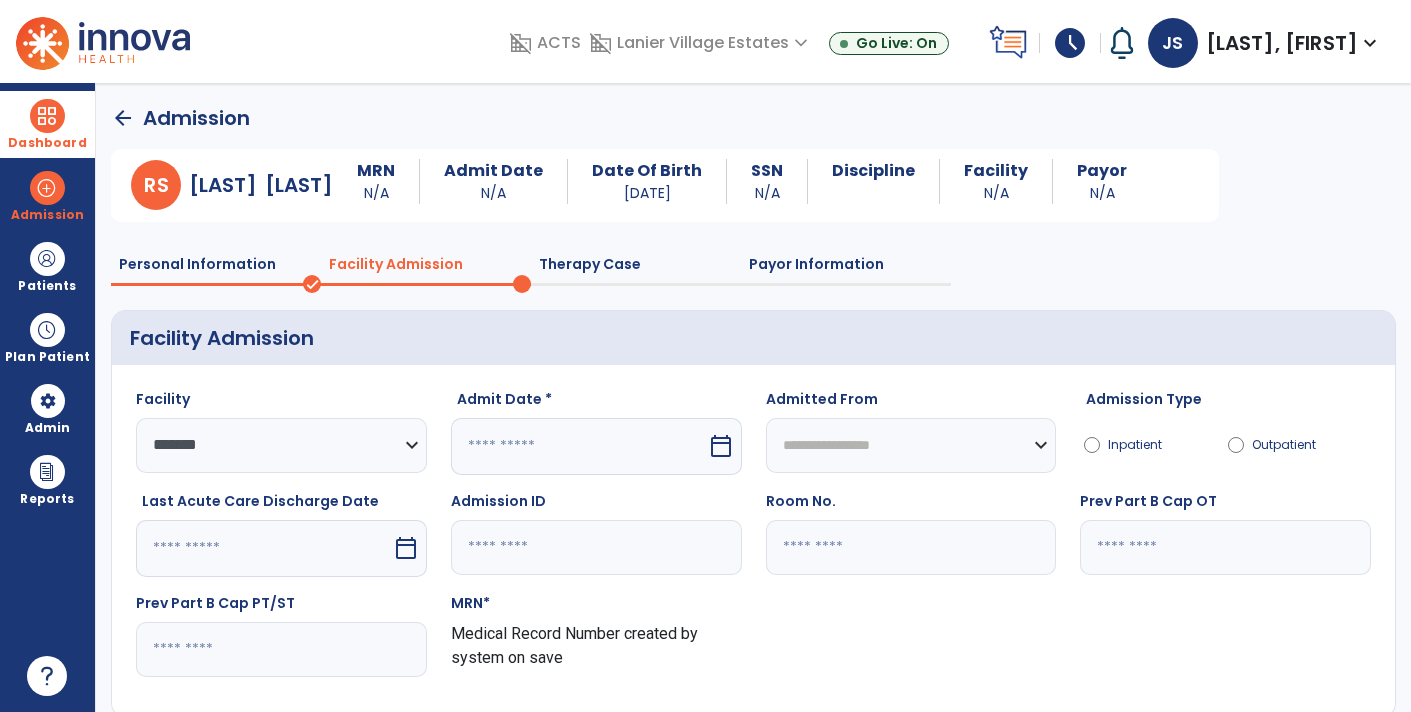select on "****" 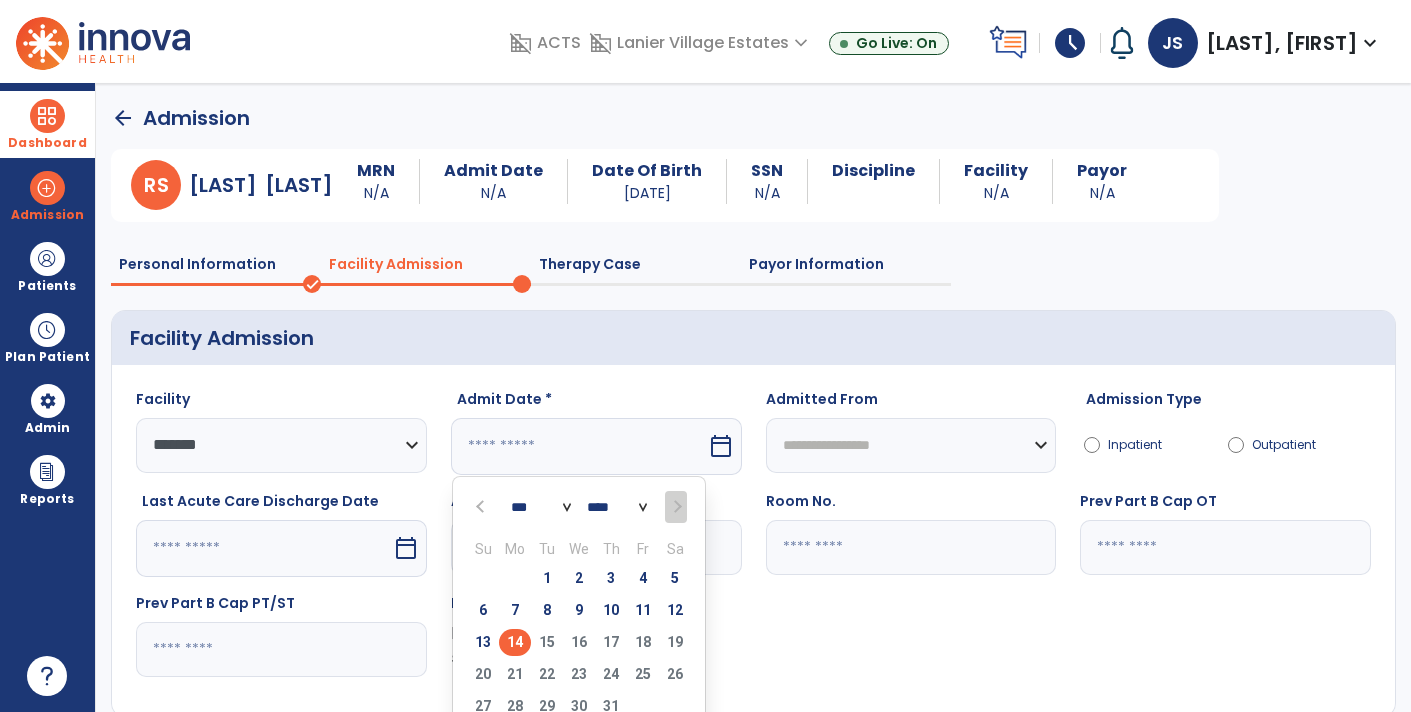 click on "14" at bounding box center [515, 642] 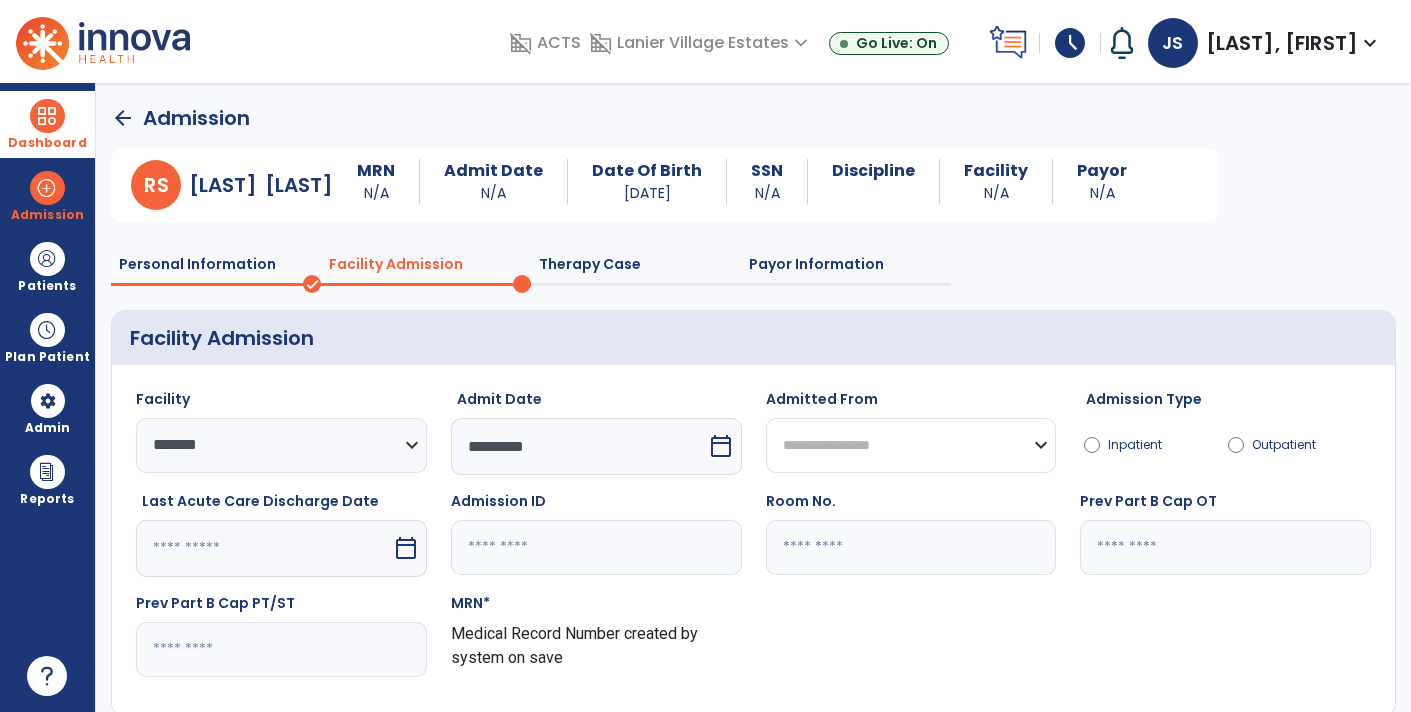 click on "**********" 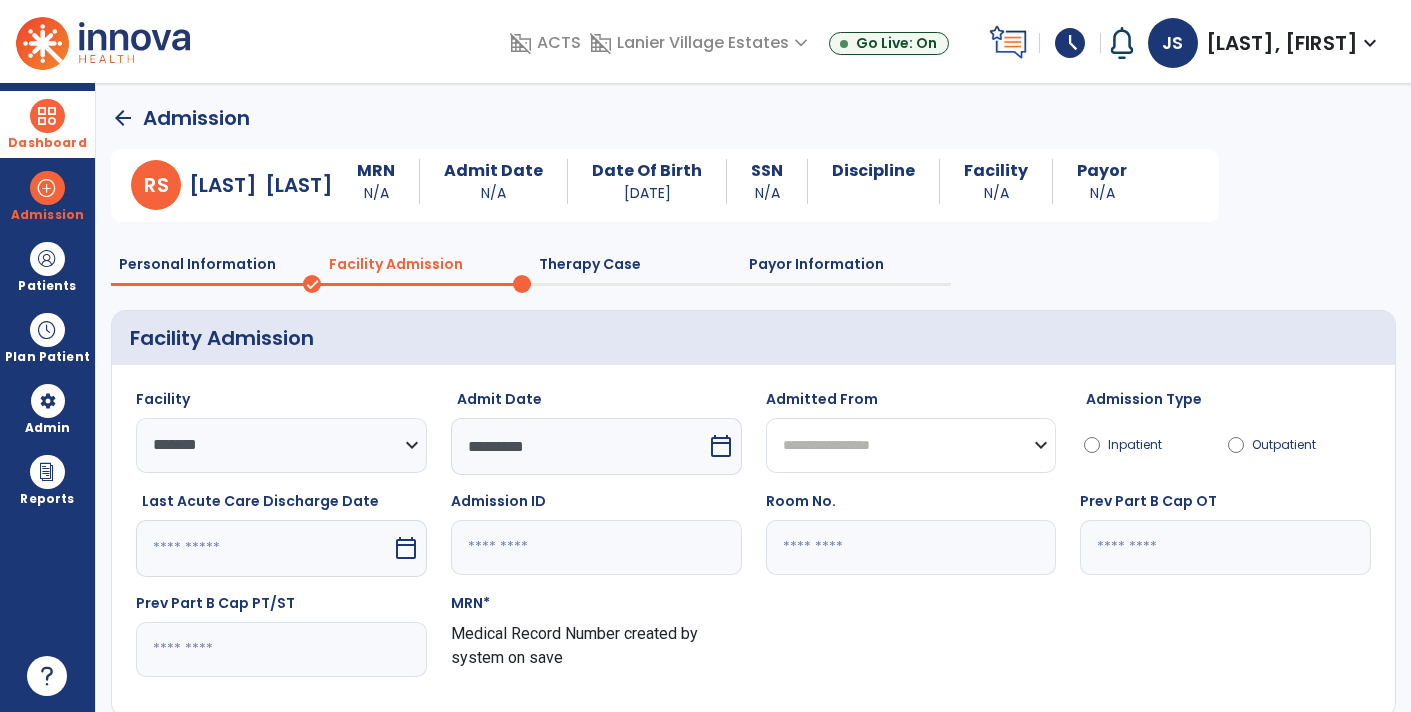 select on "****" 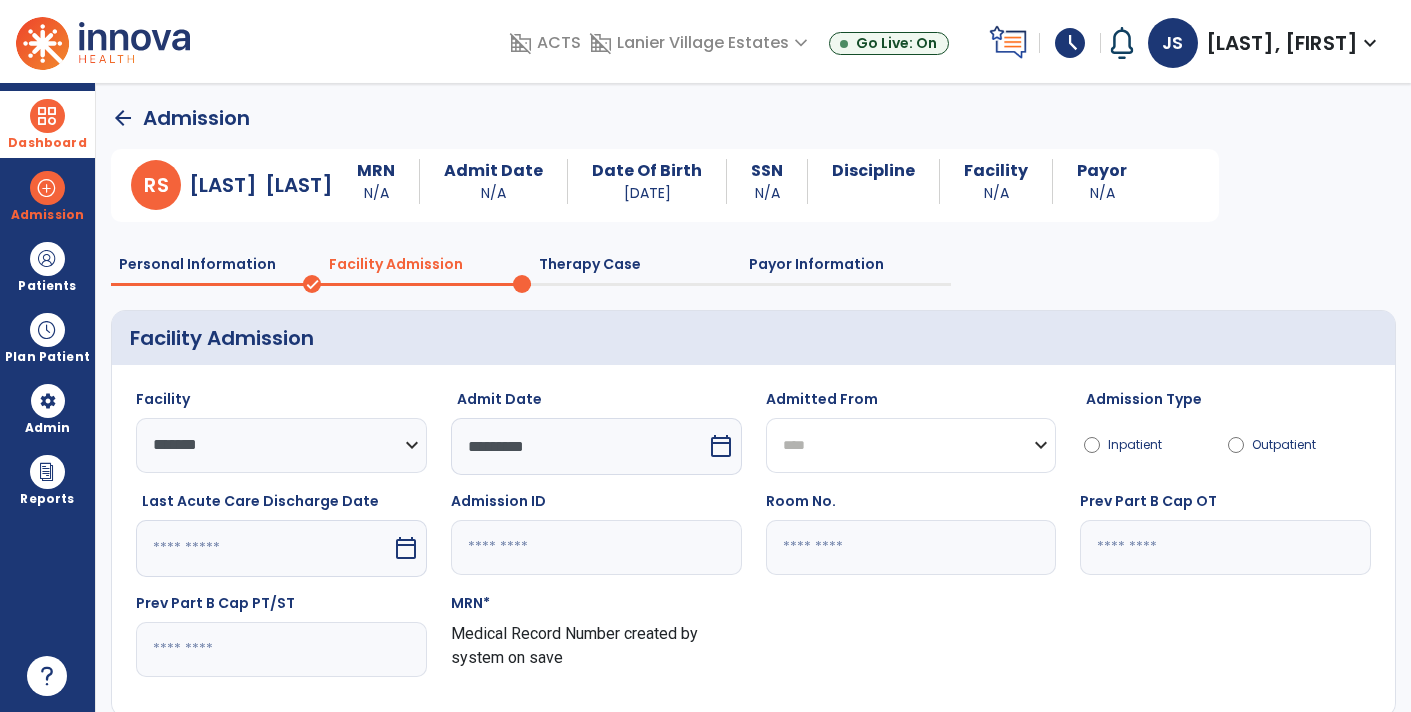 click on "**********" 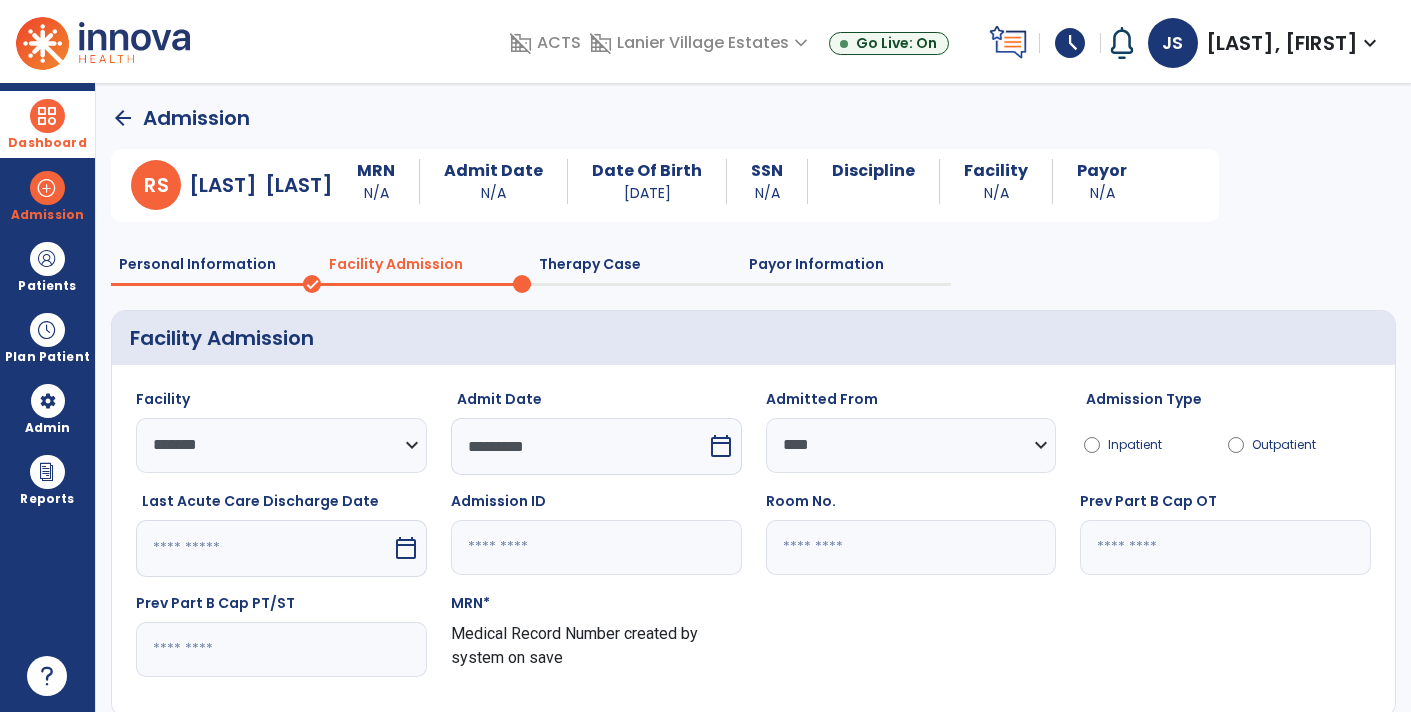 click 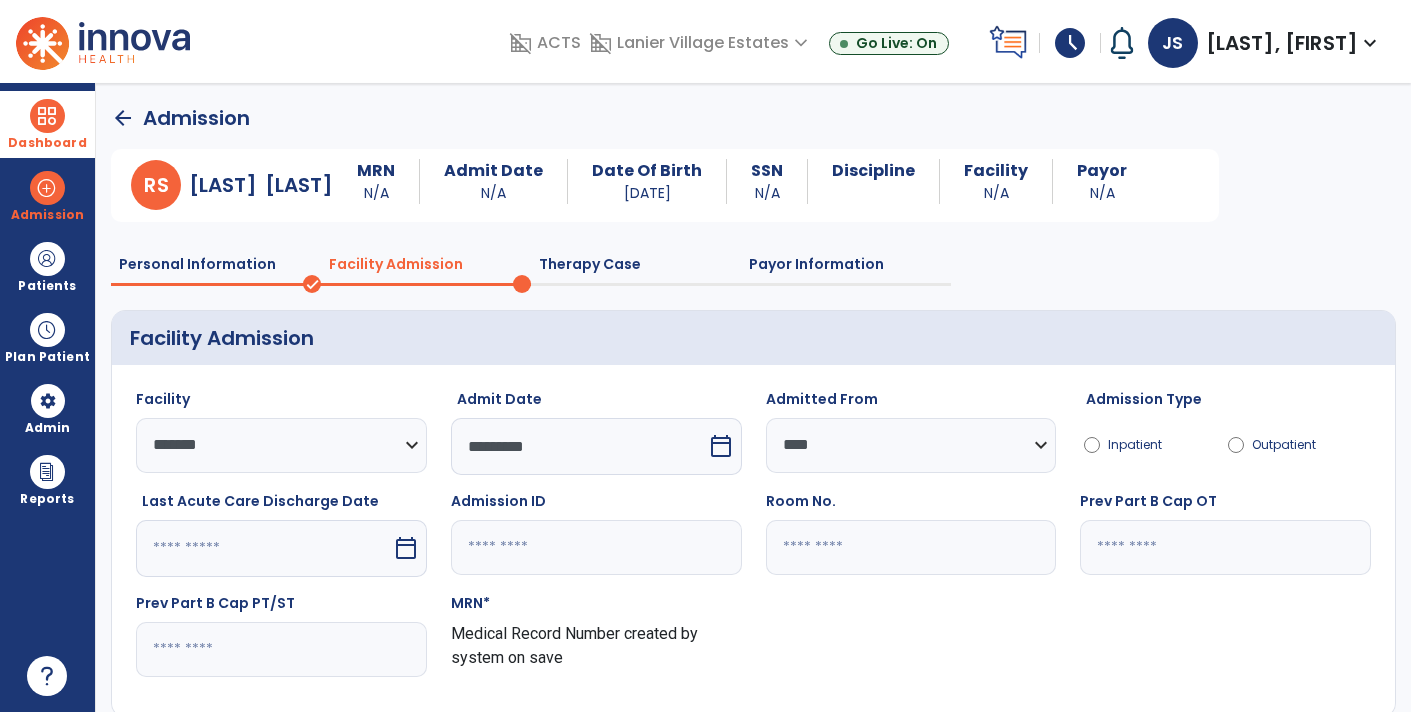 type on "*" 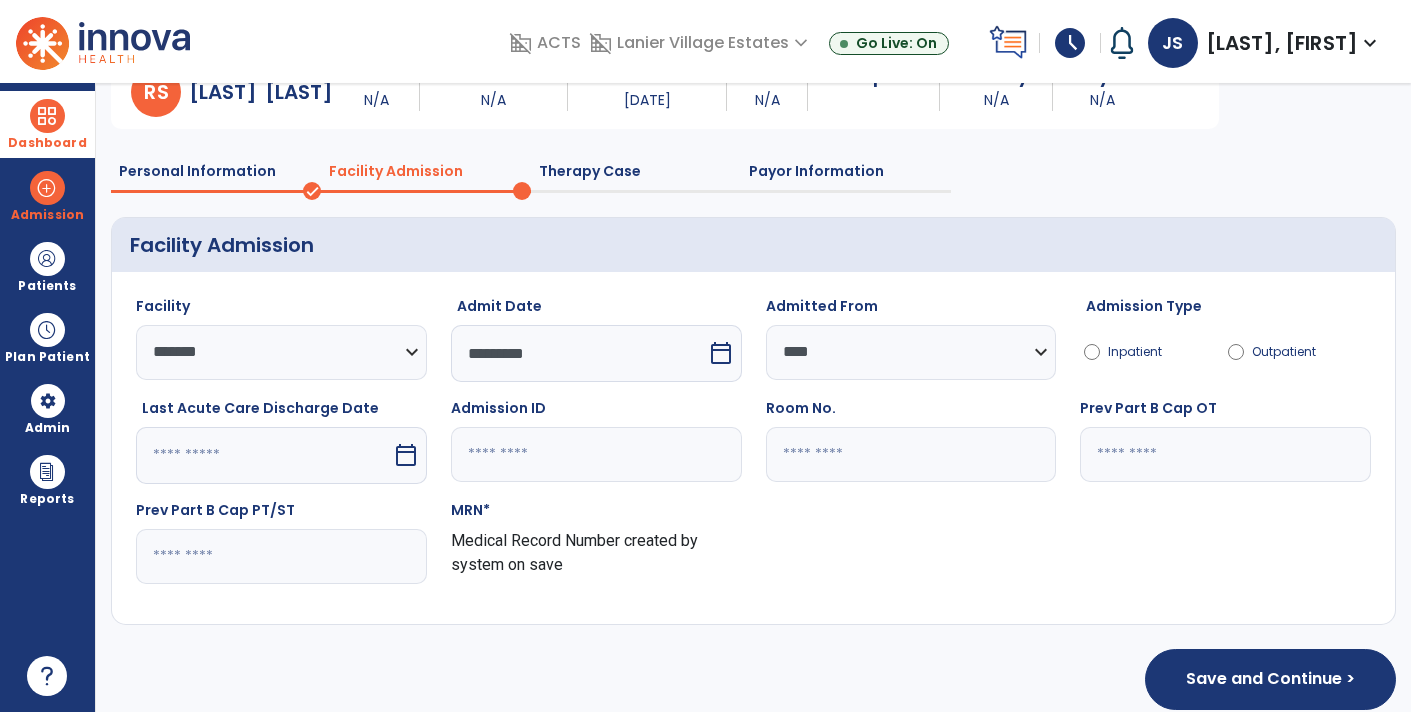 scroll, scrollTop: 113, scrollLeft: 0, axis: vertical 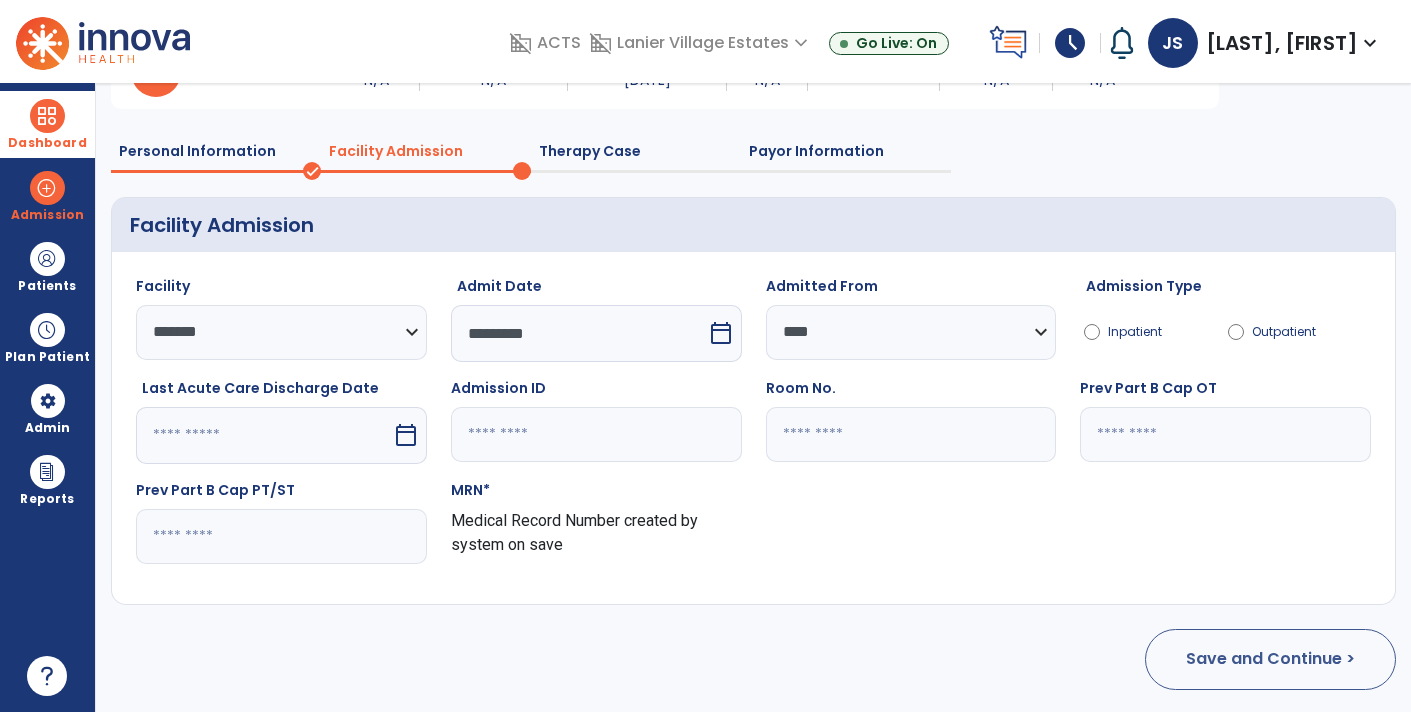 type on "*" 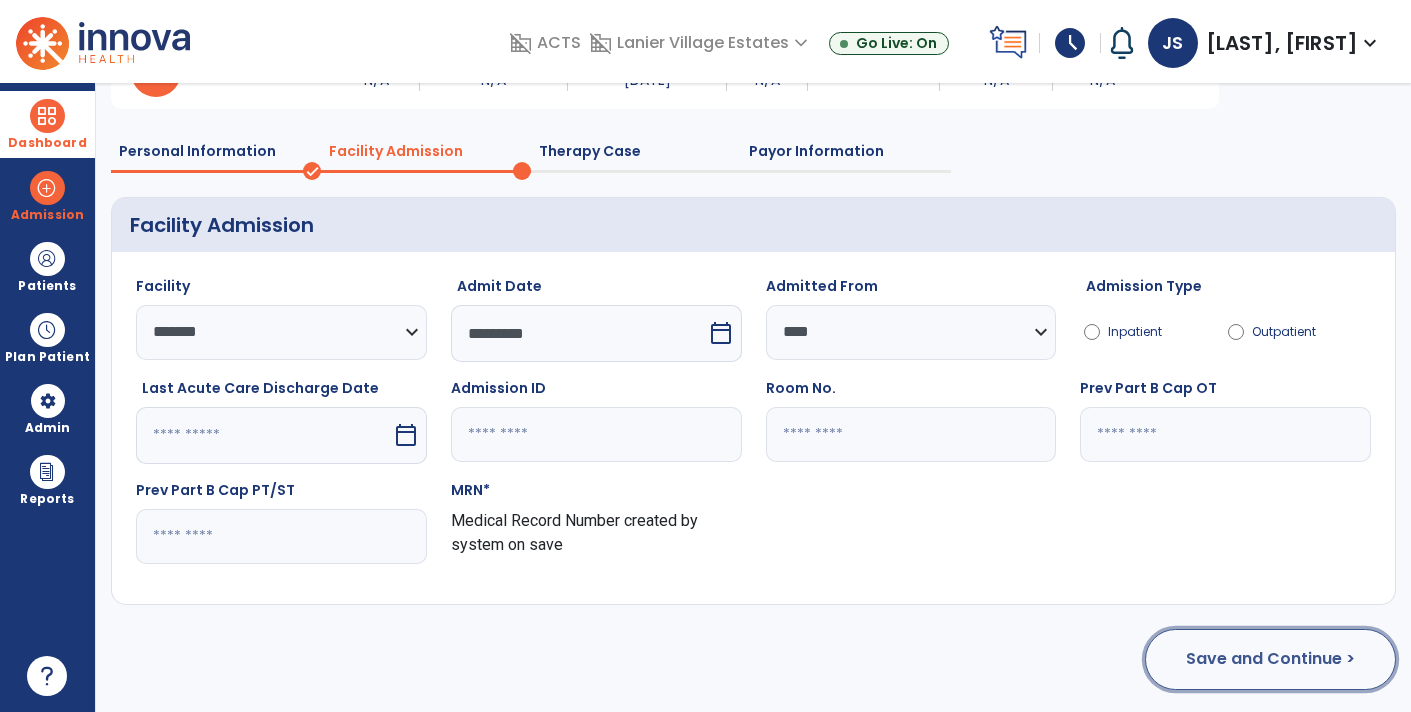 click on "Save and Continue >" 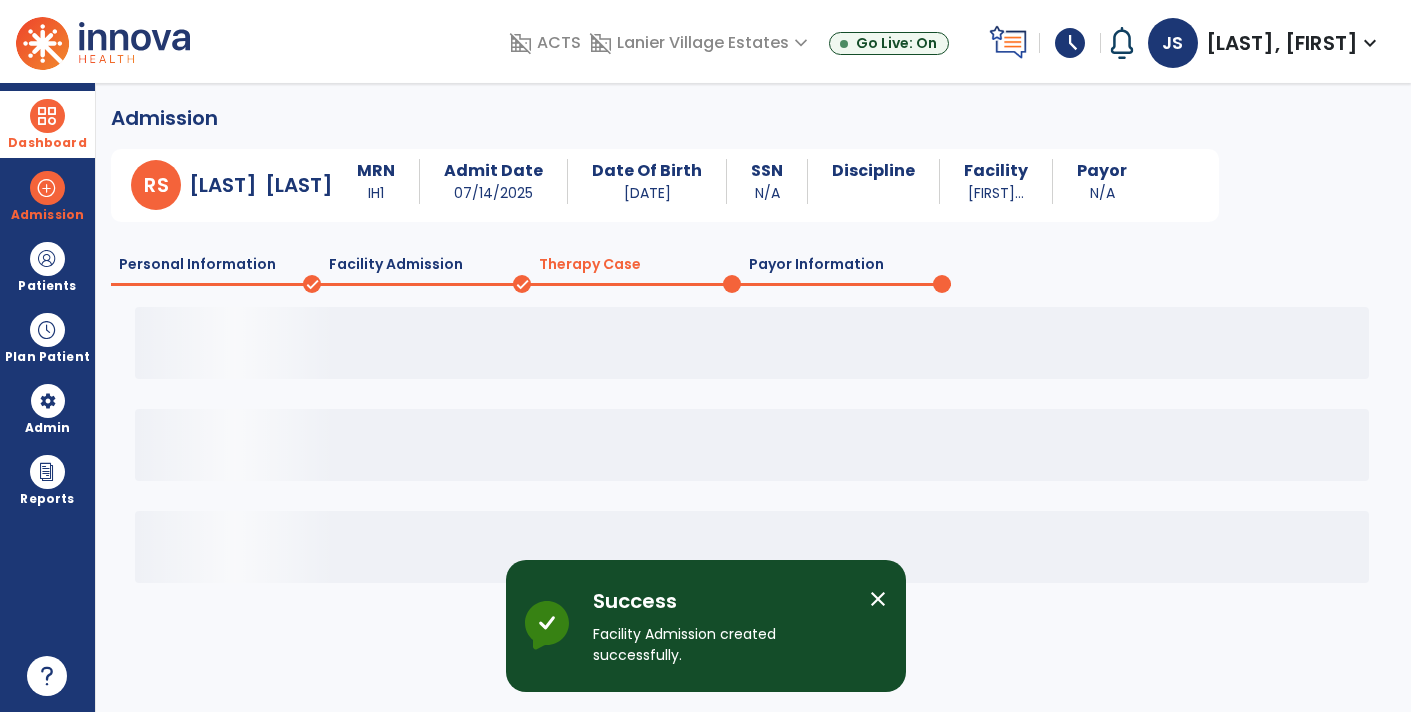 scroll, scrollTop: 0, scrollLeft: 0, axis: both 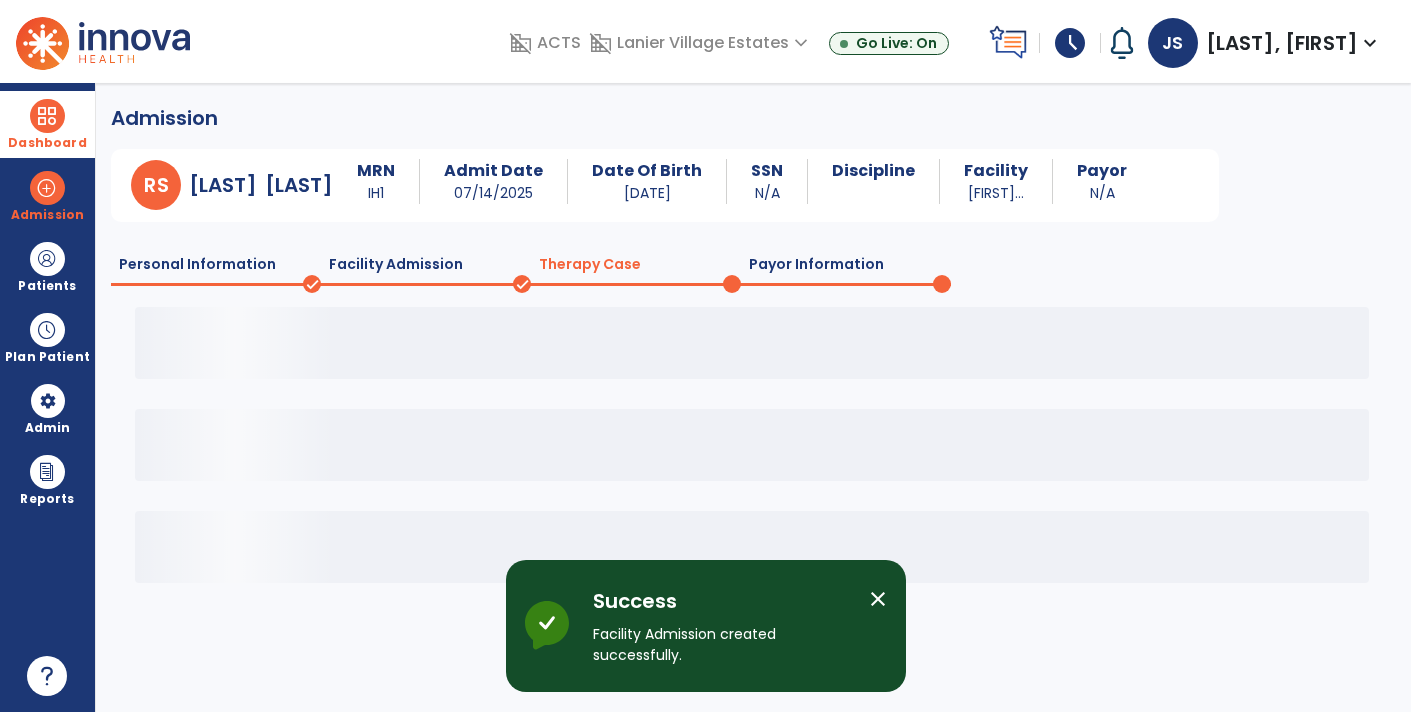 click on "Facility Admission" 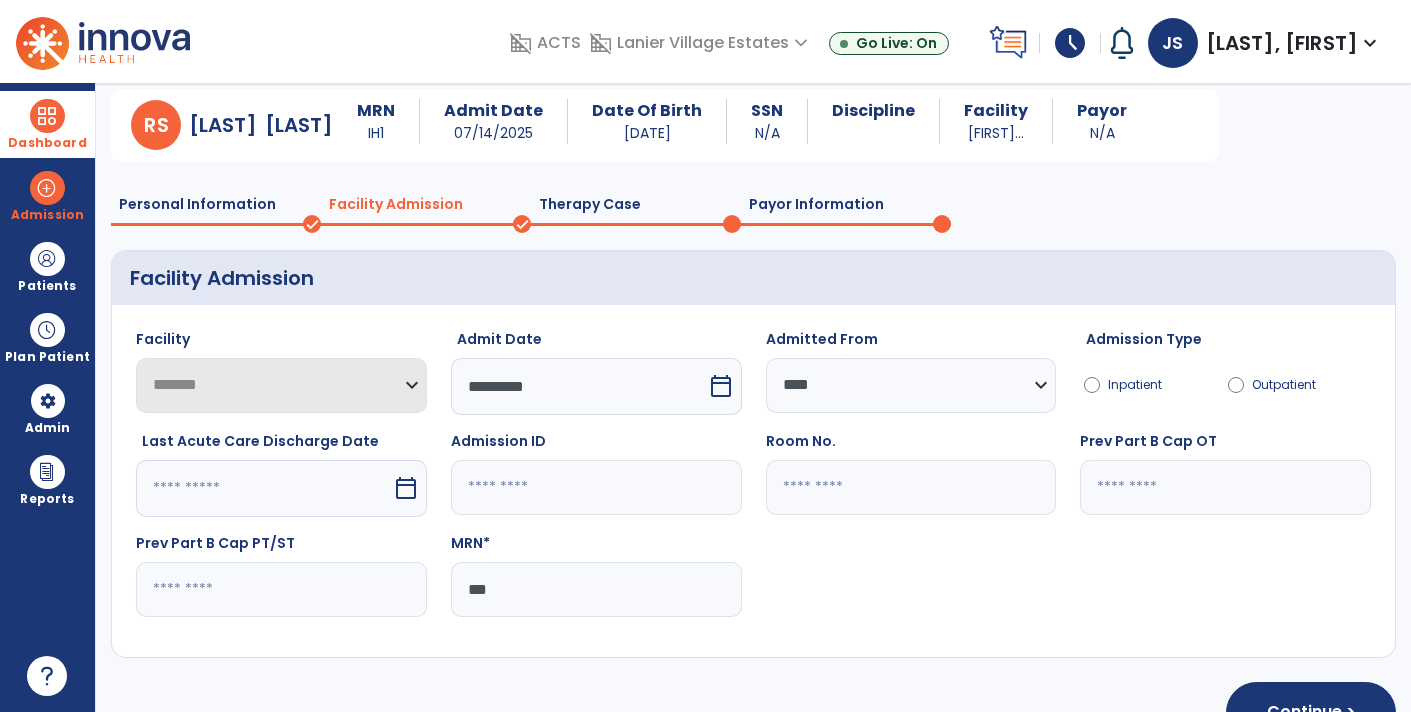 scroll, scrollTop: 113, scrollLeft: 0, axis: vertical 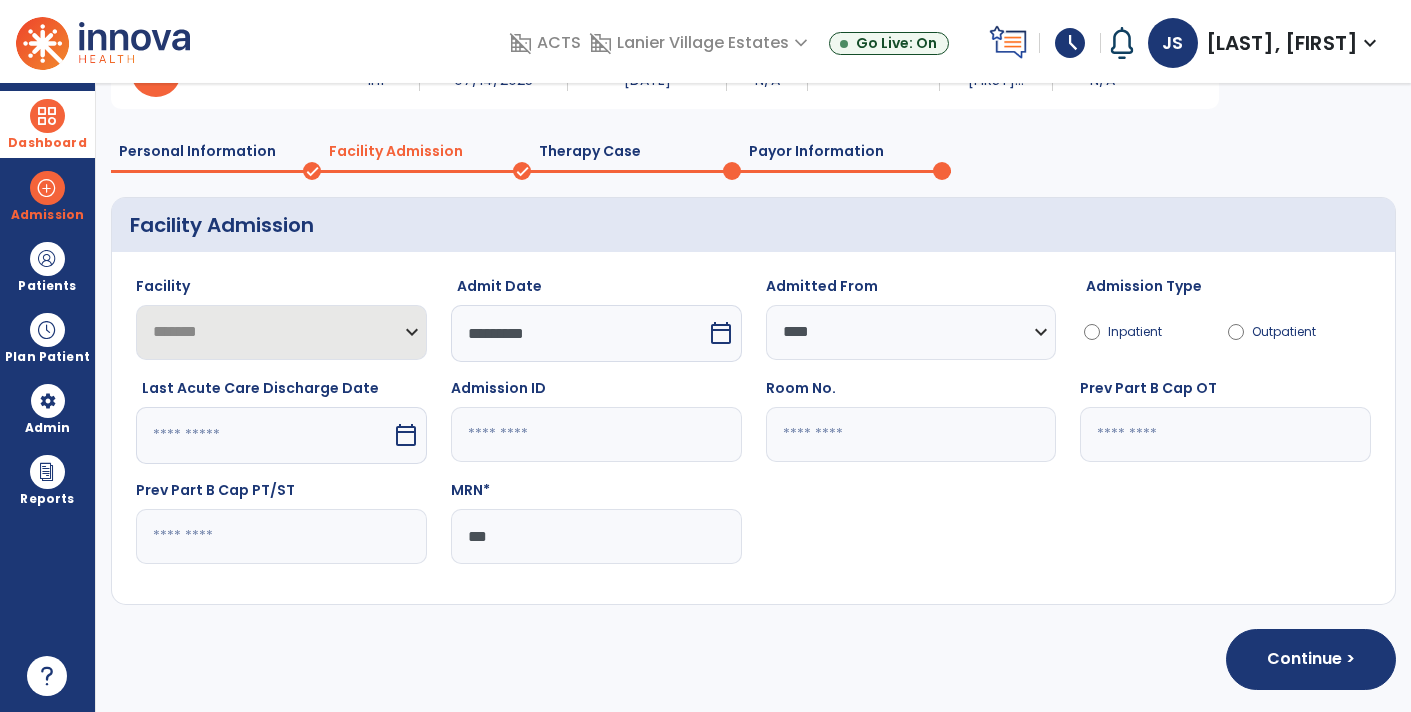 click on "***" 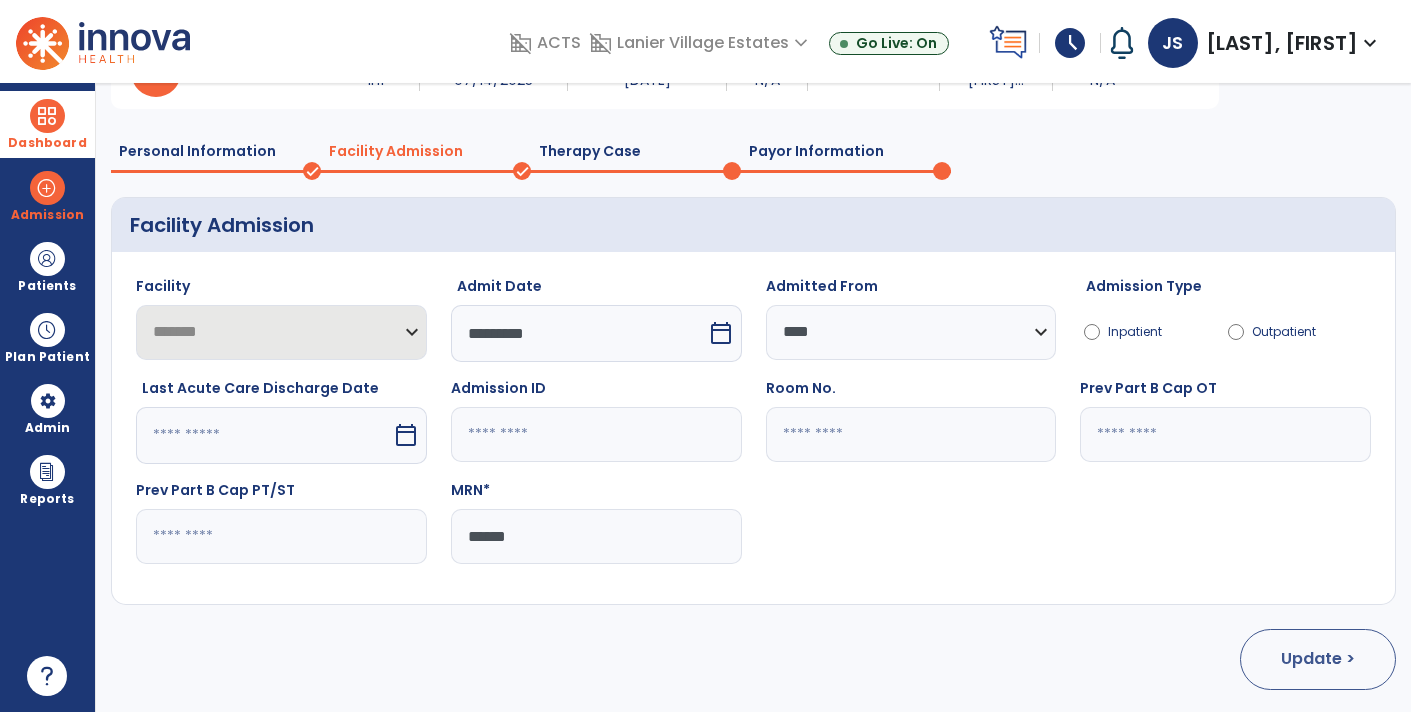 type on "******" 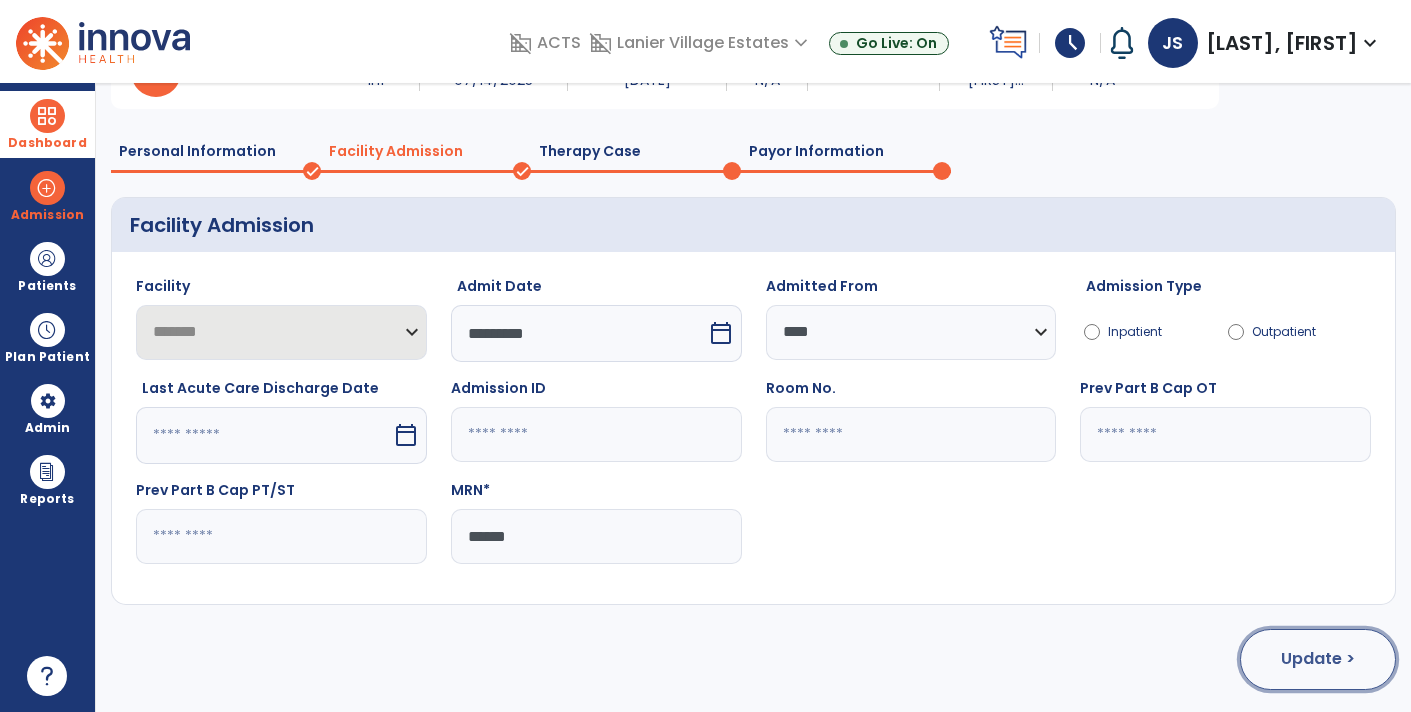 click on "Update >" 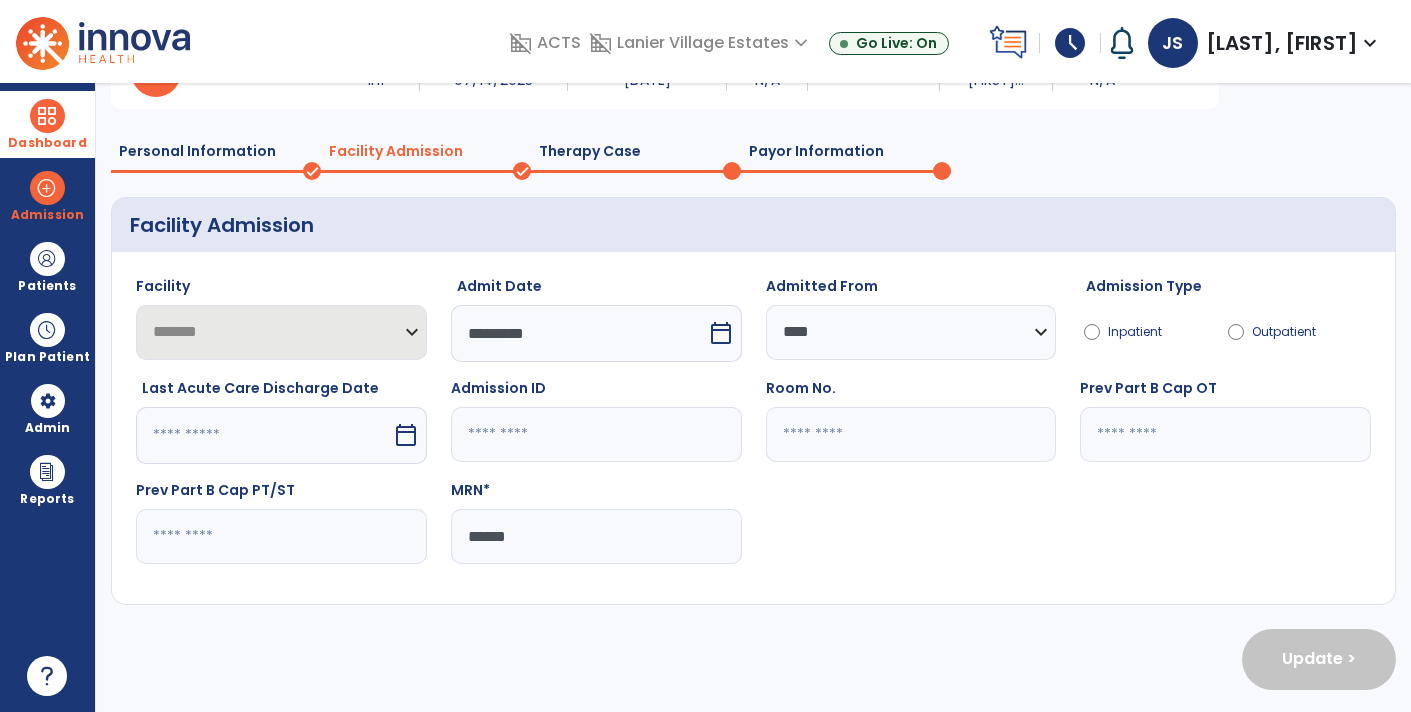 scroll, scrollTop: 0, scrollLeft: 0, axis: both 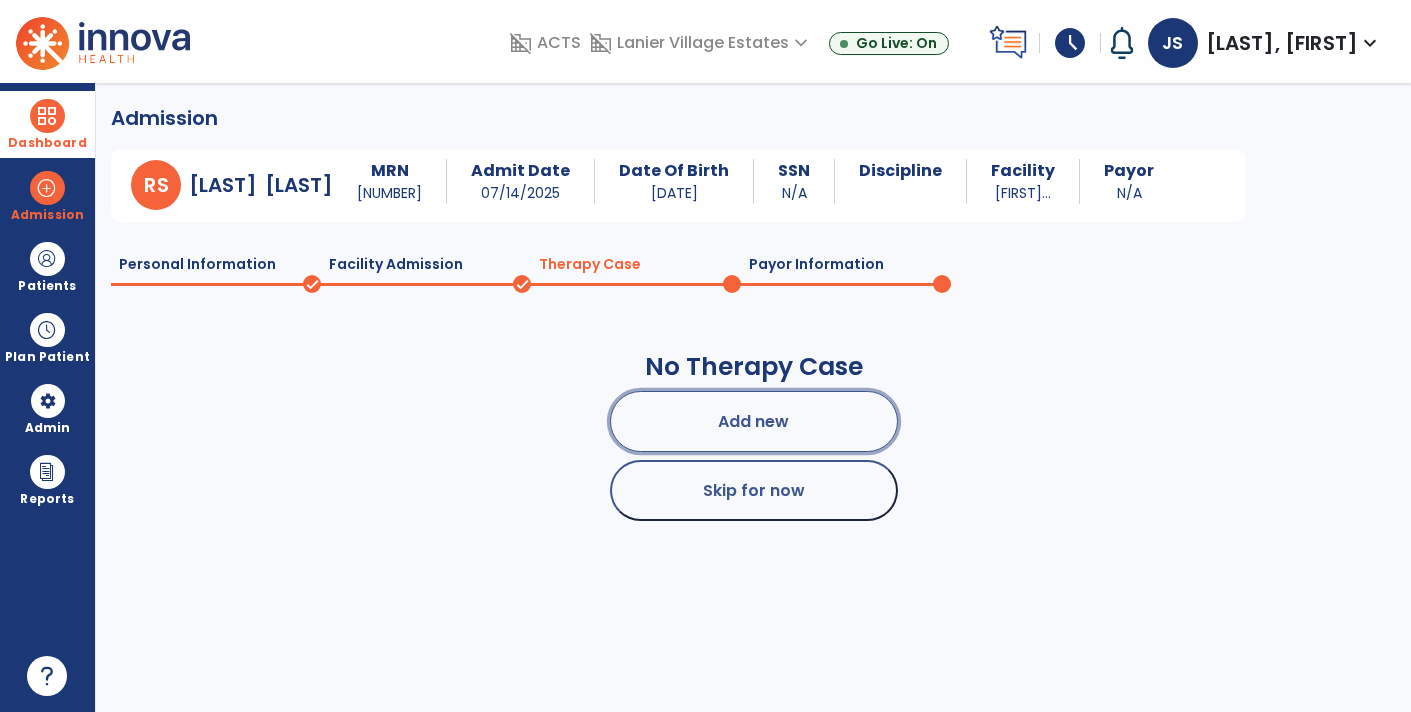 click on "Add new" at bounding box center (754, 421) 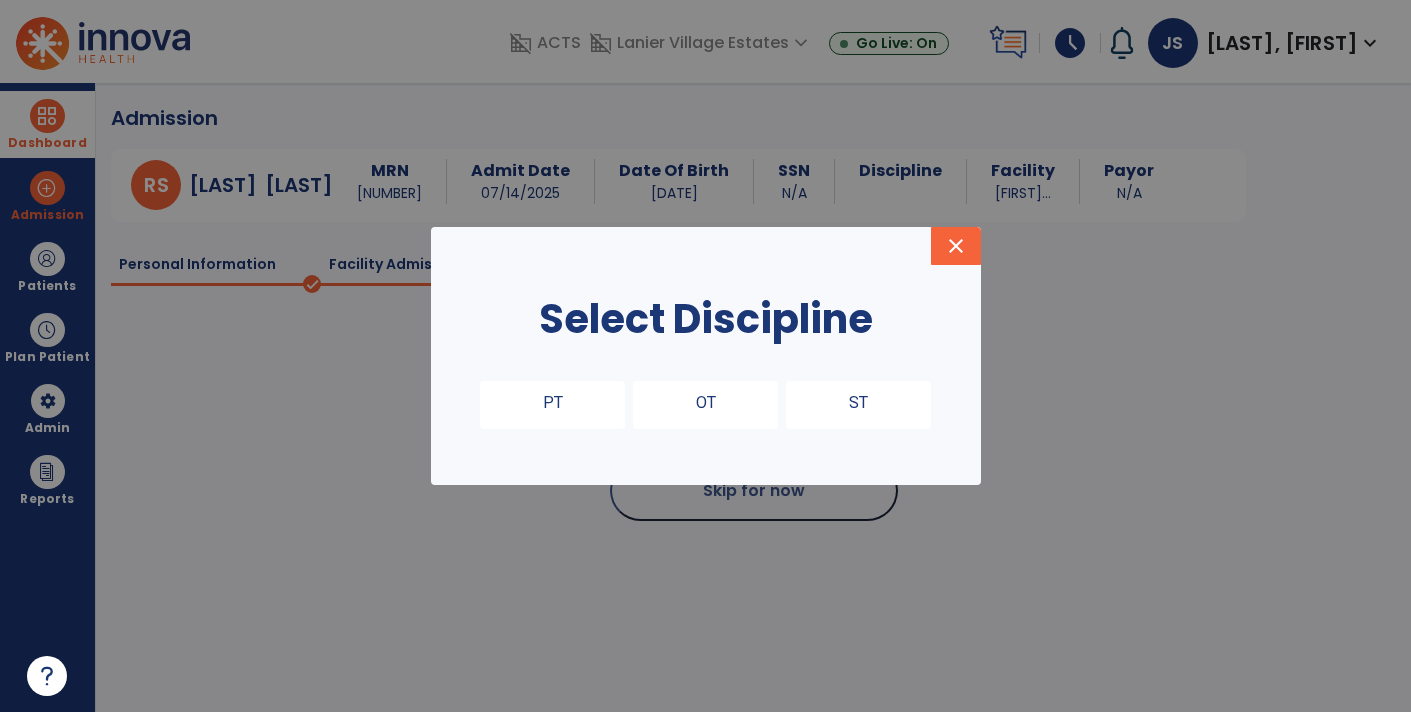 click on "PT" at bounding box center [552, 405] 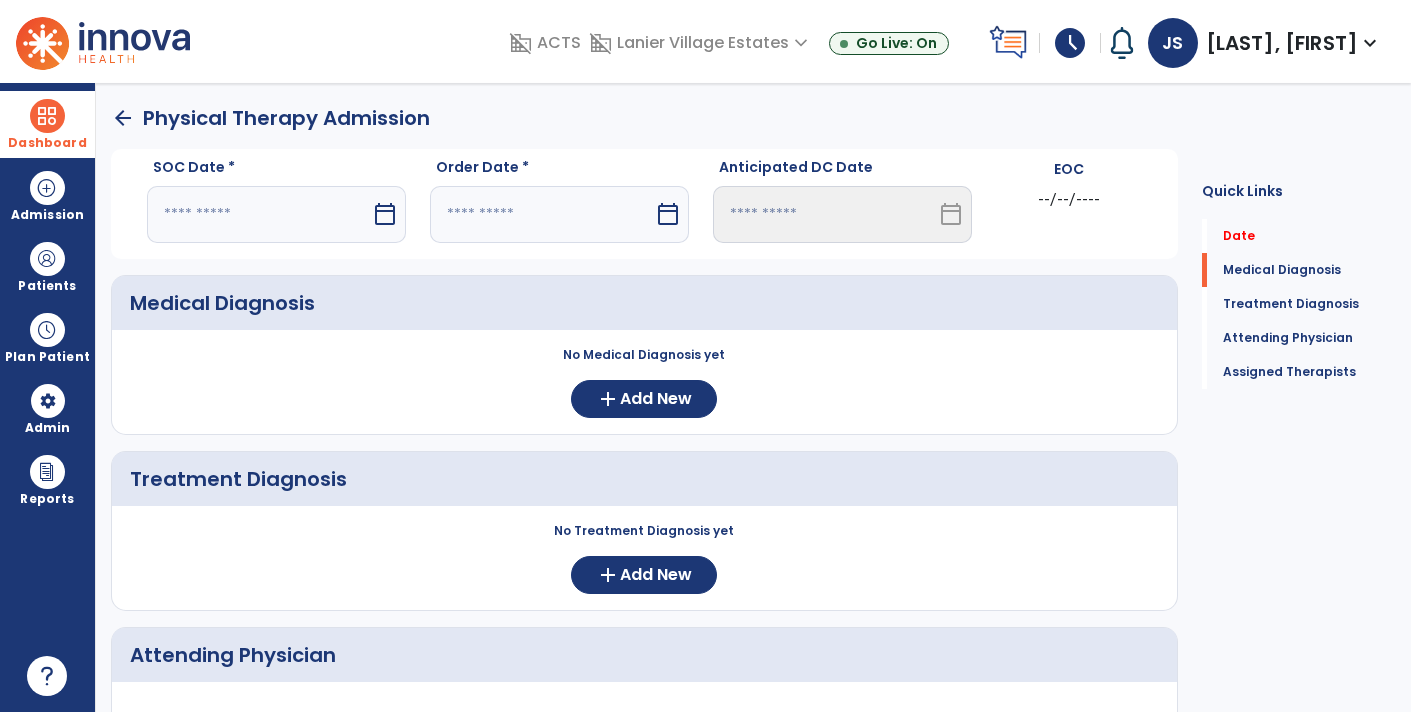 click at bounding box center (259, 214) 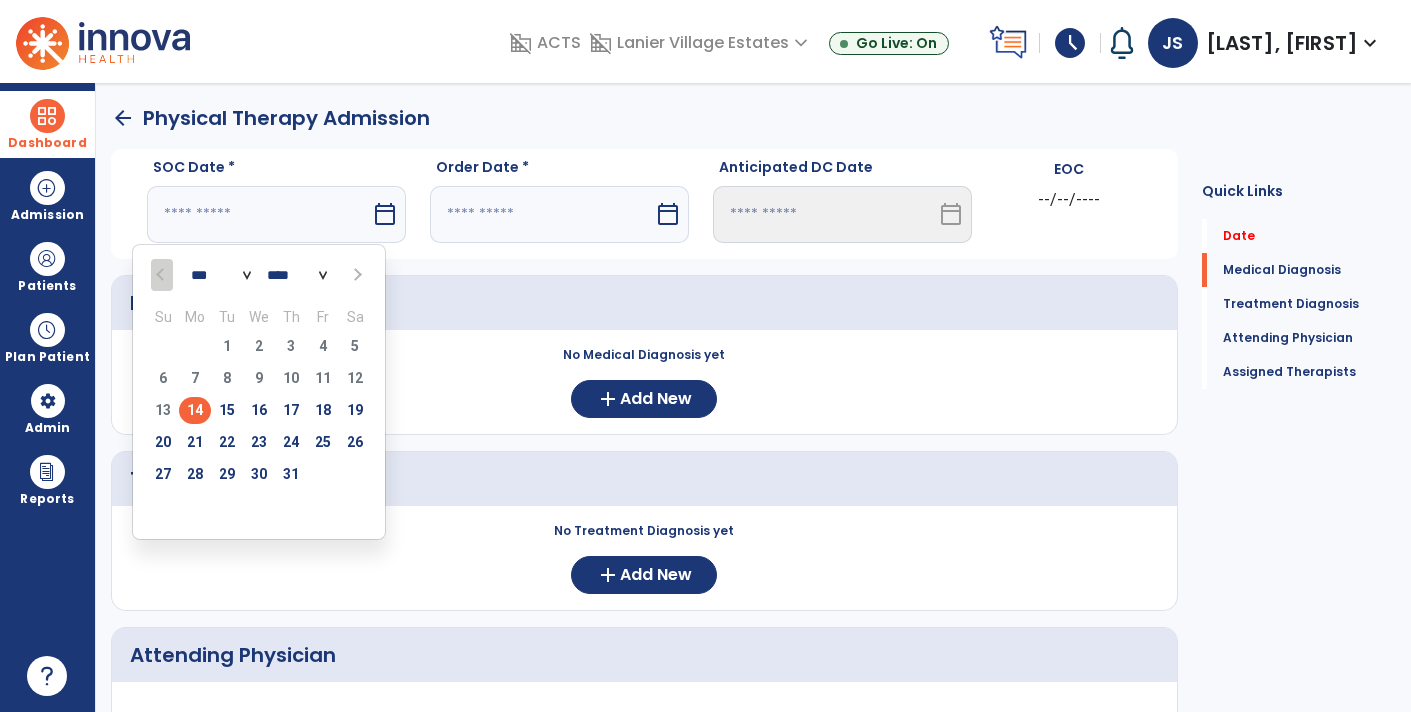 click on "14" at bounding box center [195, 410] 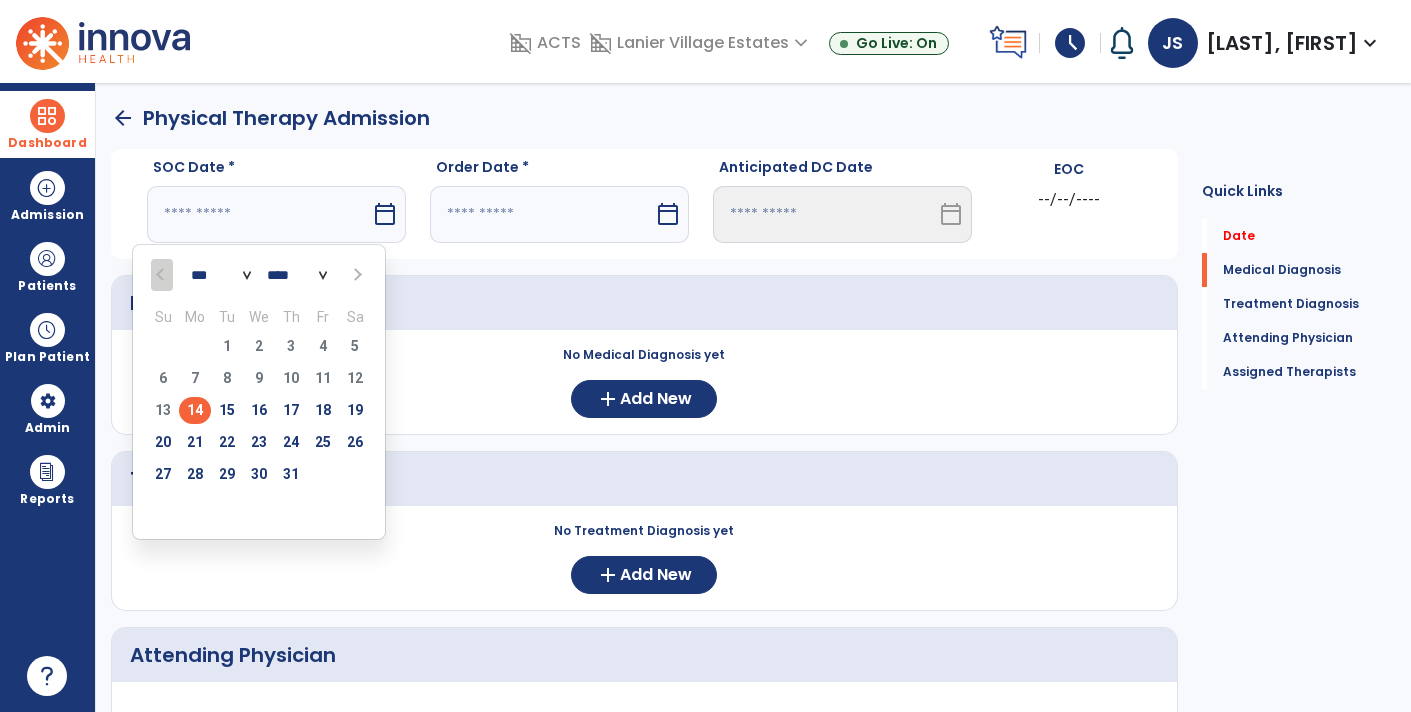 type on "*********" 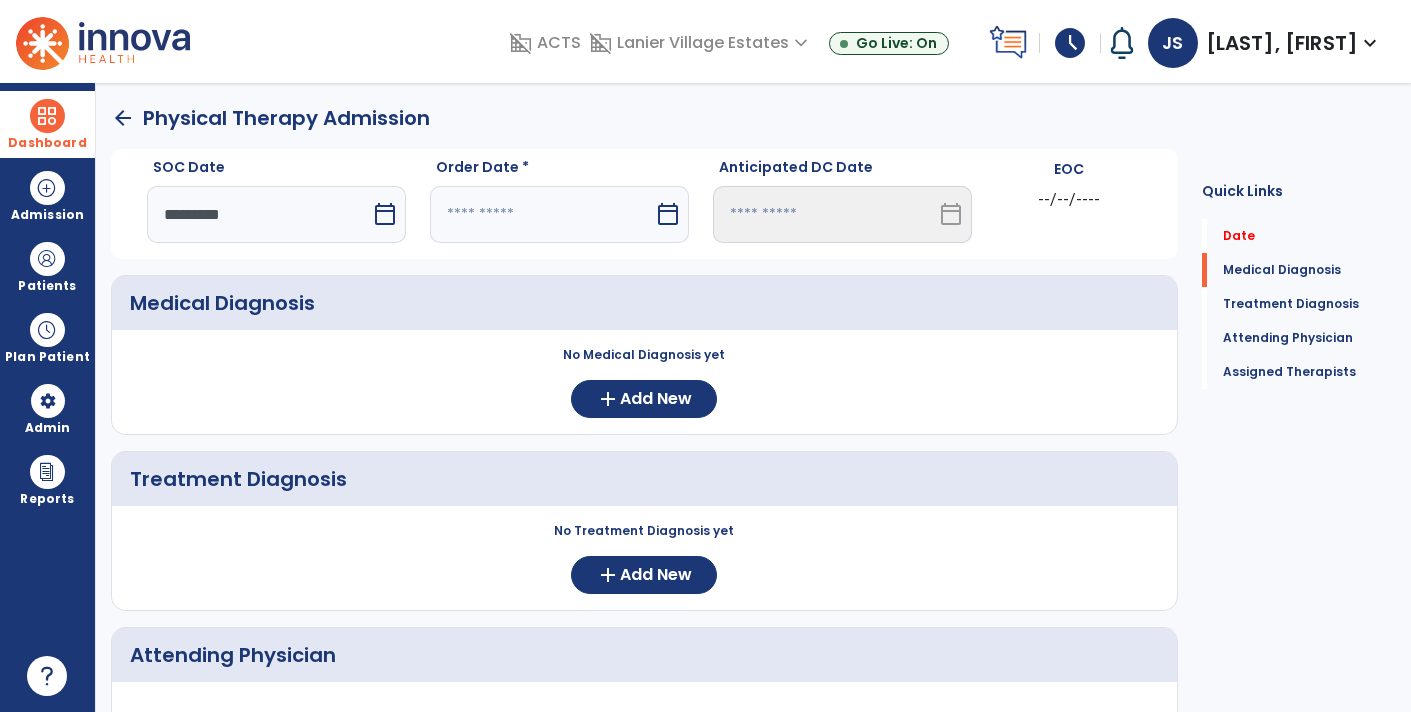 drag, startPoint x: 509, startPoint y: 219, endPoint x: 498, endPoint y: 226, distance: 13.038404 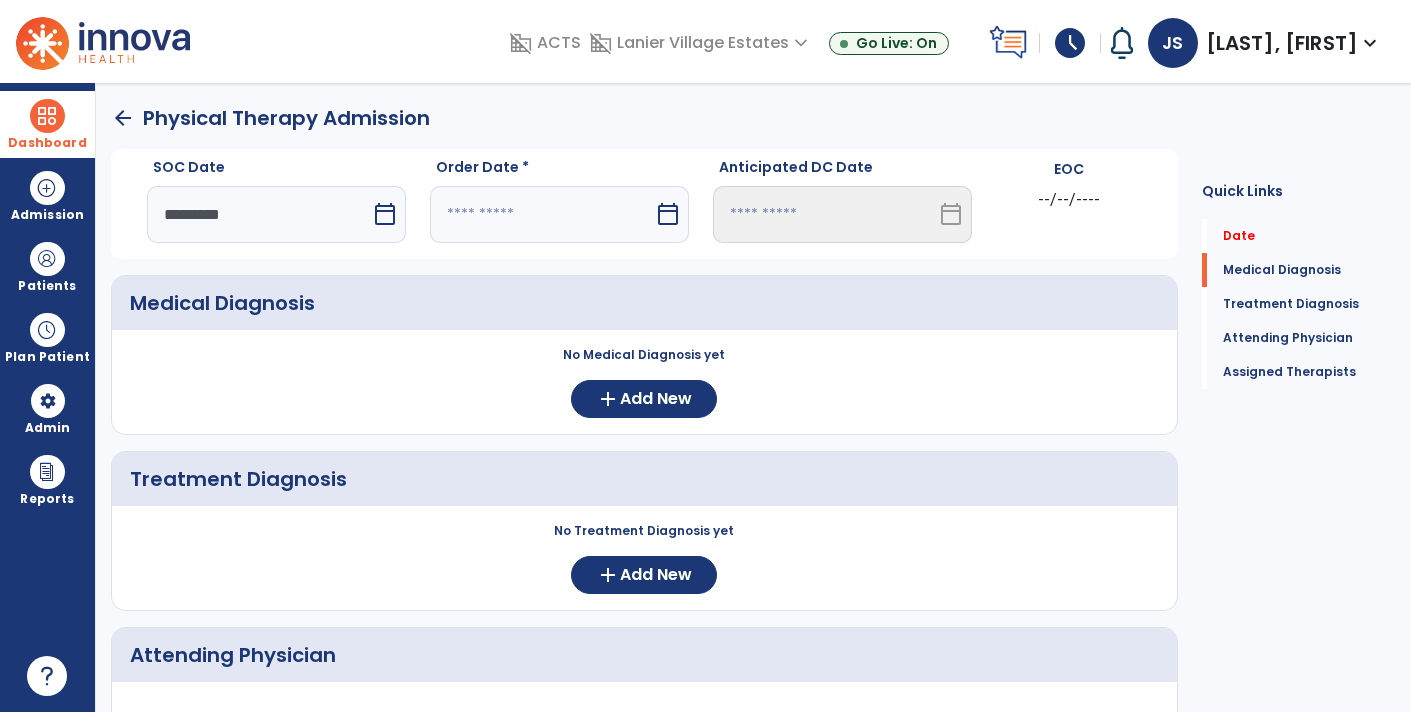 click at bounding box center (542, 214) 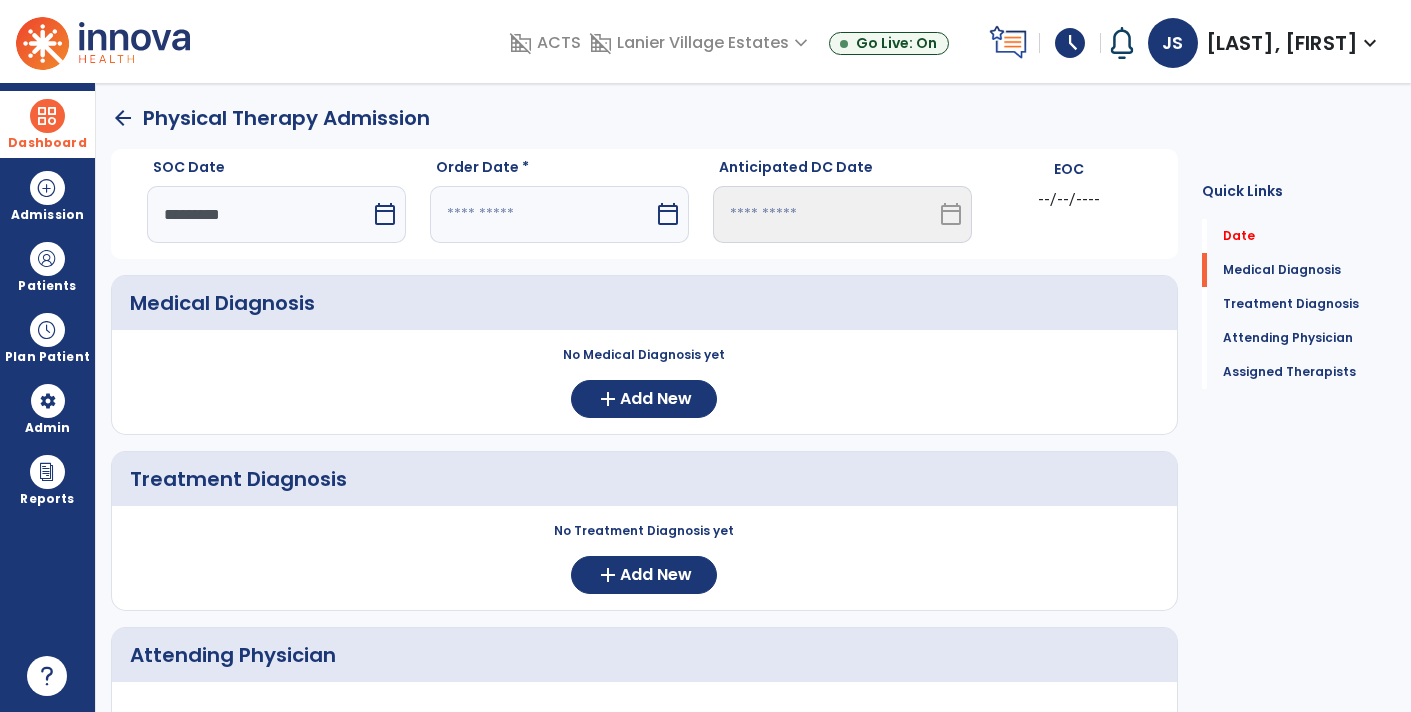 select on "*" 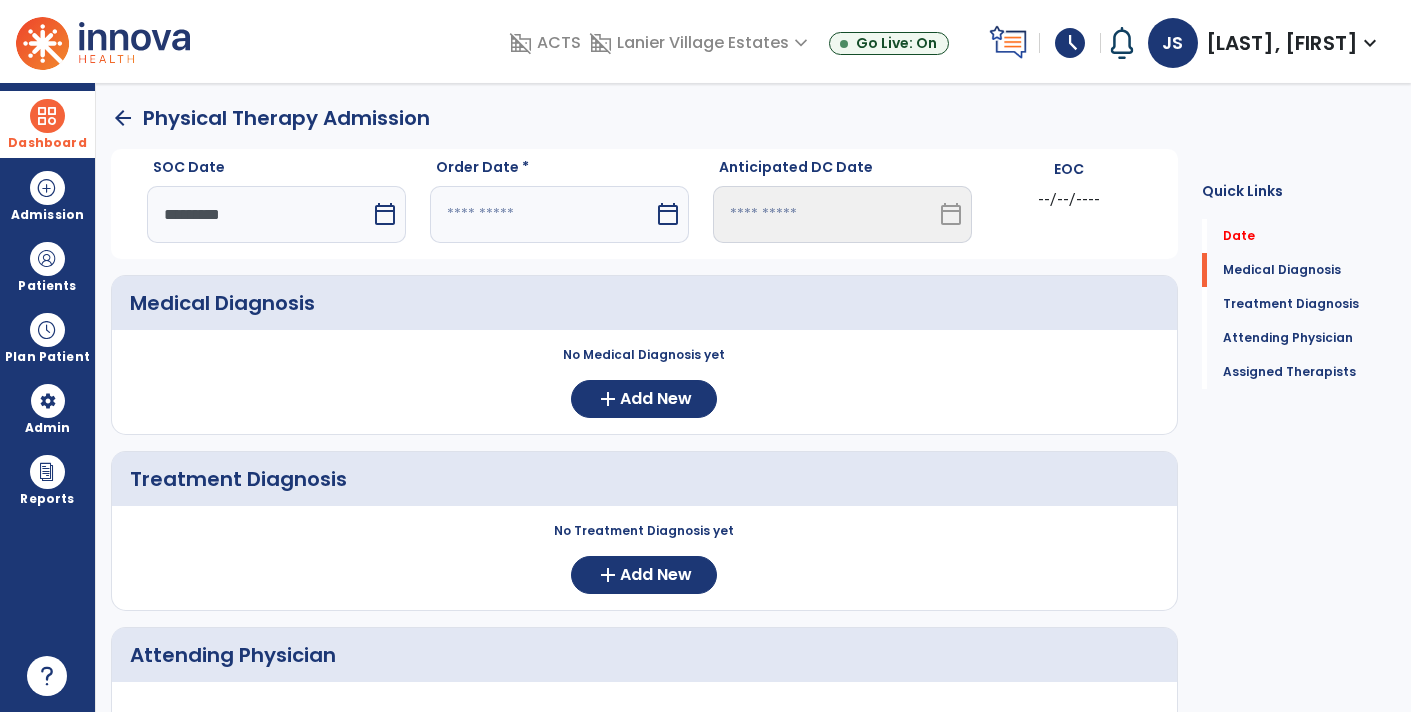 select on "****" 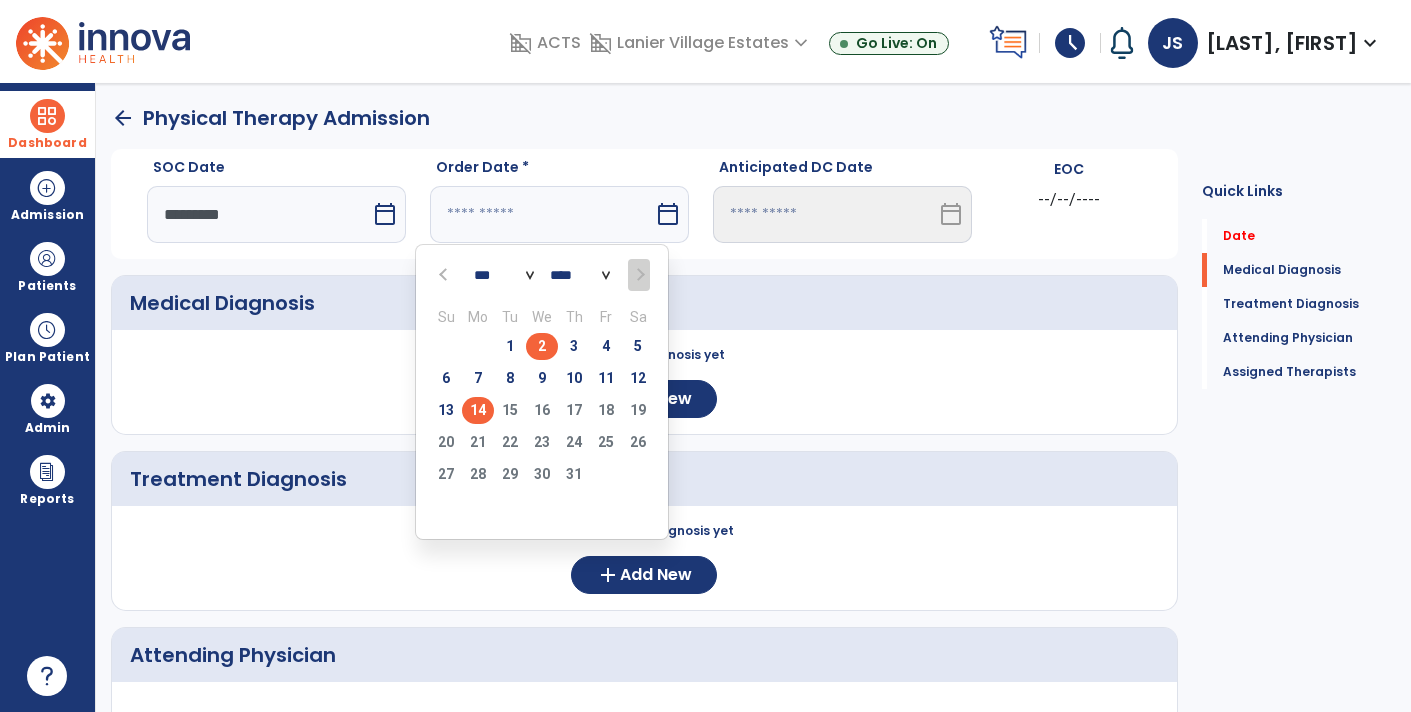 click on "2" at bounding box center (542, 346) 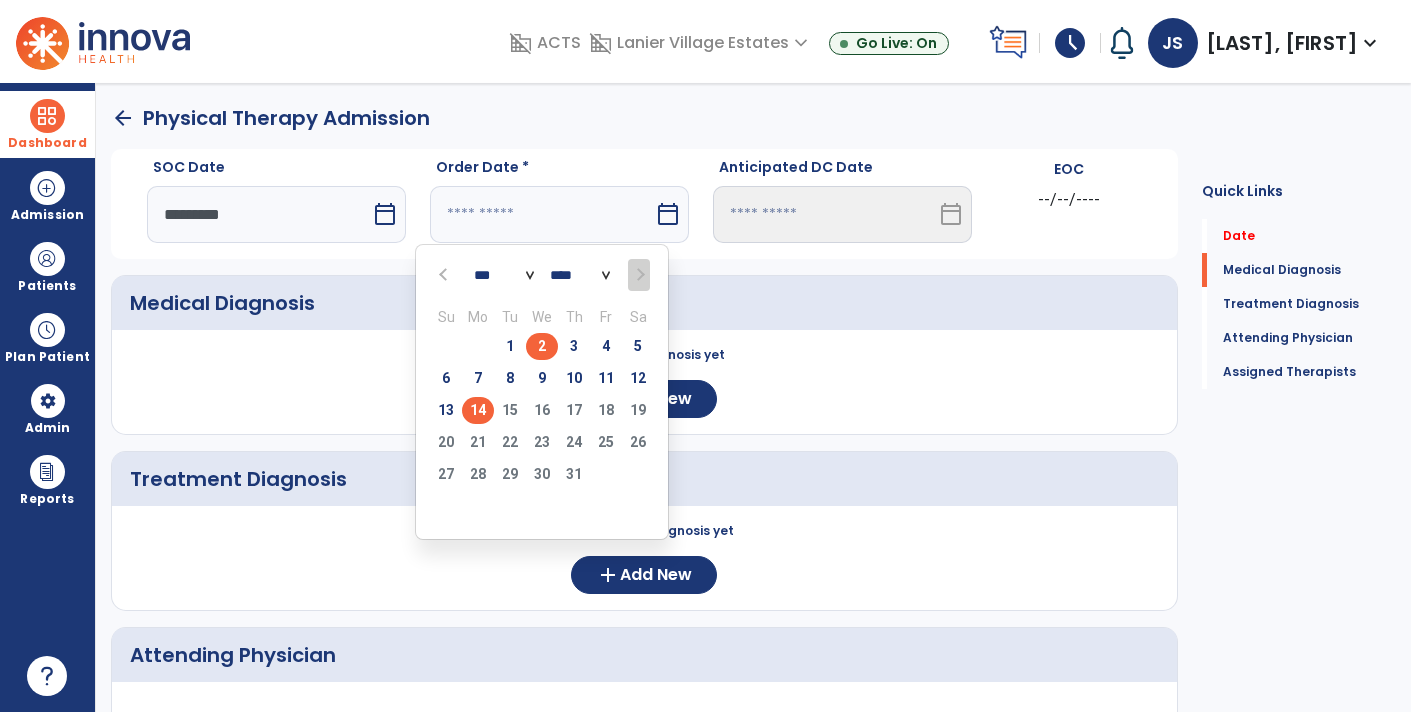 type on "********" 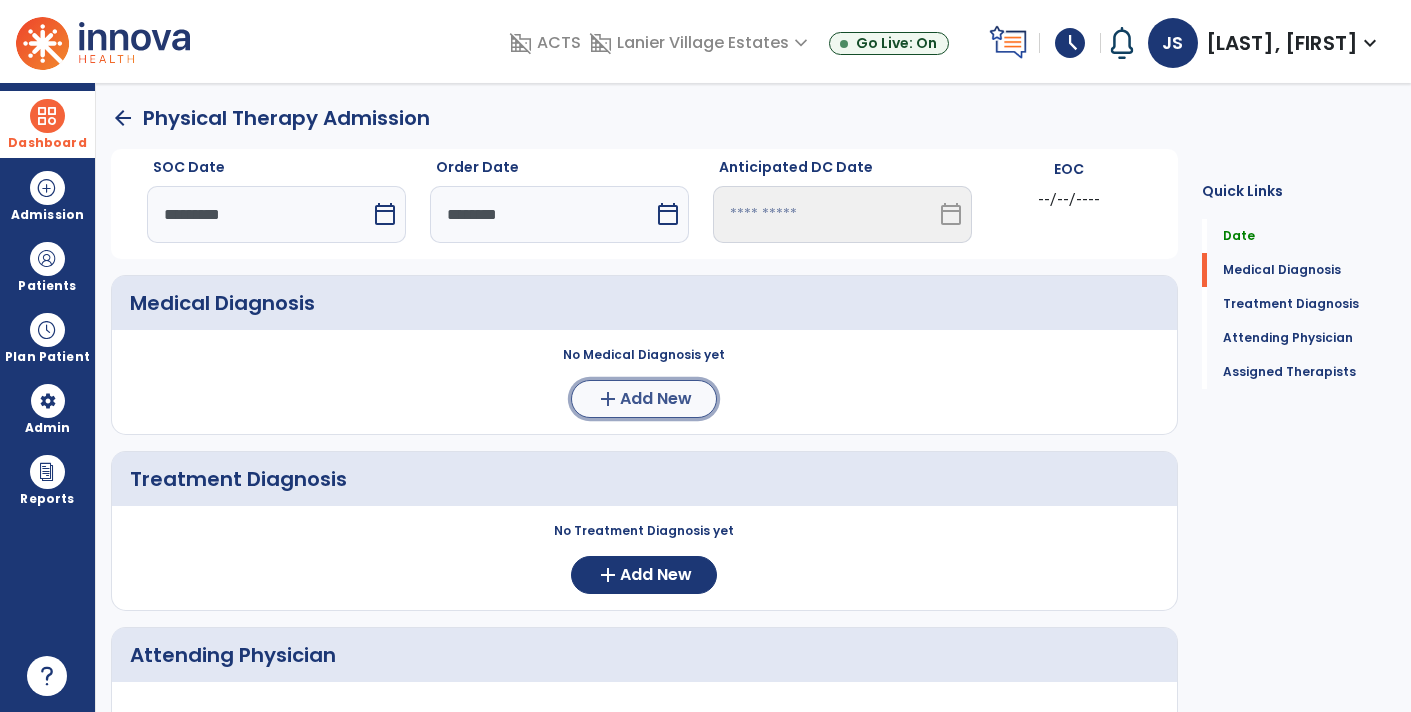 click on "add  Add New" 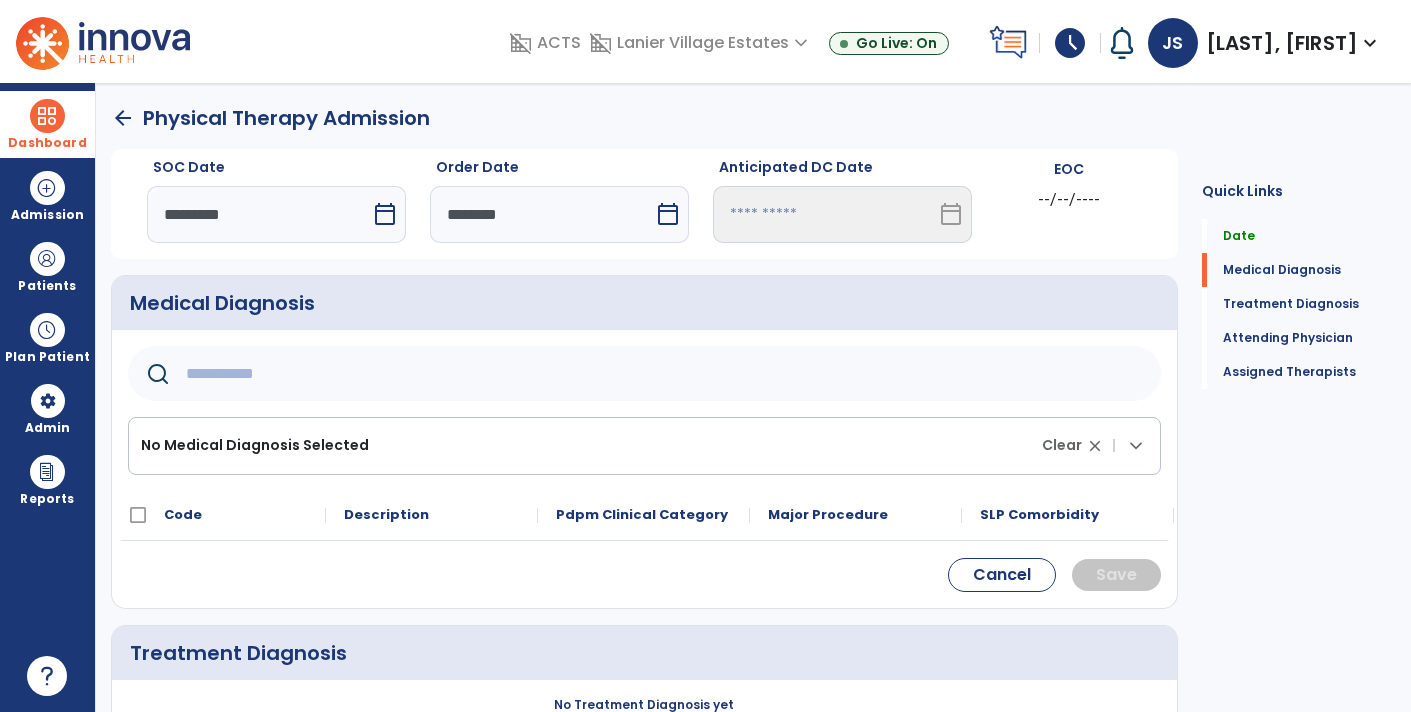 click 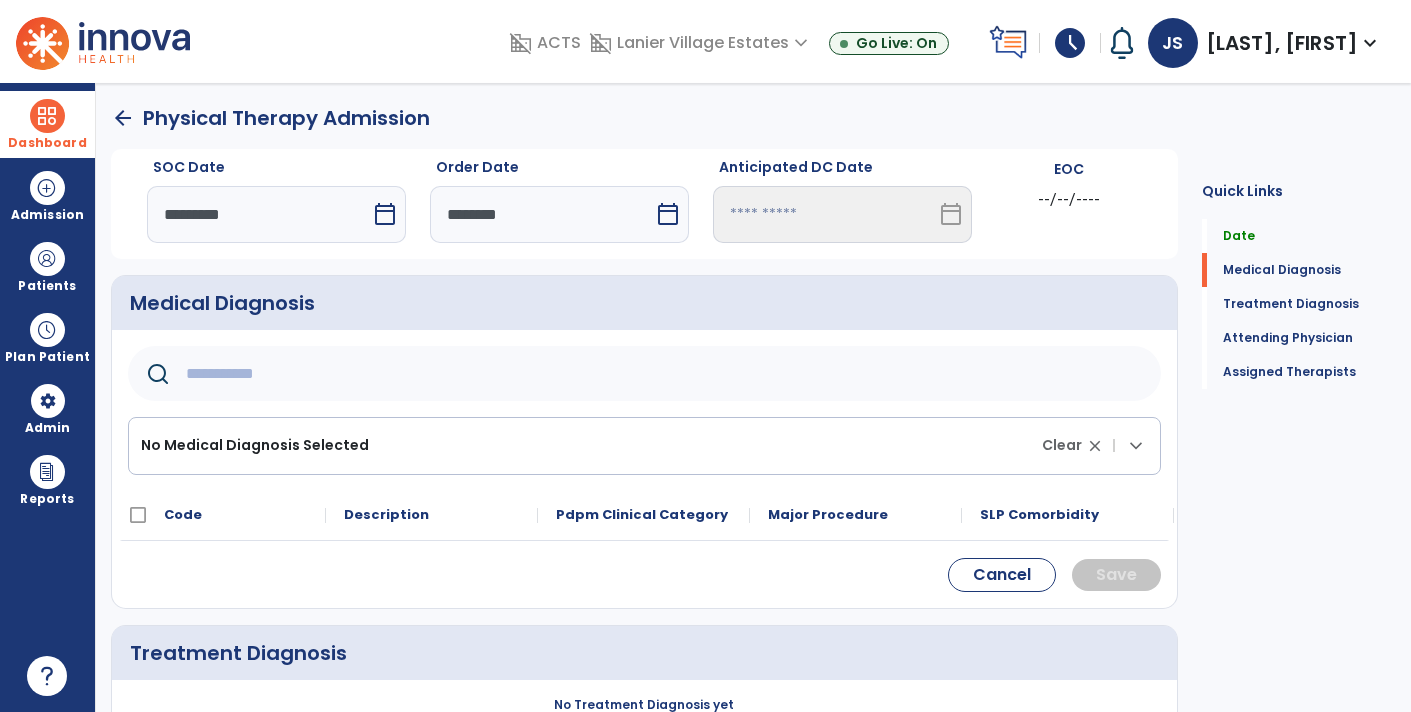 click 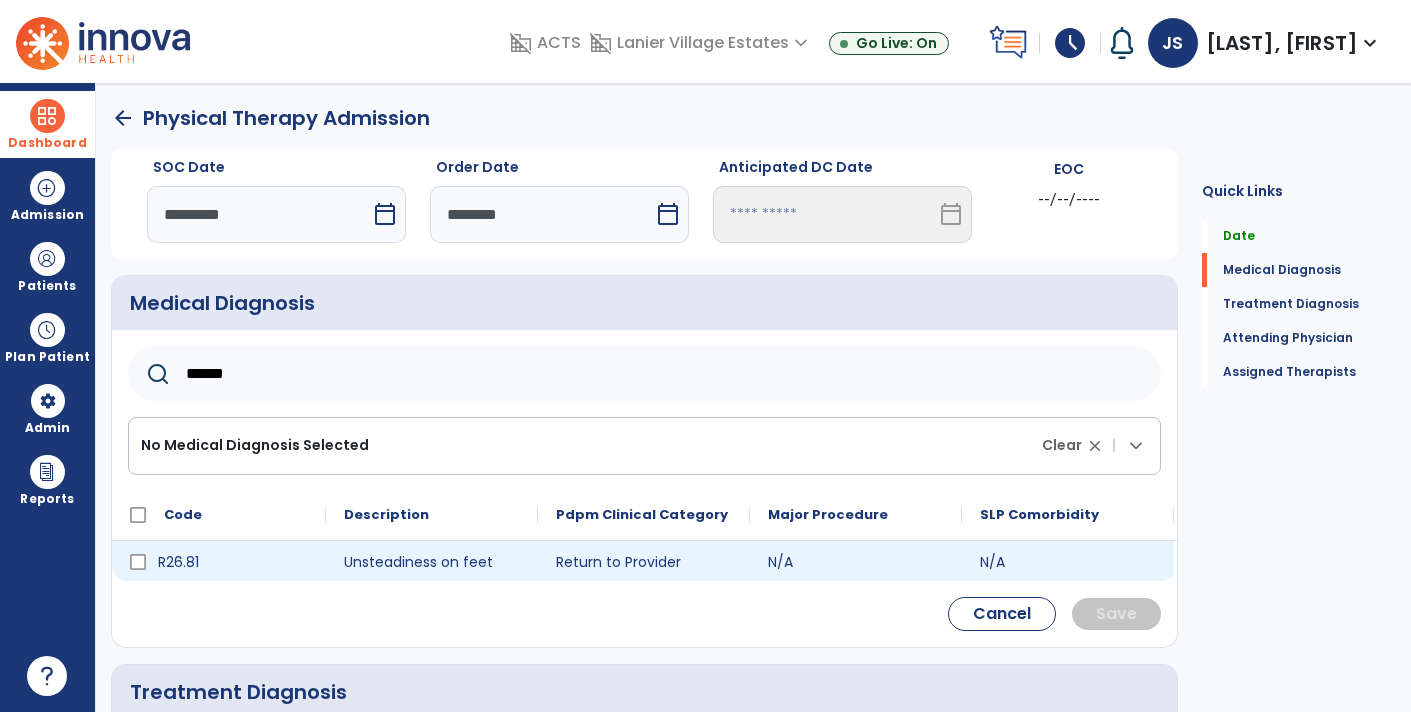 type on "******" 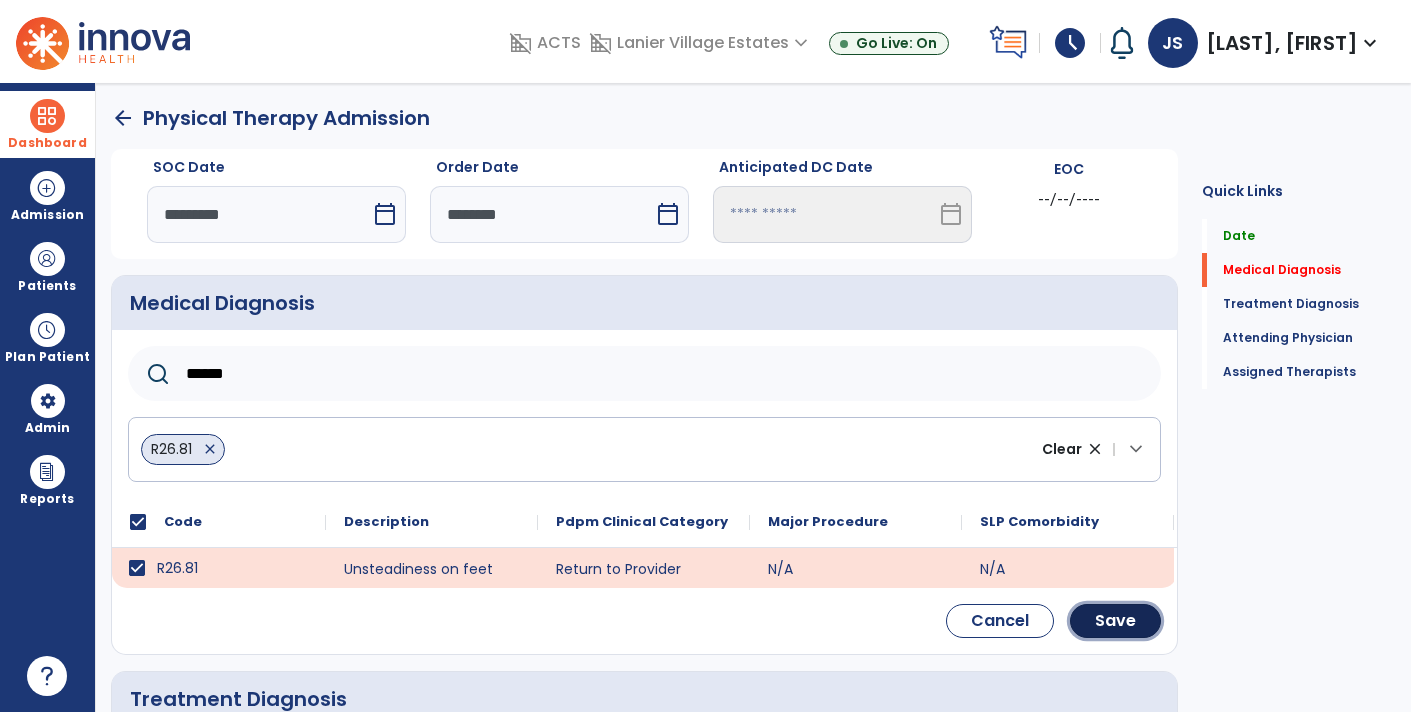 drag, startPoint x: 1099, startPoint y: 620, endPoint x: 1089, endPoint y: 617, distance: 10.440307 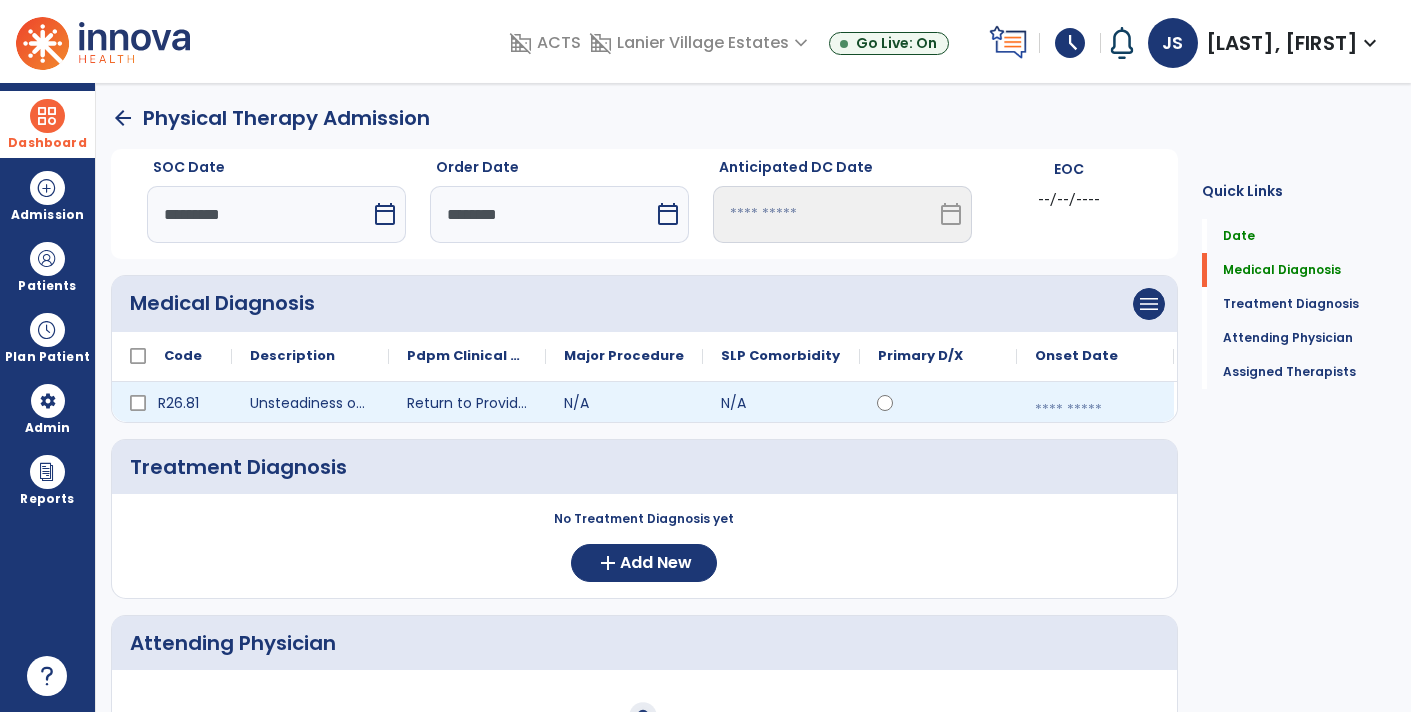 click at bounding box center [1095, 410] 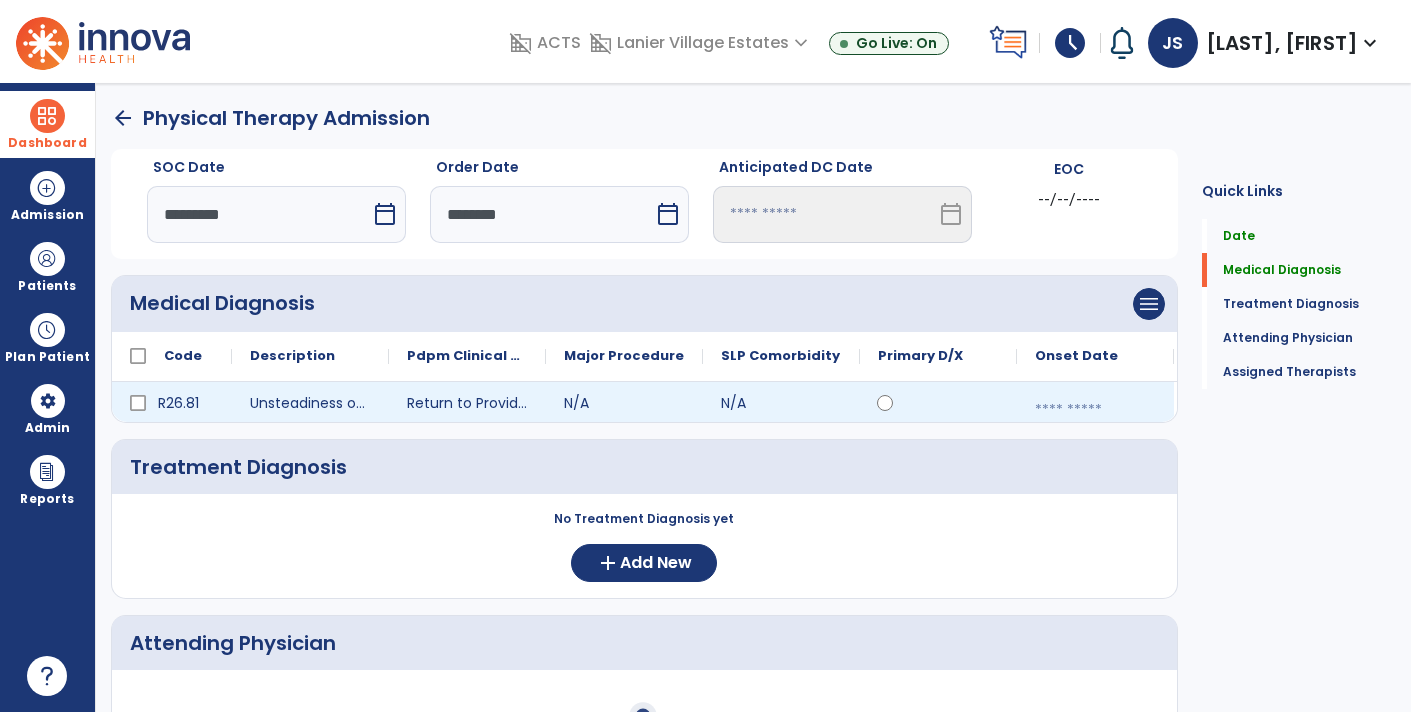 select on "*" 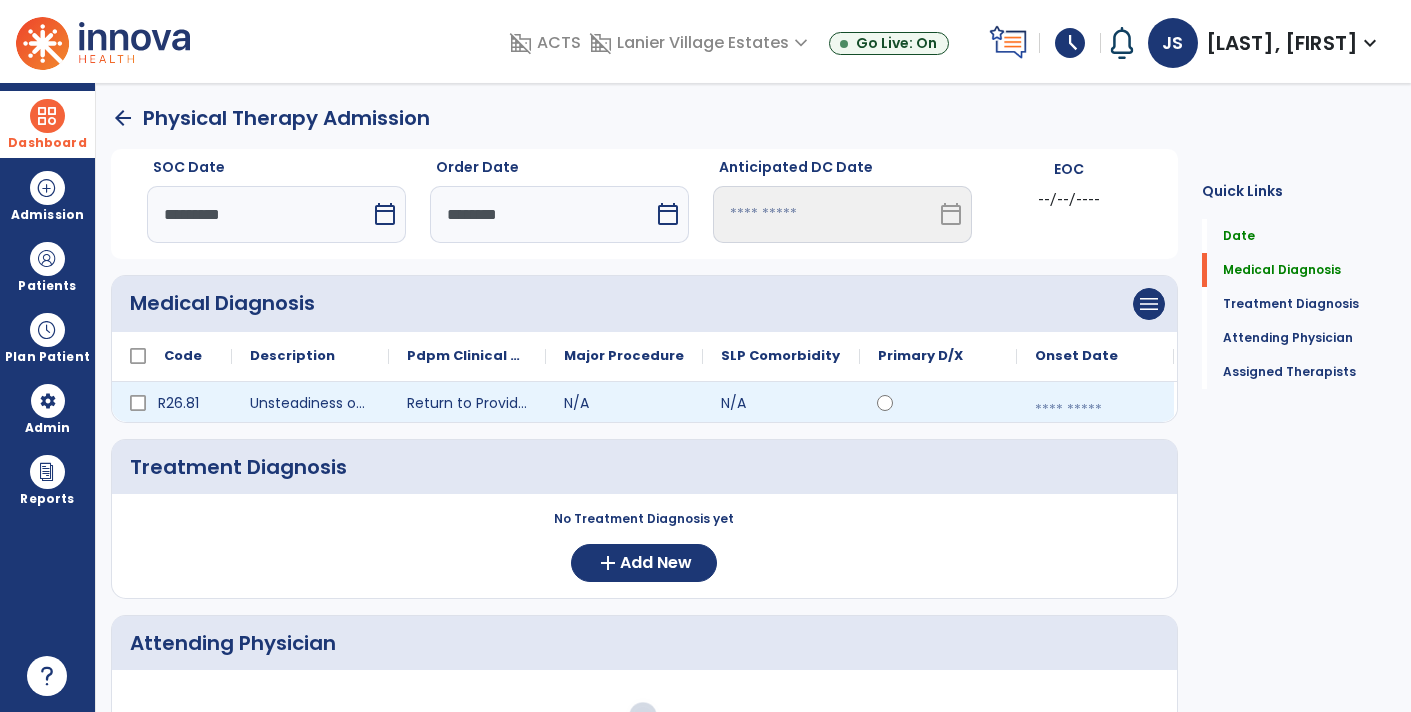 select on "****" 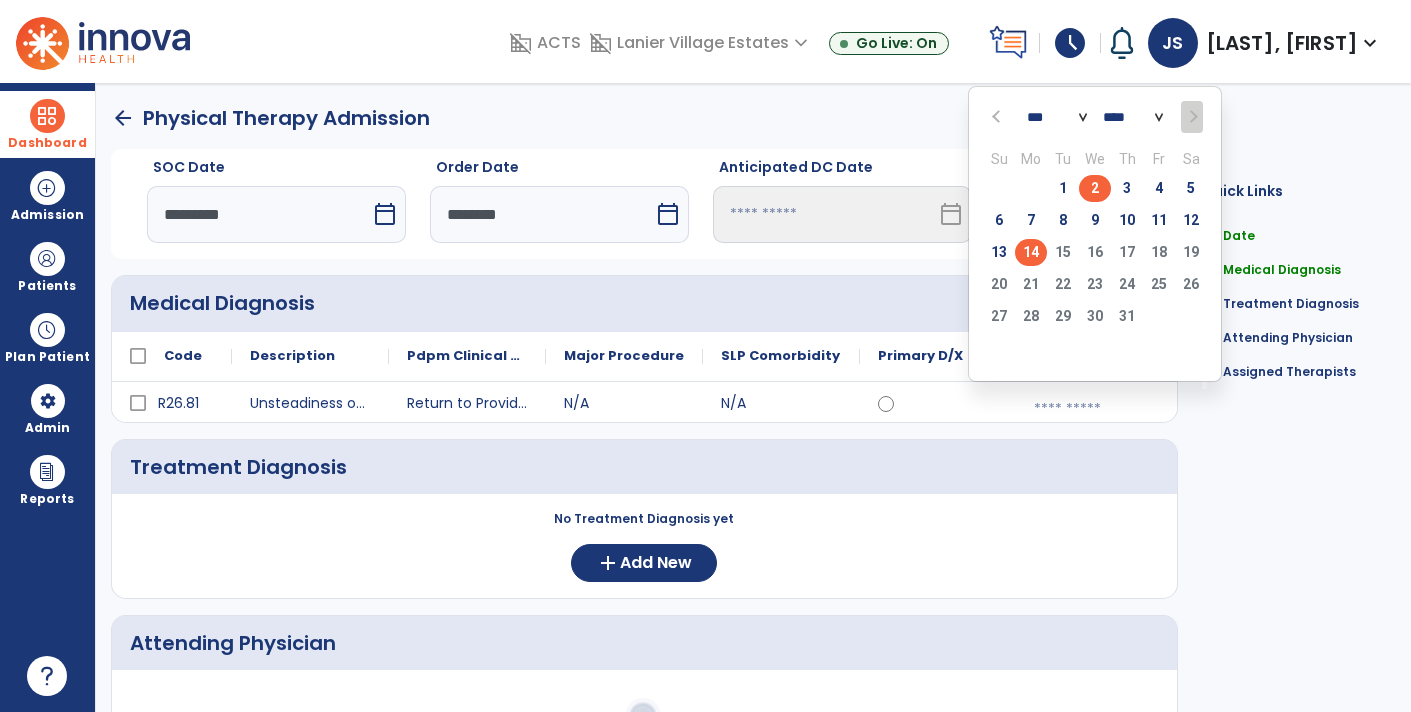click on "2" 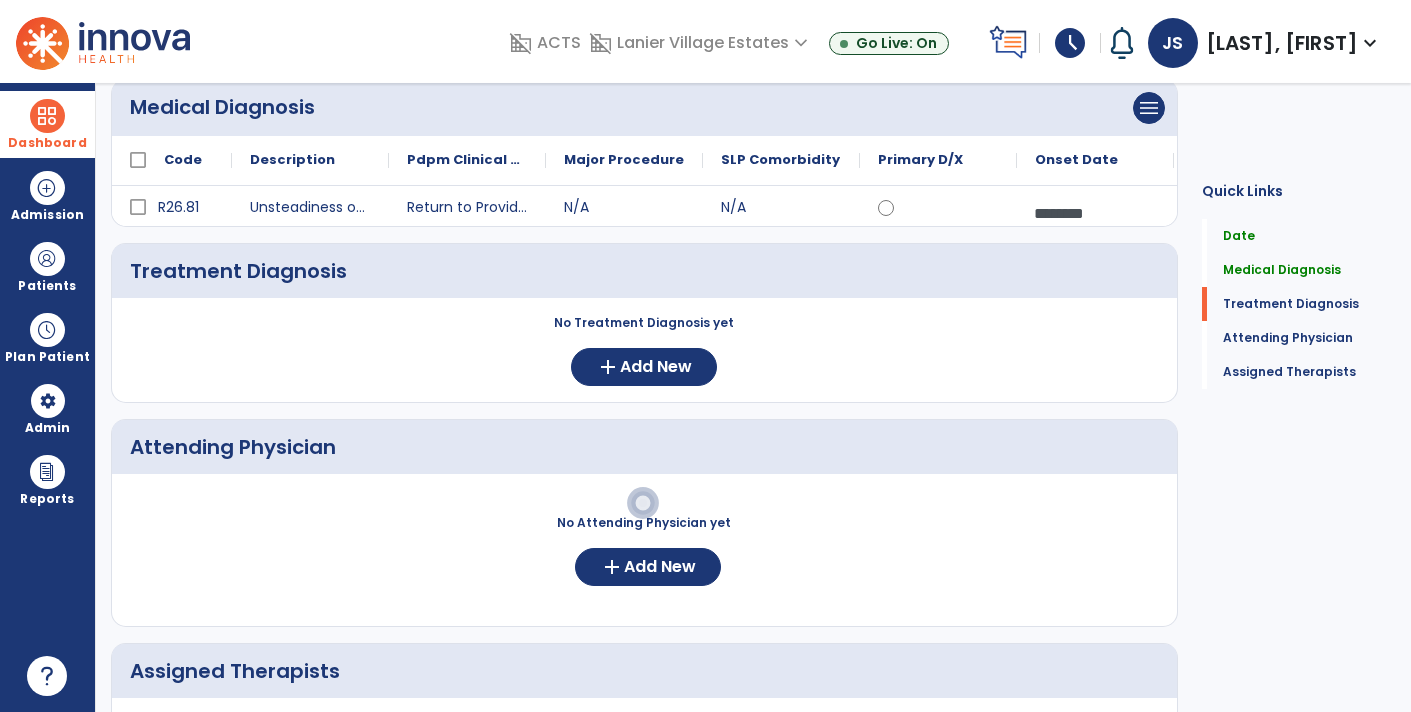 scroll, scrollTop: 213, scrollLeft: 0, axis: vertical 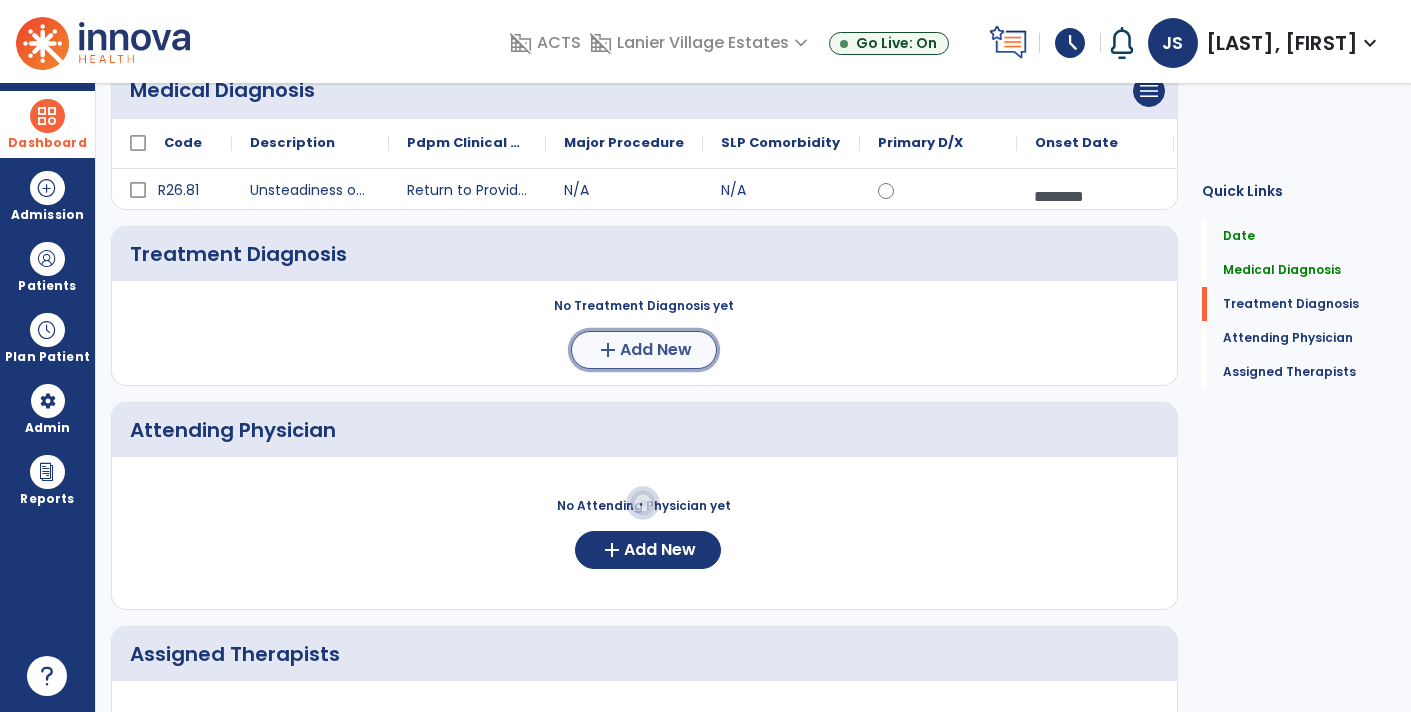 click on "add  Add New" 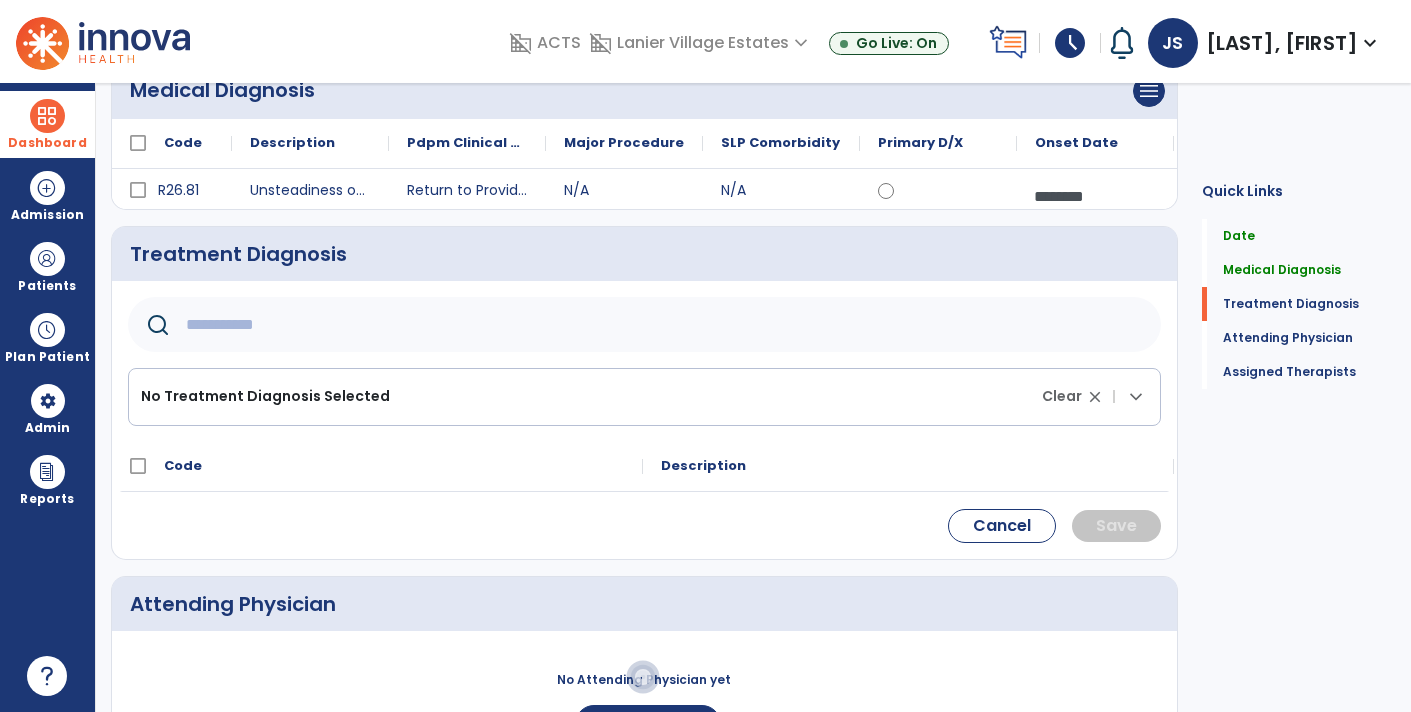 click 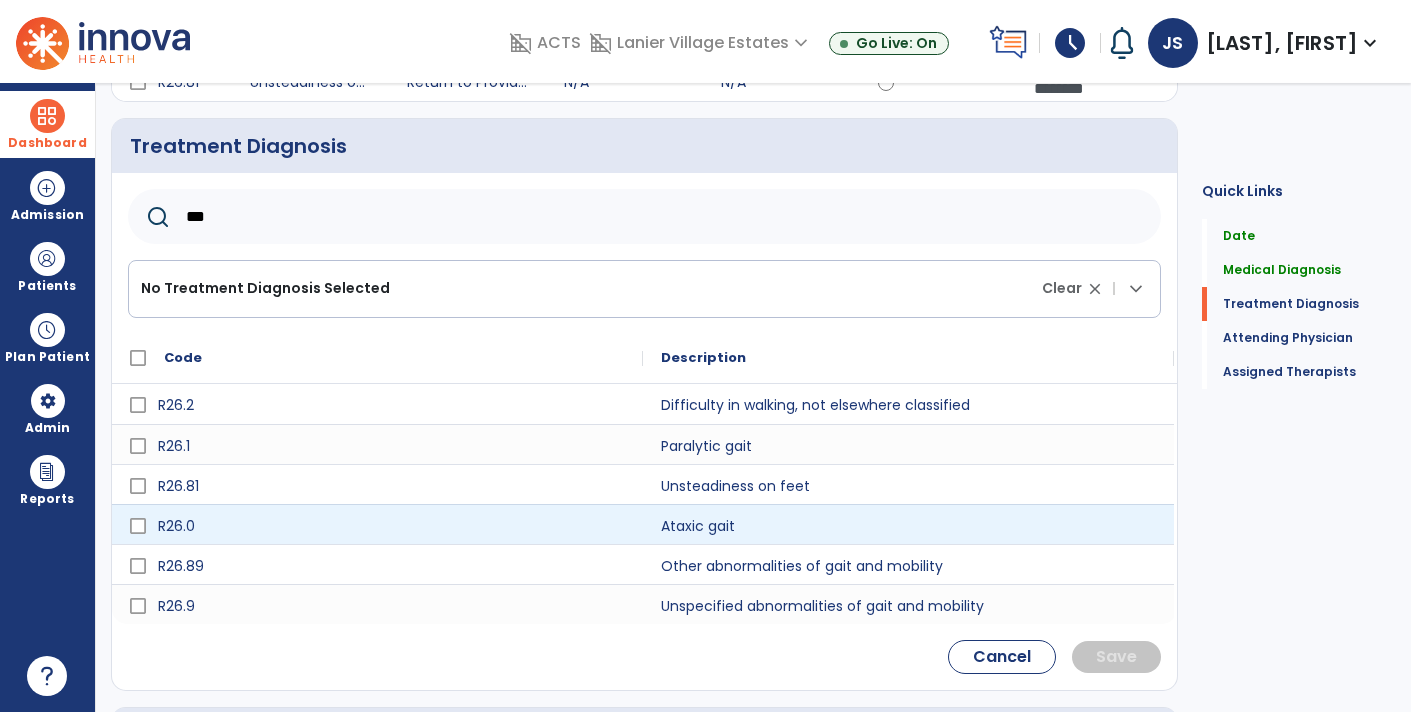 scroll, scrollTop: 329, scrollLeft: 0, axis: vertical 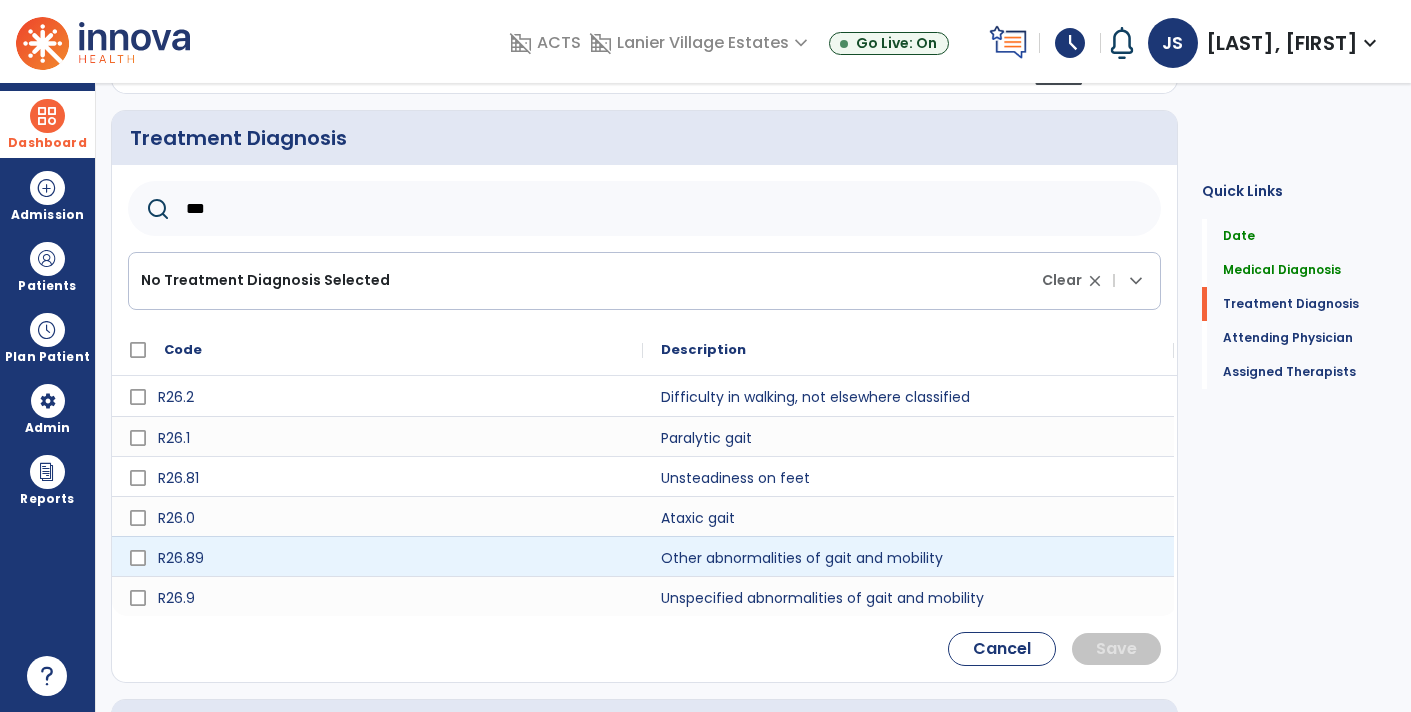 type on "***" 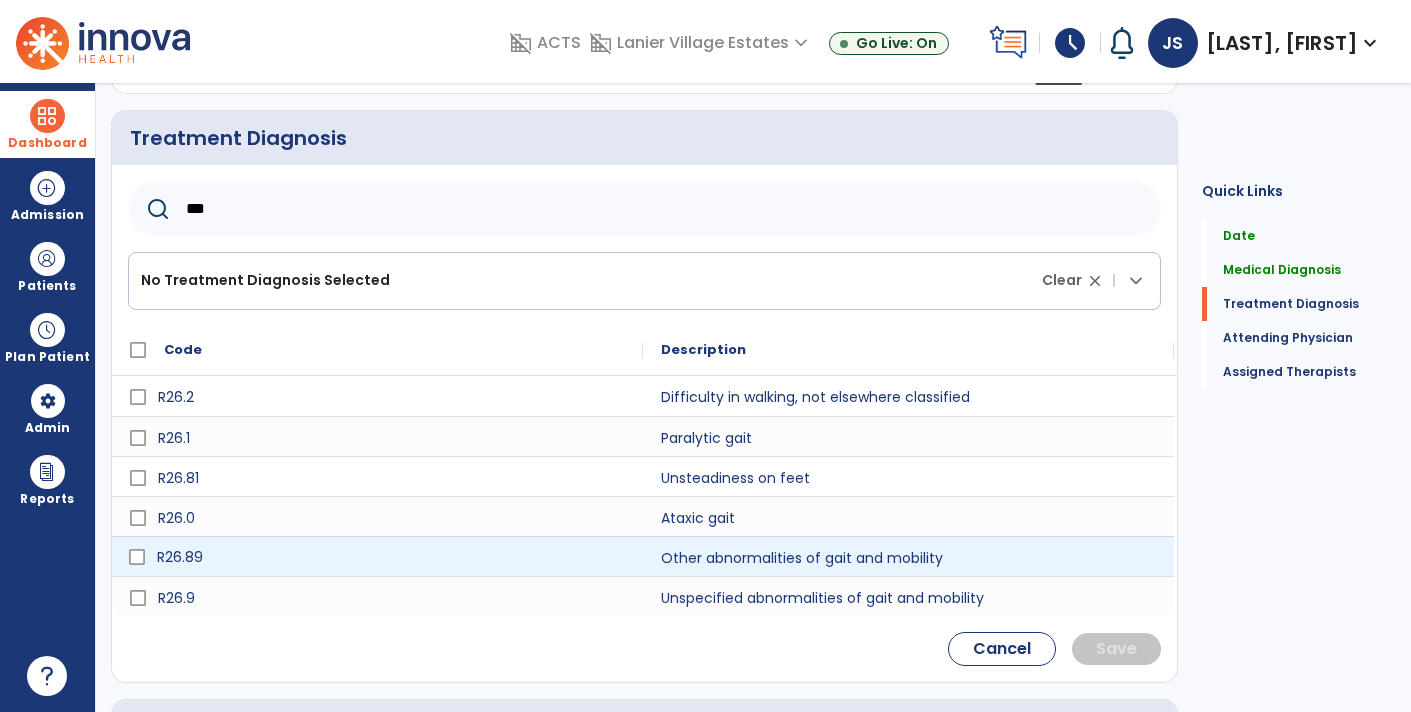 click on "R26.89" at bounding box center [391, 557] 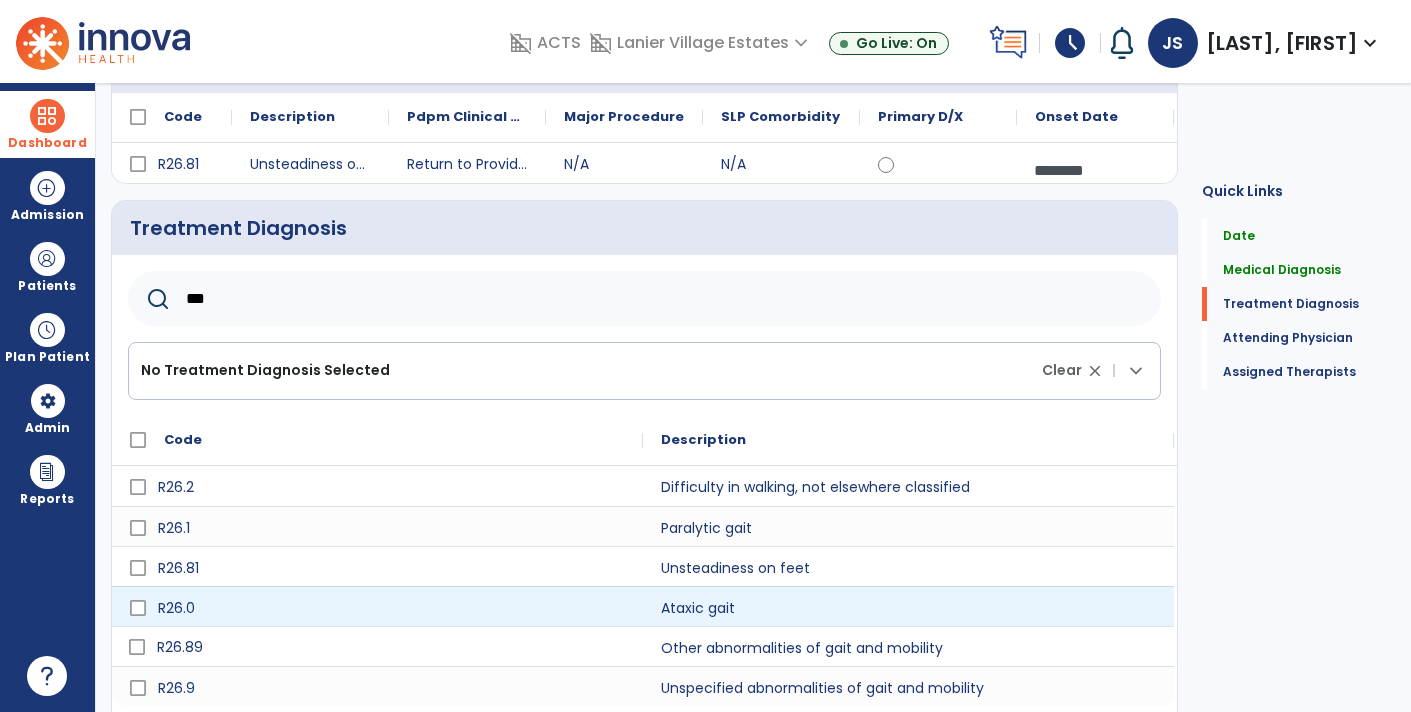 scroll, scrollTop: 247, scrollLeft: 0, axis: vertical 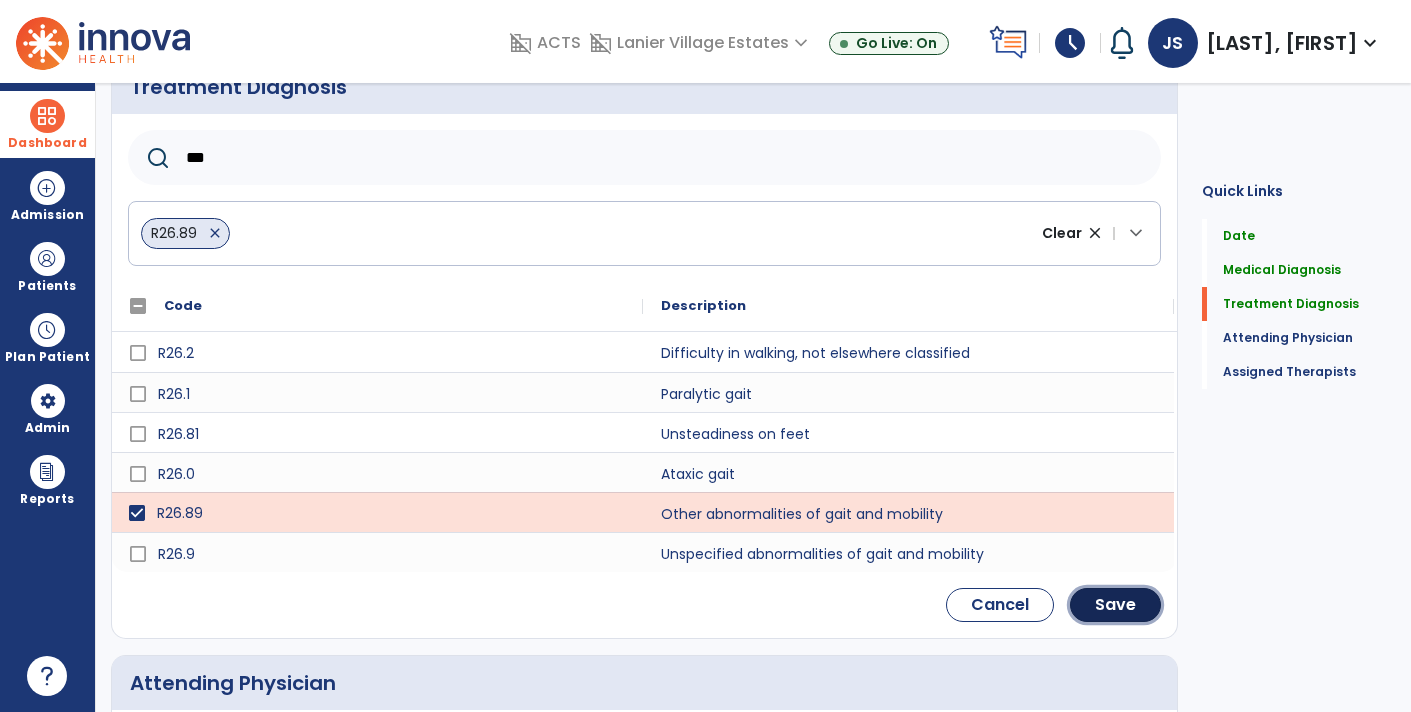 click on "Save" 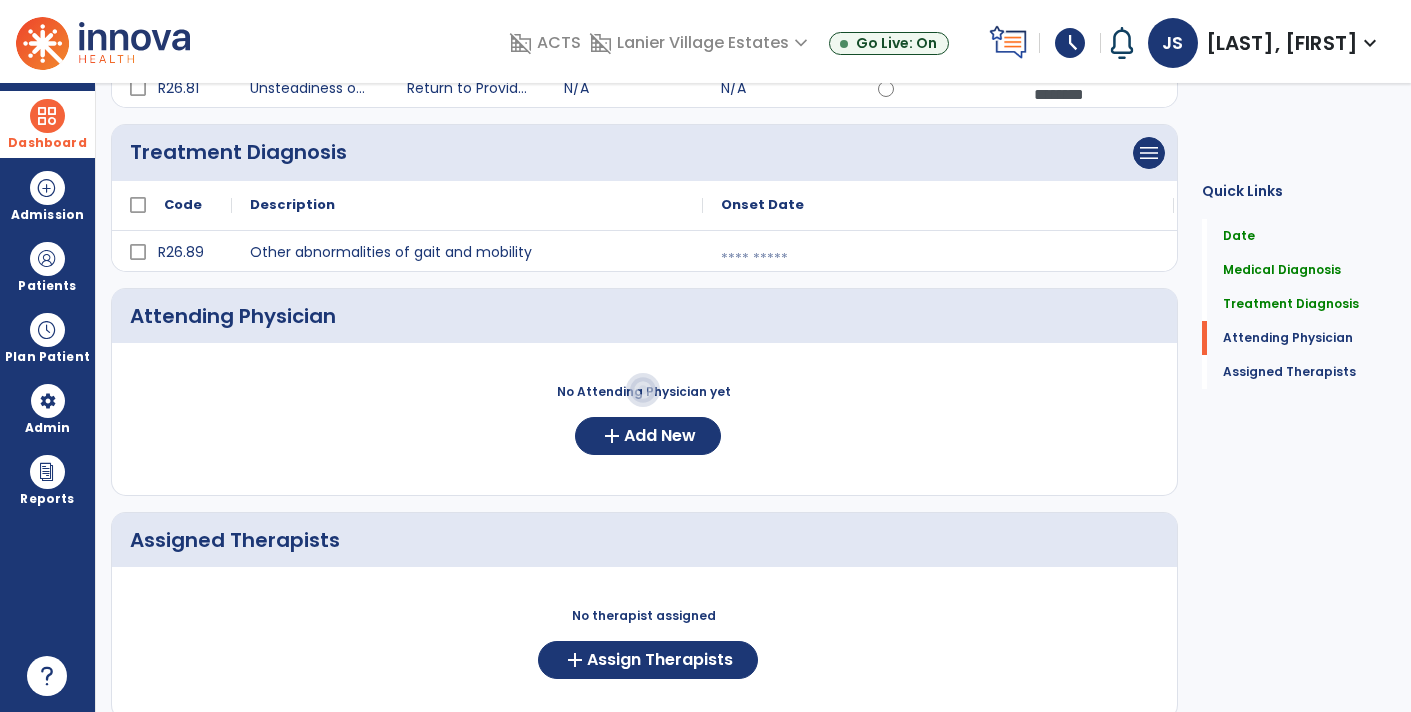 scroll, scrollTop: 313, scrollLeft: 0, axis: vertical 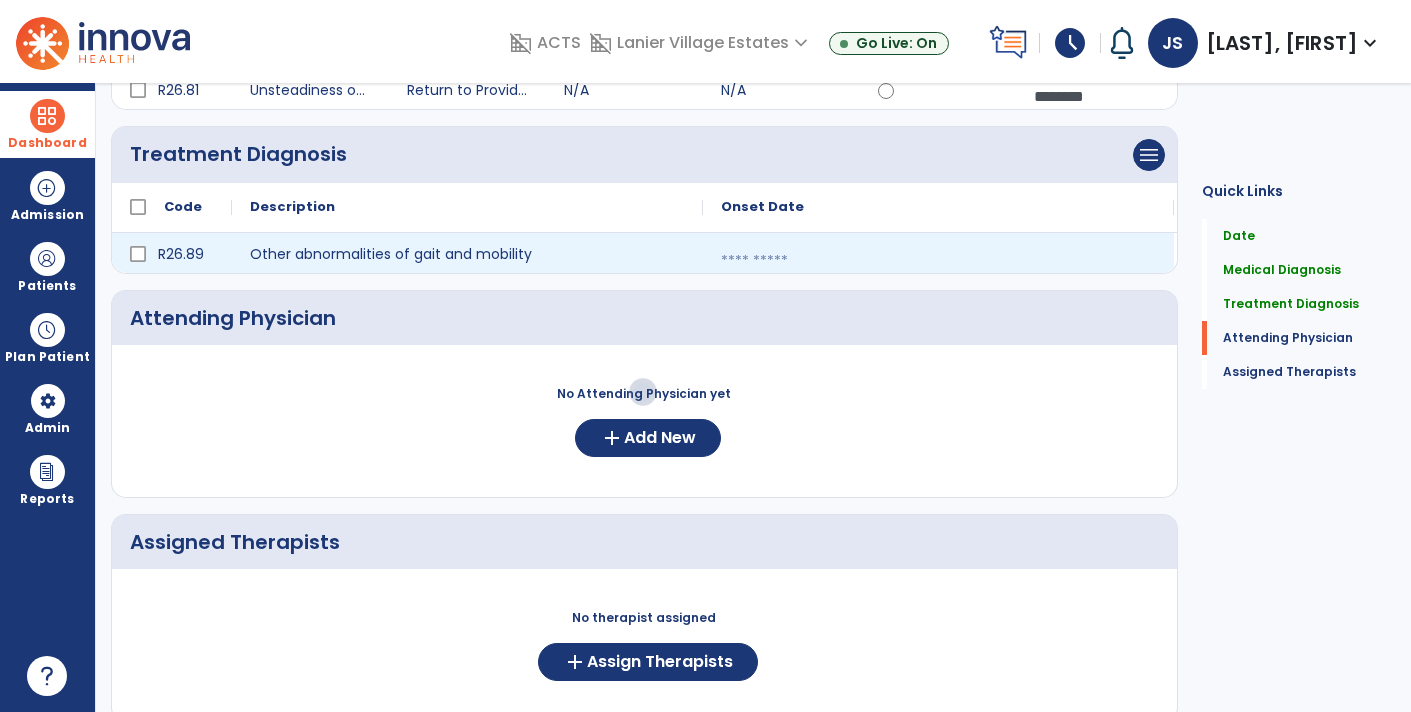 click at bounding box center (938, 261) 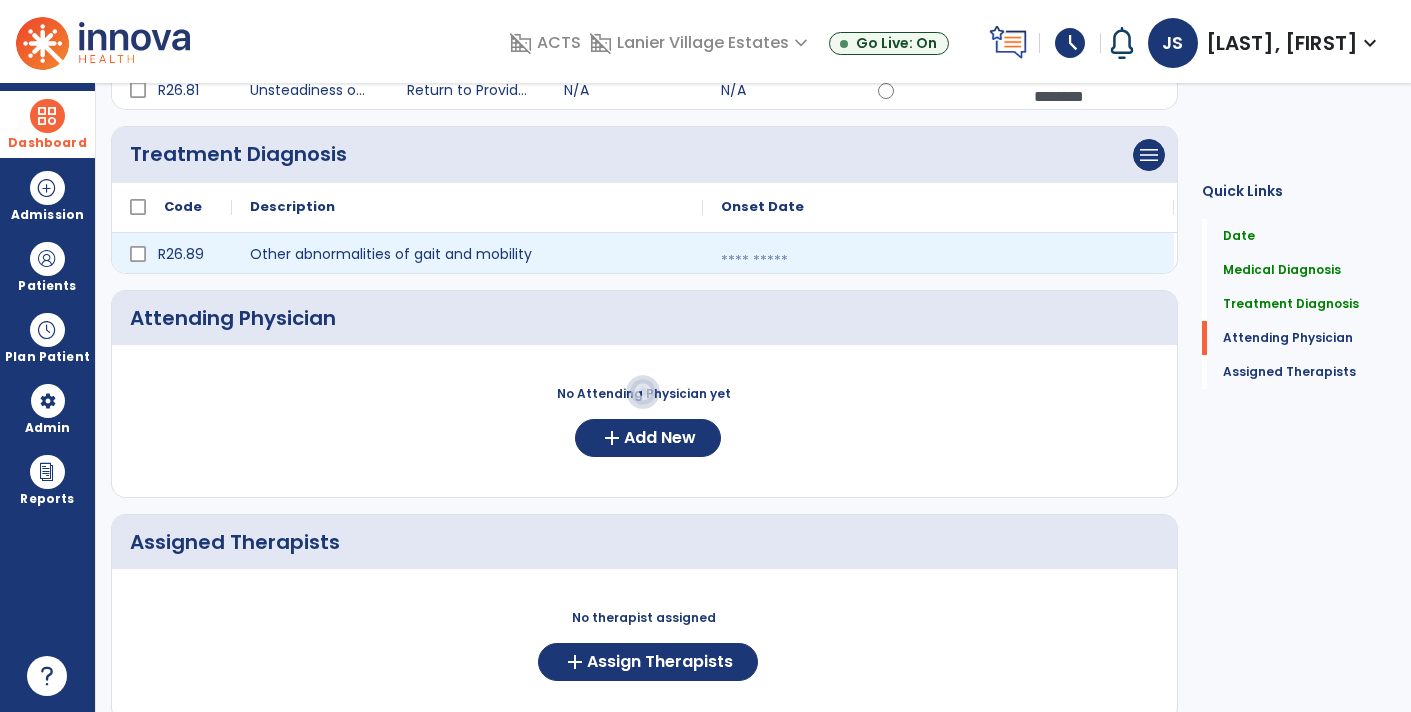 select on "*" 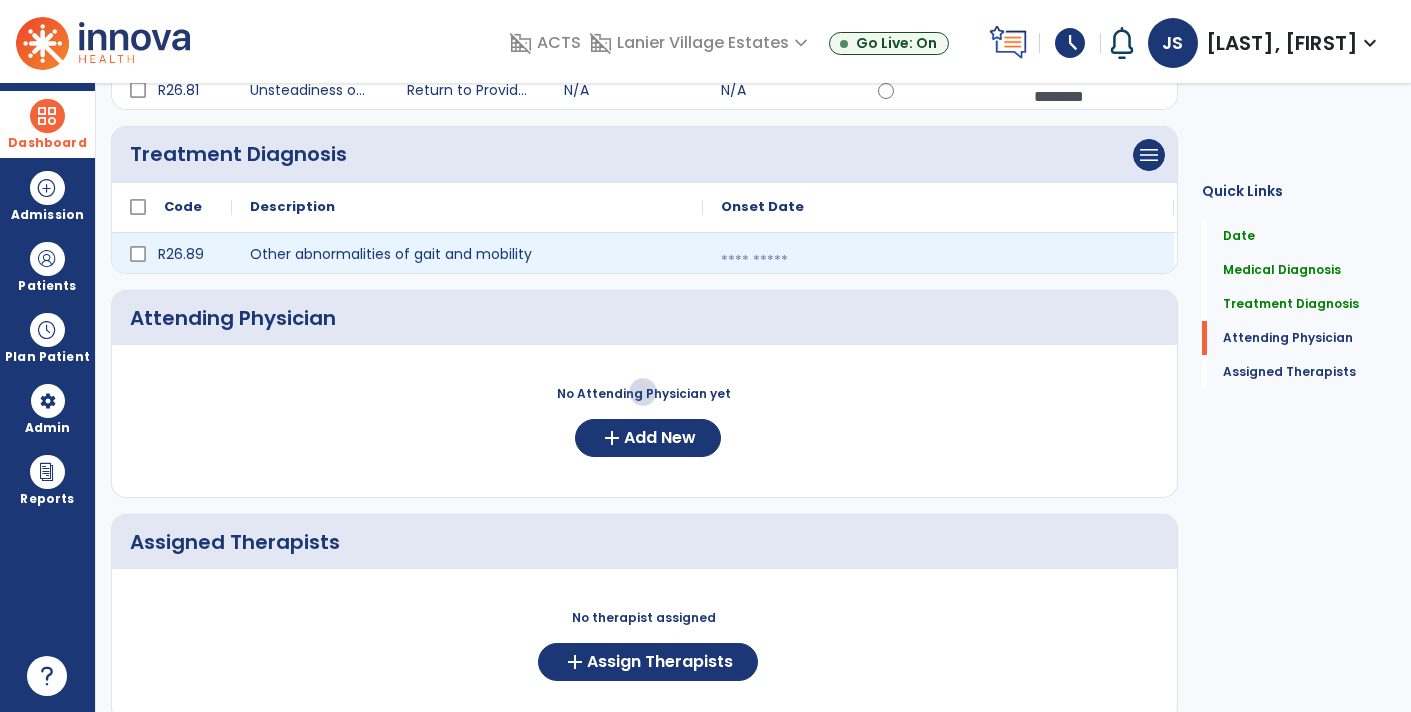 select on "****" 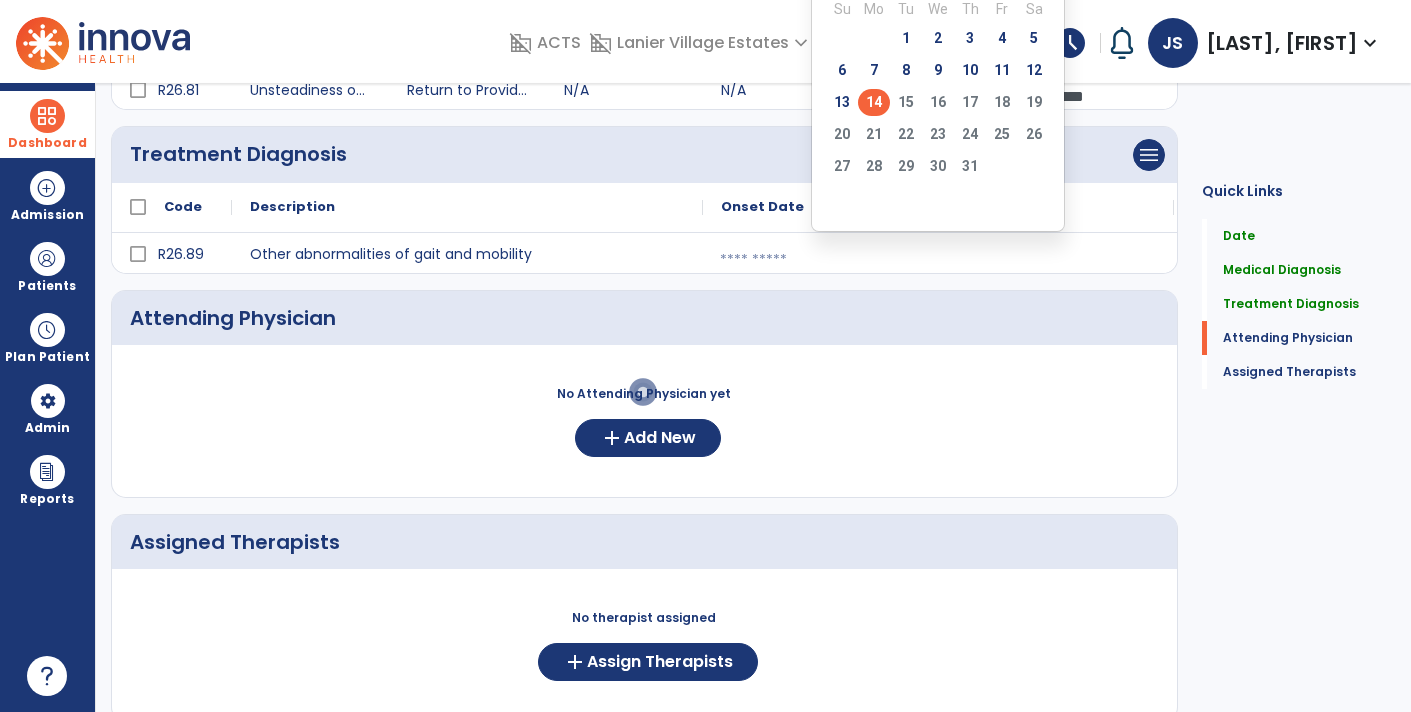 click on "2" 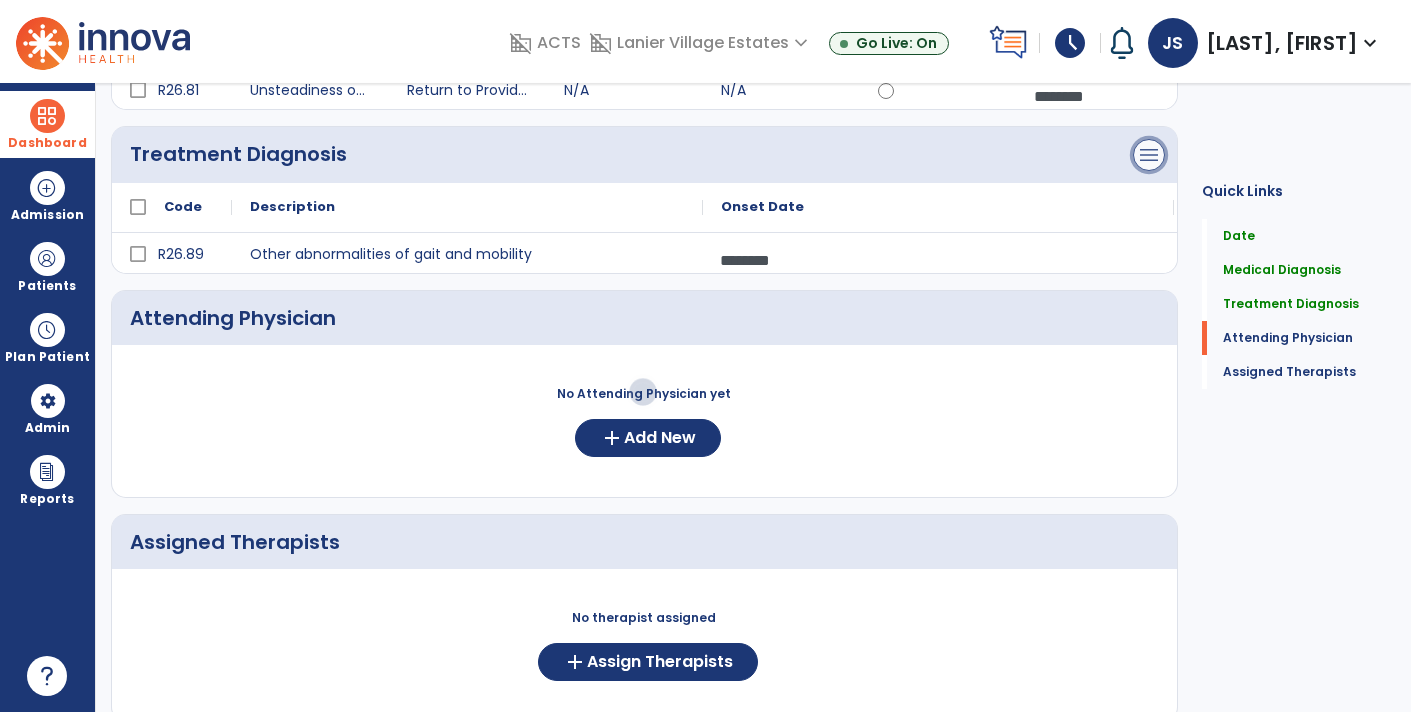 click on "menu" at bounding box center [1149, -9] 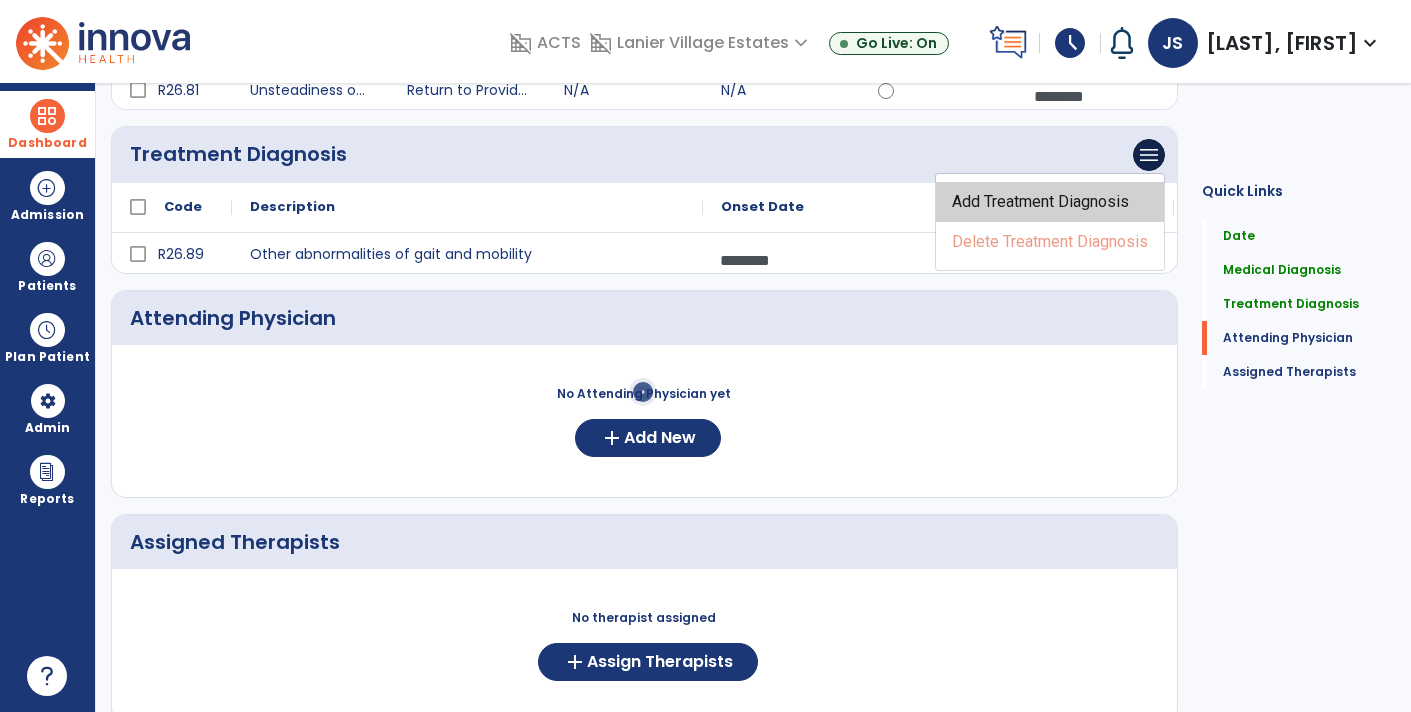 click on "Add Treatment Diagnosis" 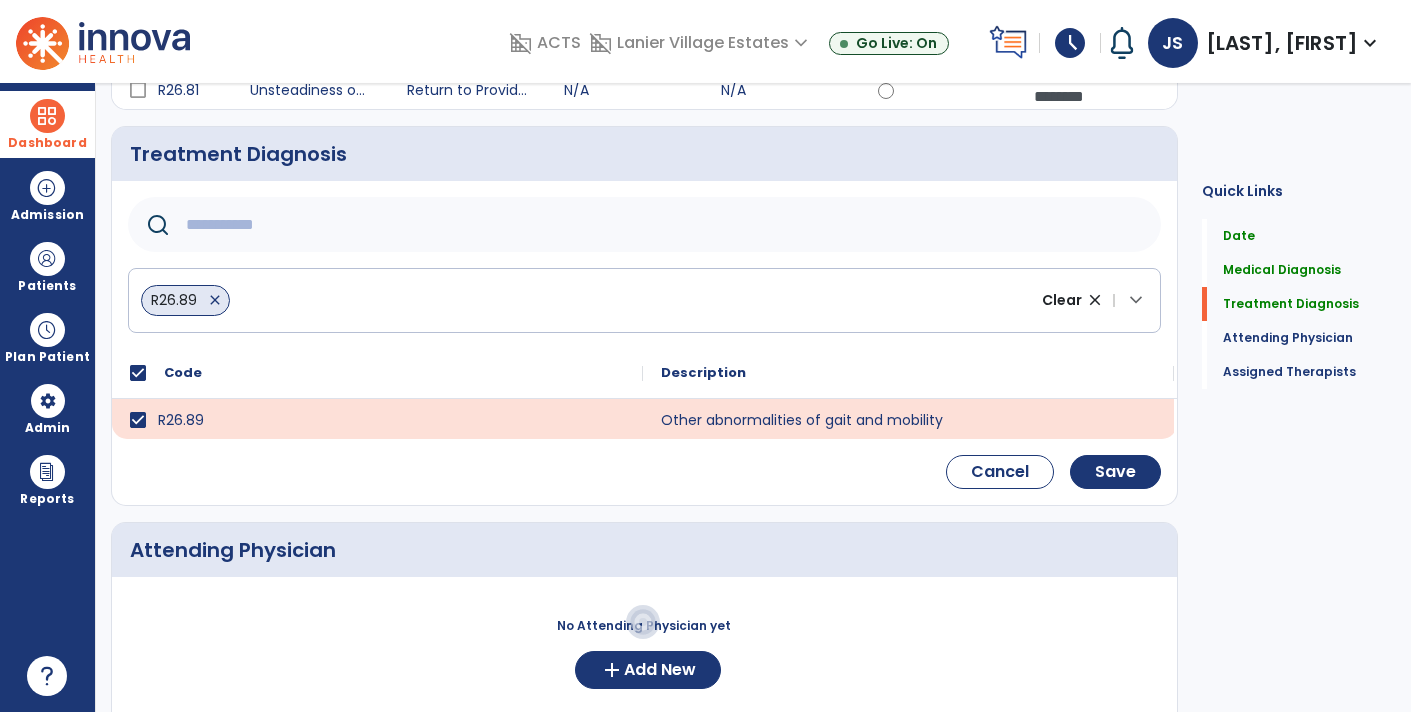 click on "R26.89   close" 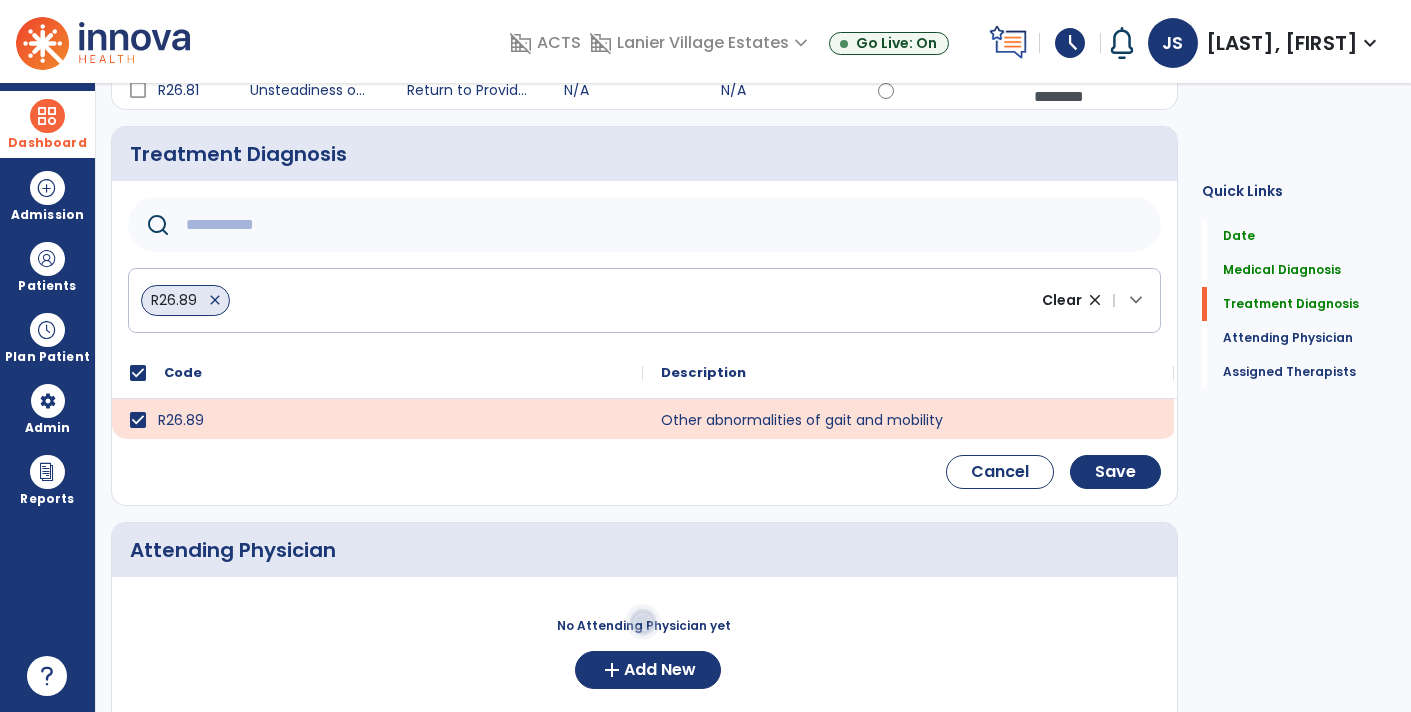 click 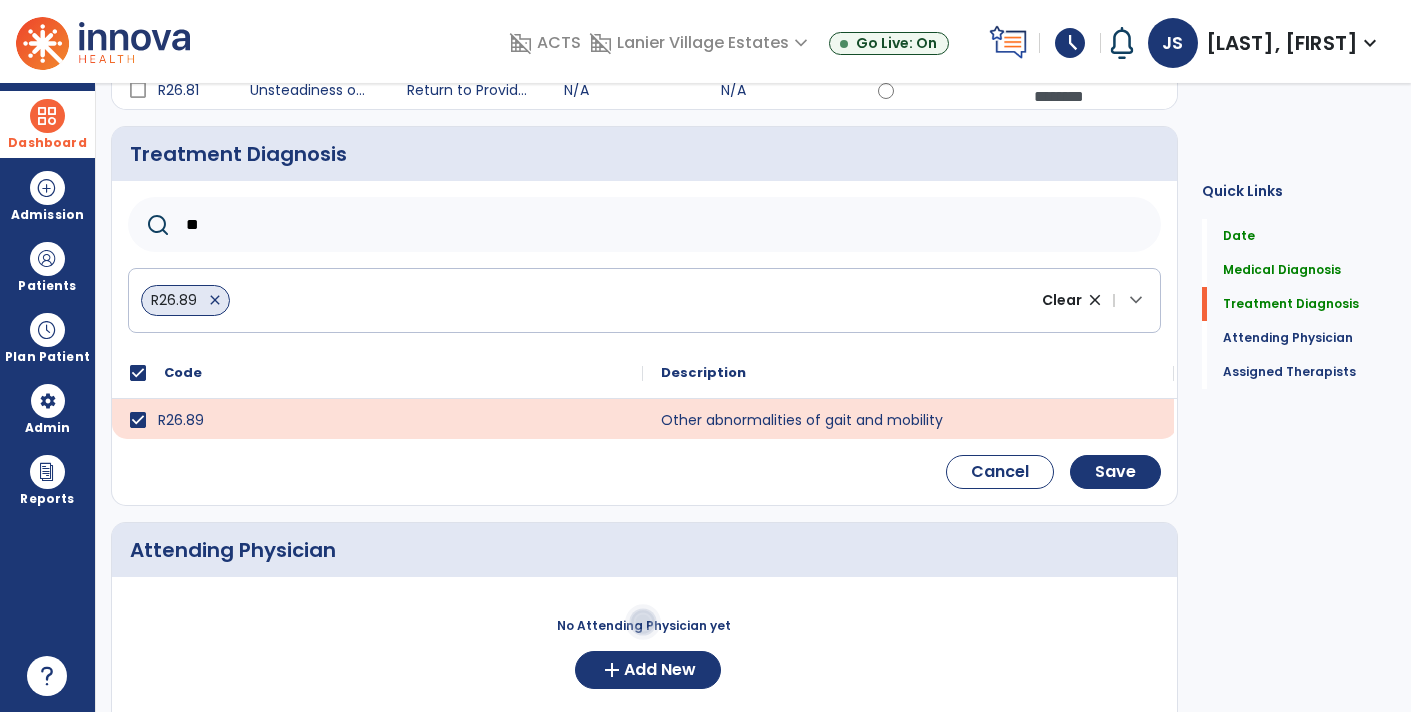 type on "***" 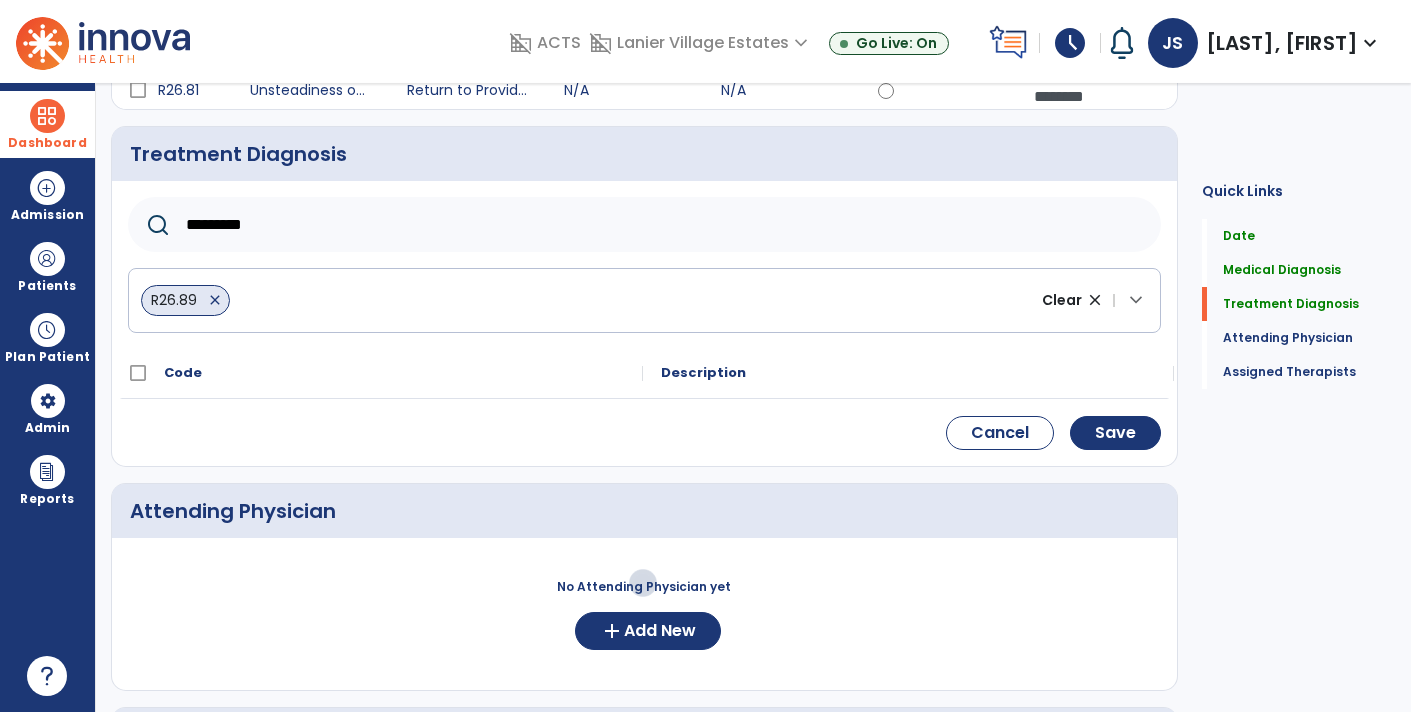drag, startPoint x: 276, startPoint y: 230, endPoint x: 168, endPoint y: 226, distance: 108.07405 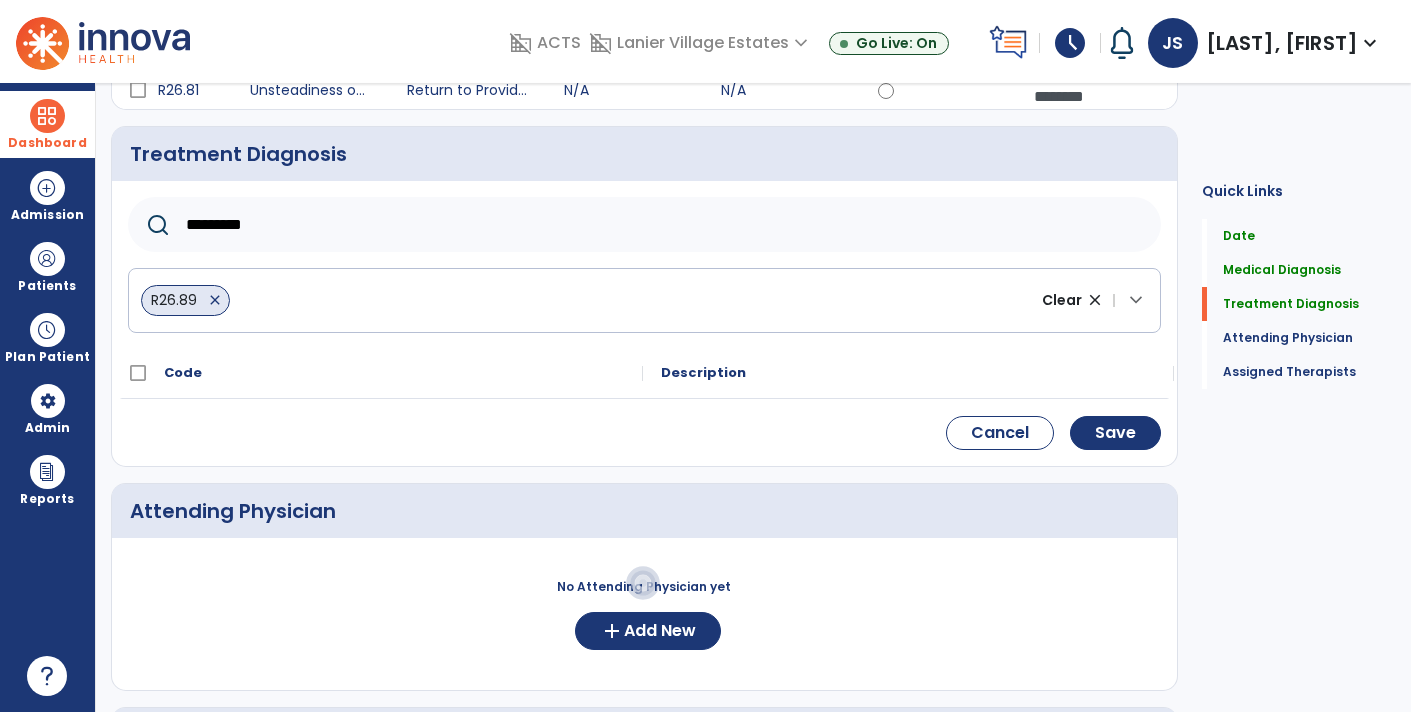 click on "*********" 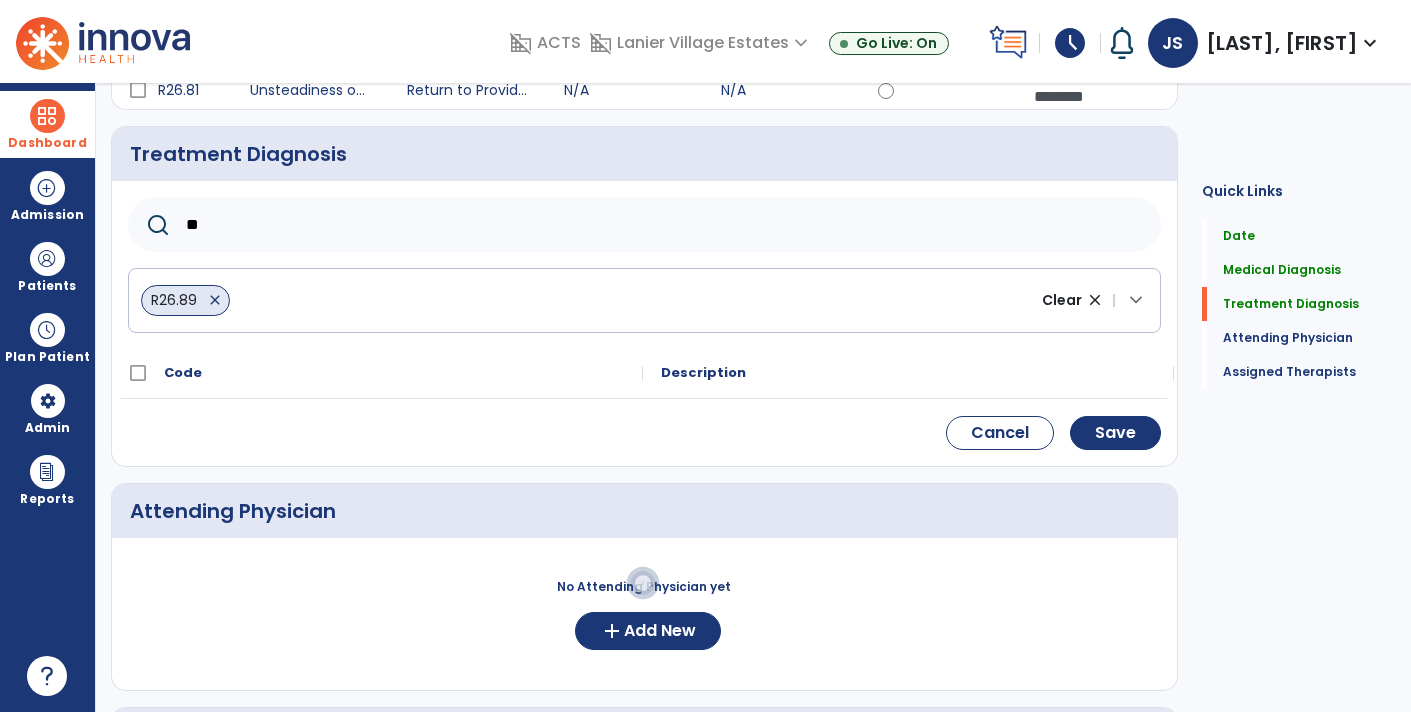 type on "***" 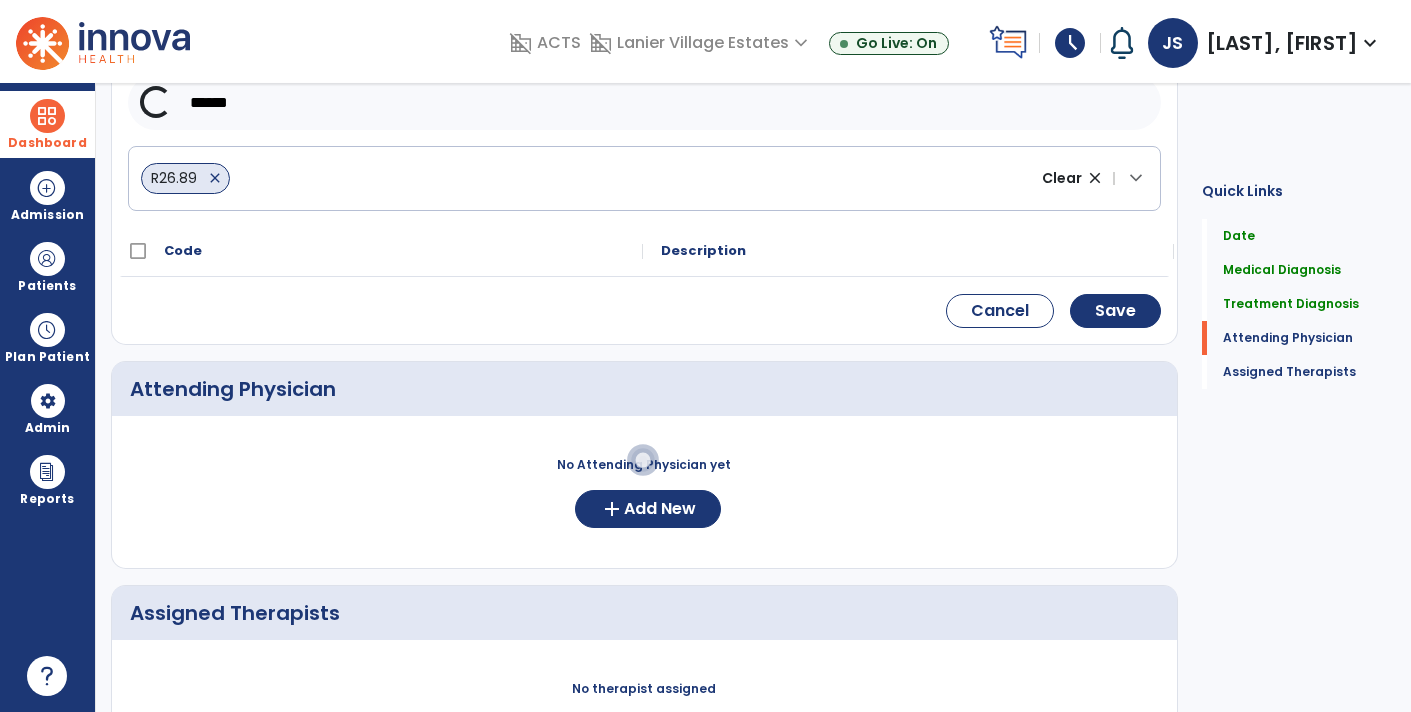 scroll, scrollTop: 440, scrollLeft: 0, axis: vertical 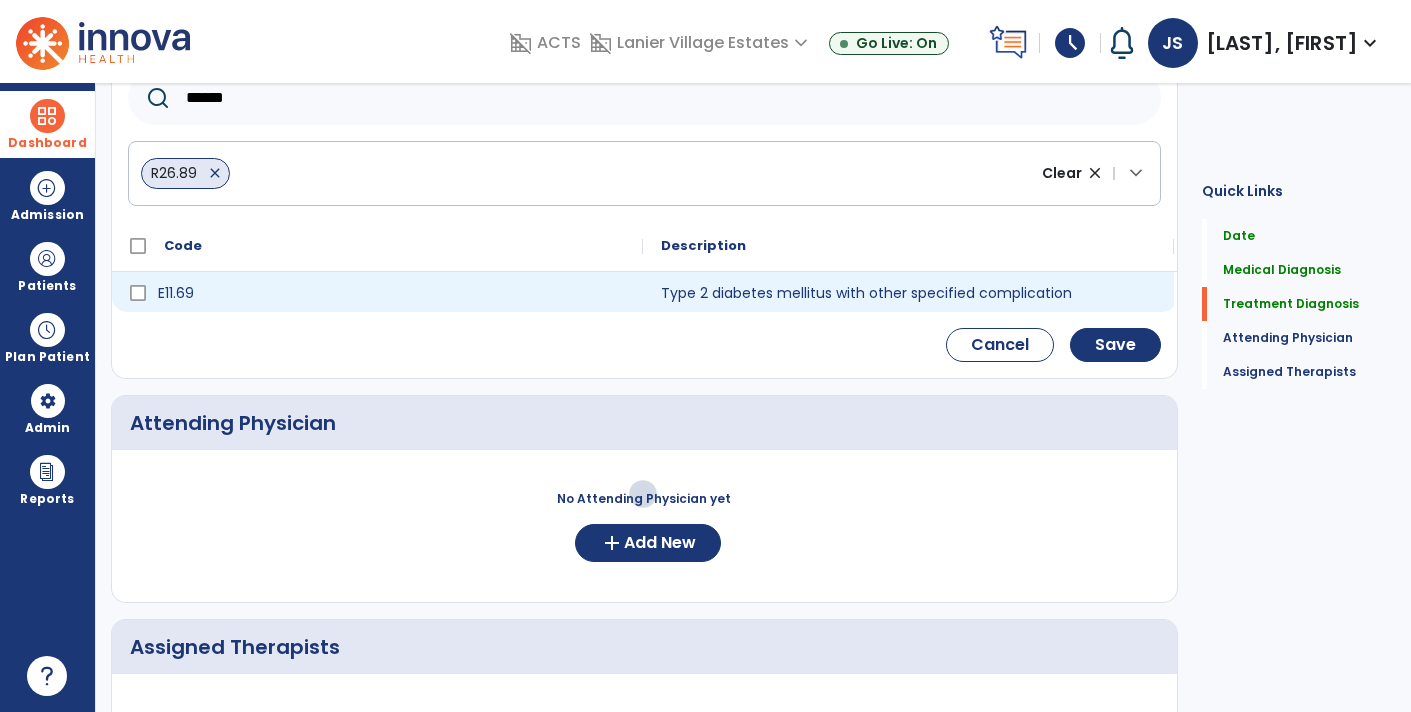 type on "******" 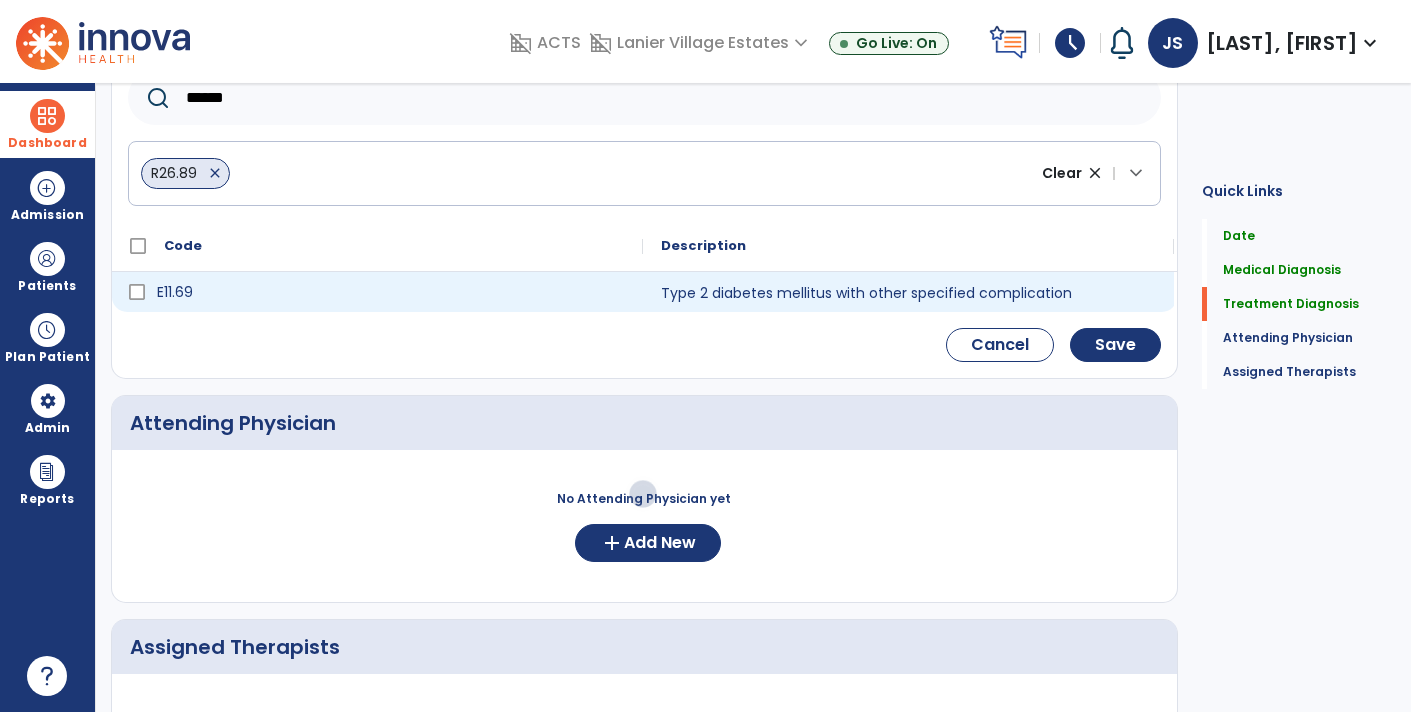 click on "E11.69" at bounding box center [391, 292] 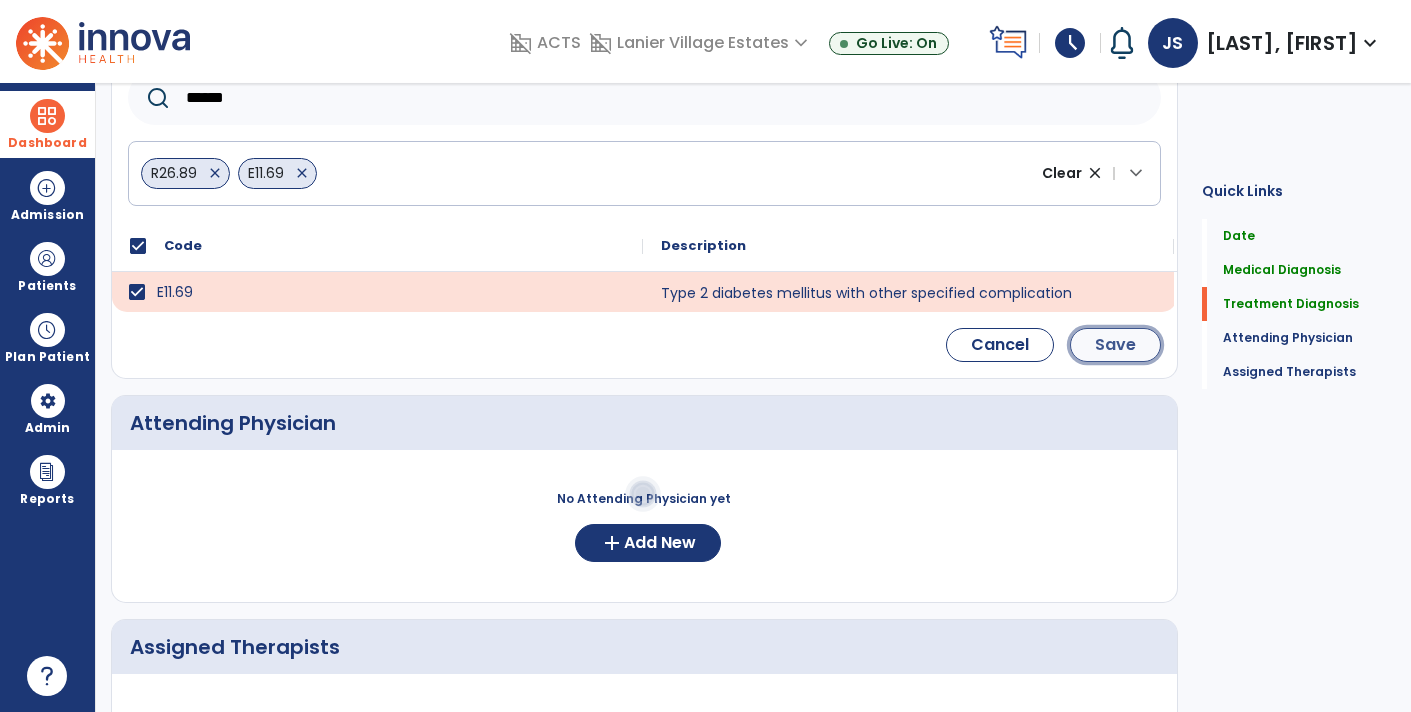 click on "Save" 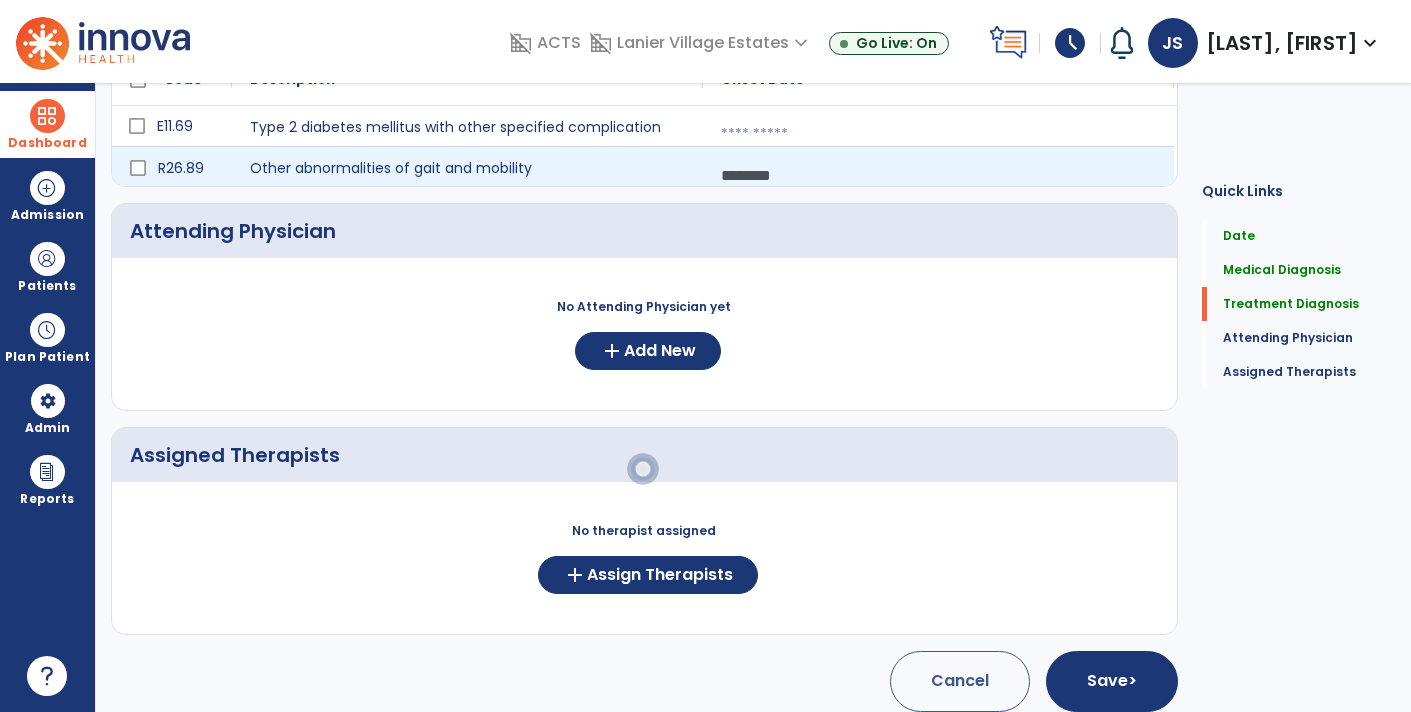 scroll, scrollTop: 276, scrollLeft: 0, axis: vertical 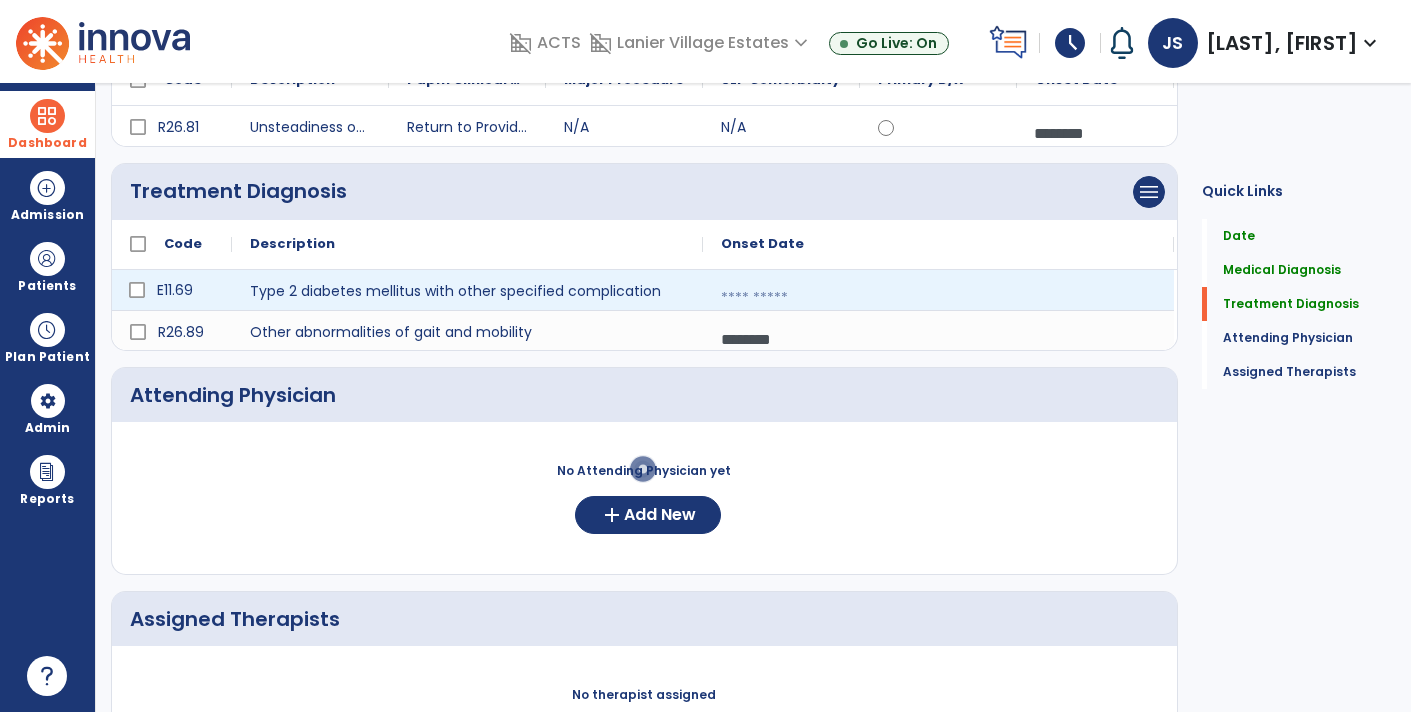 click at bounding box center [938, 298] 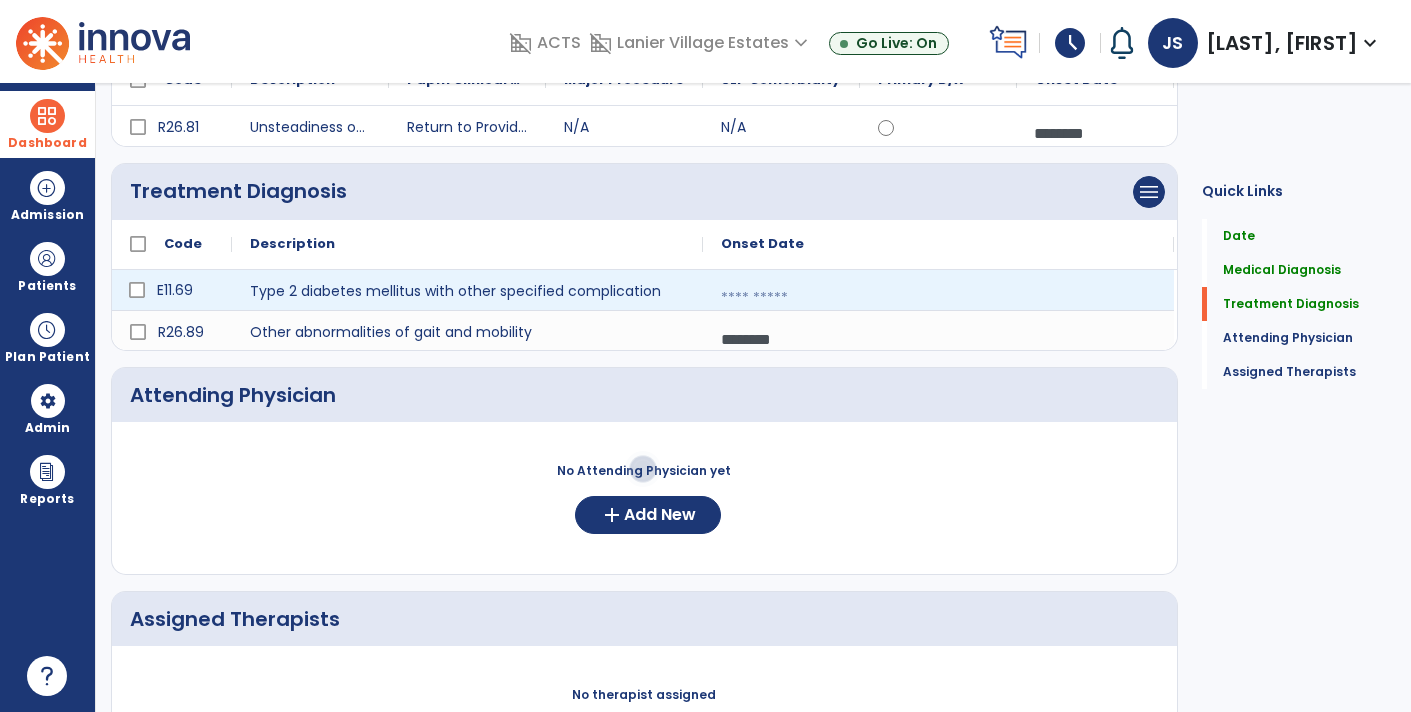 select on "*" 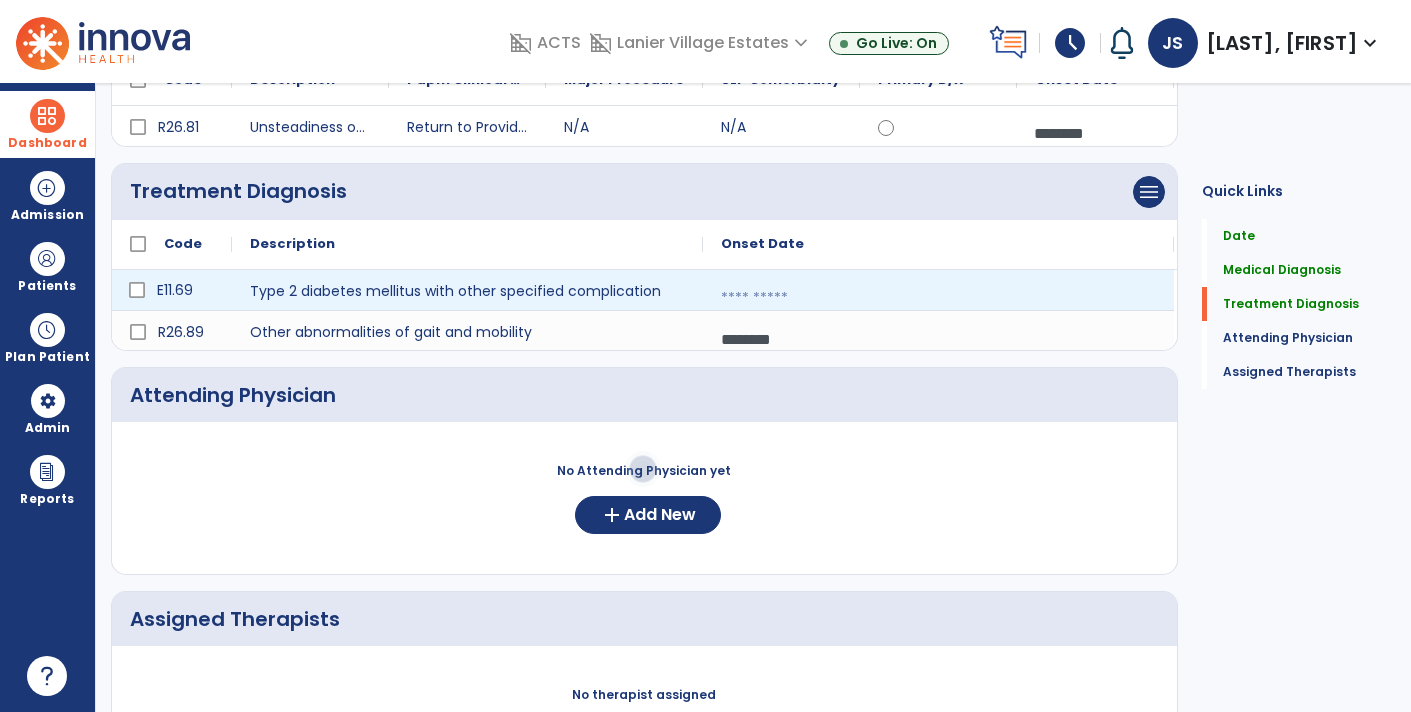 select on "****" 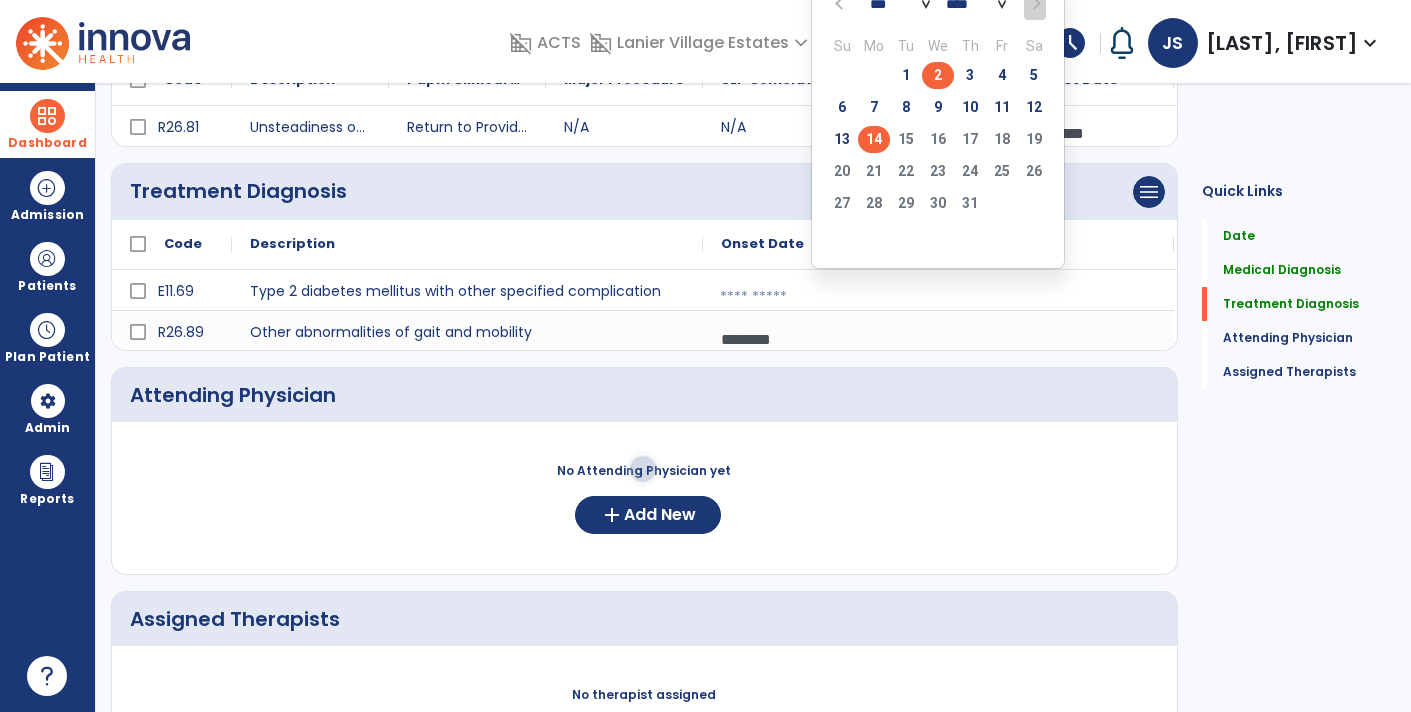 click on "2" 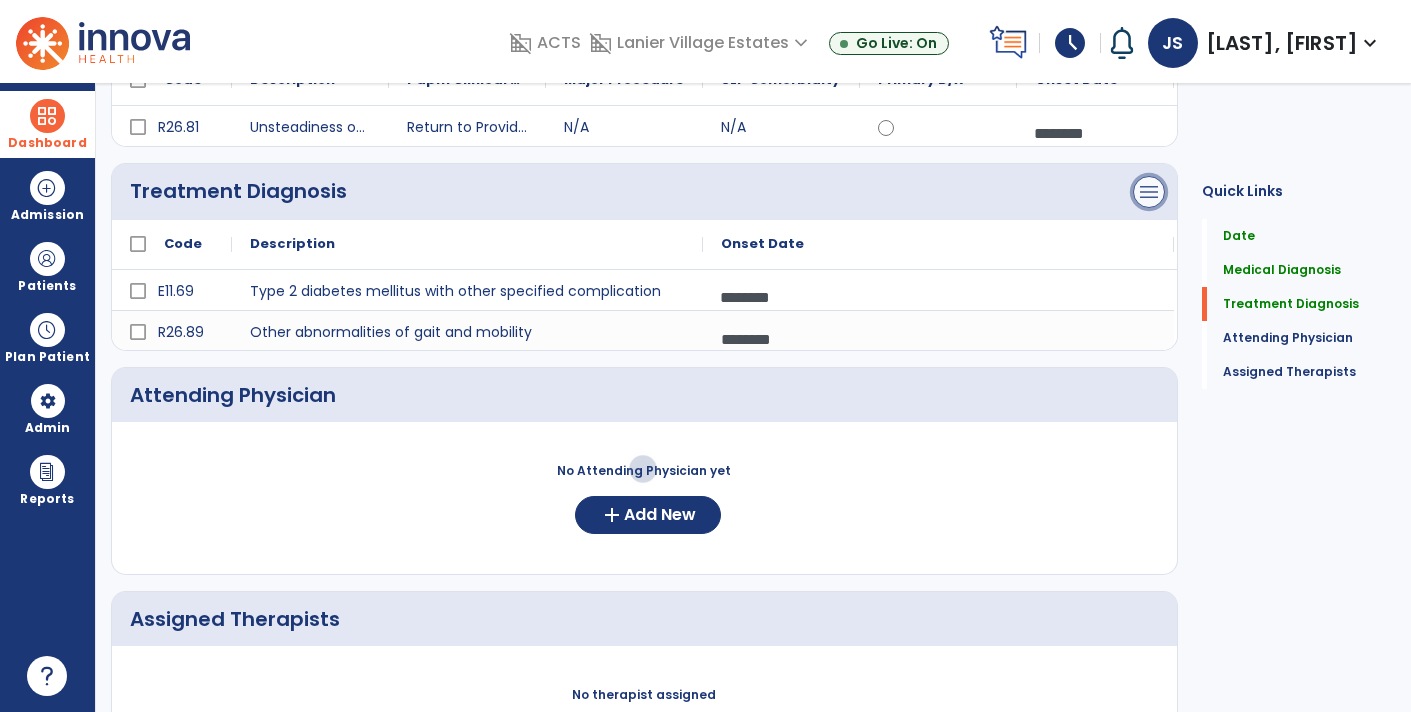 click on "menu" at bounding box center (1149, 28) 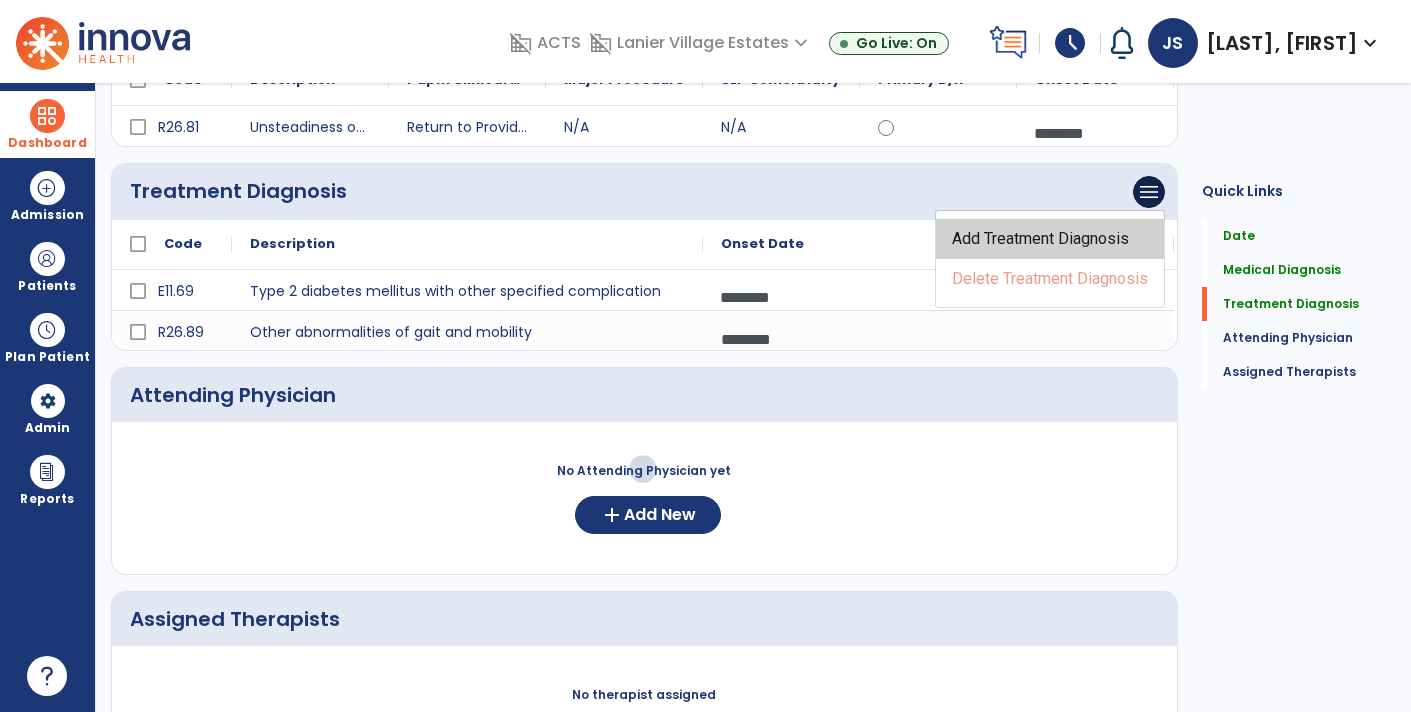 click on "Add Treatment Diagnosis" 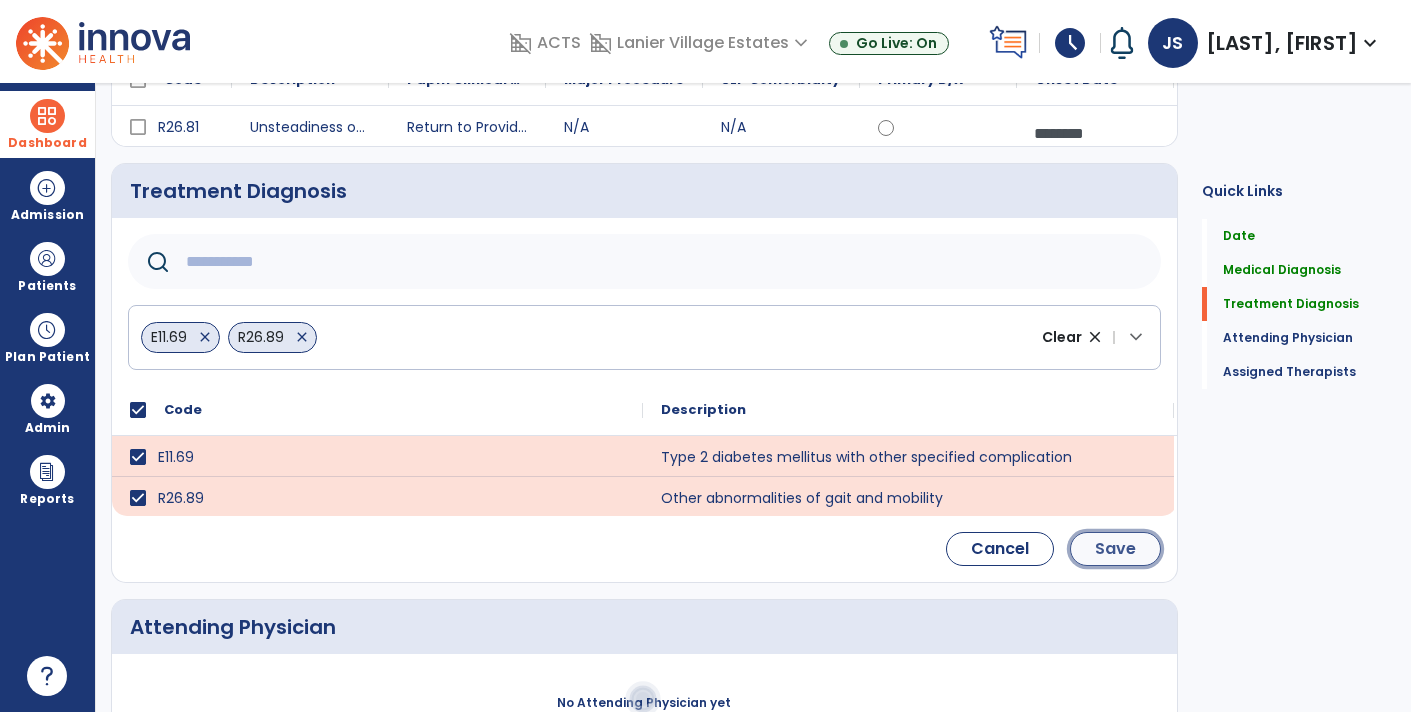 click on "Save" 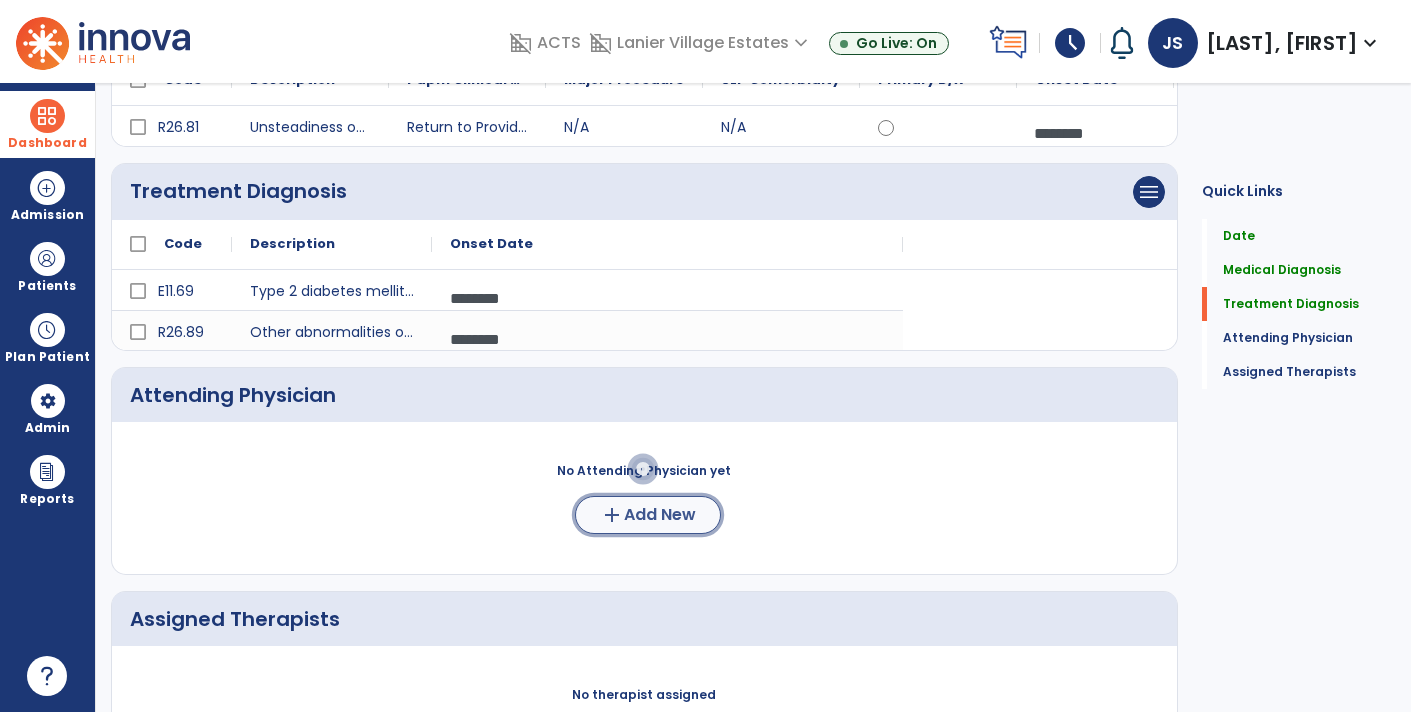click on "Add New" 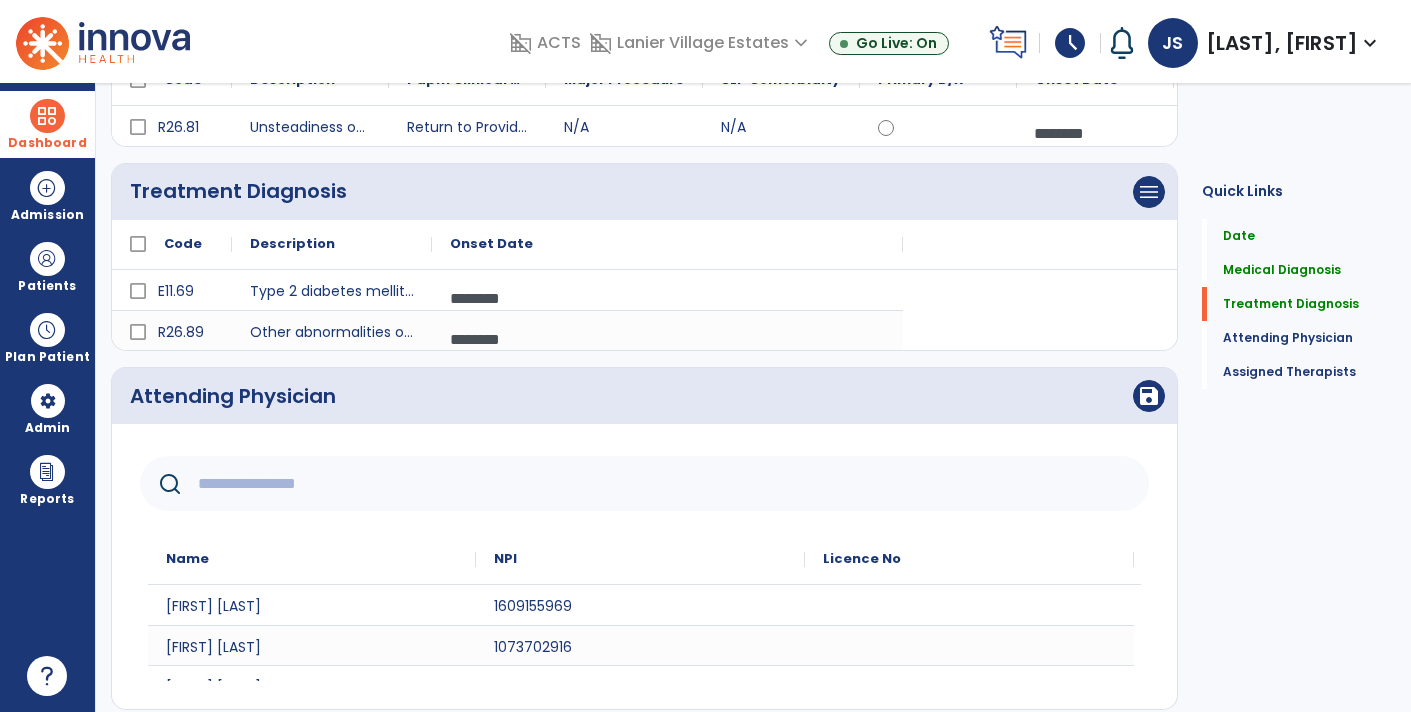 drag, startPoint x: 280, startPoint y: 488, endPoint x: 293, endPoint y: 481, distance: 14.764823 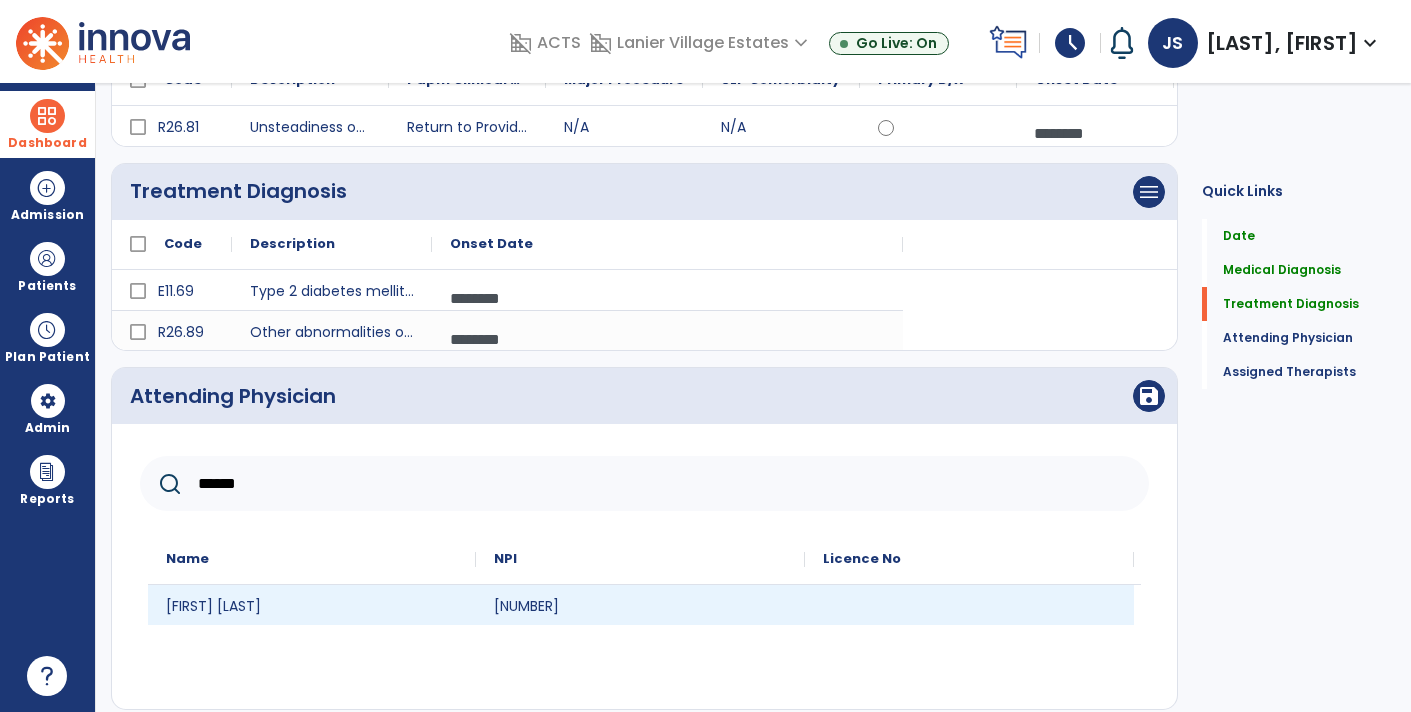 type on "******" 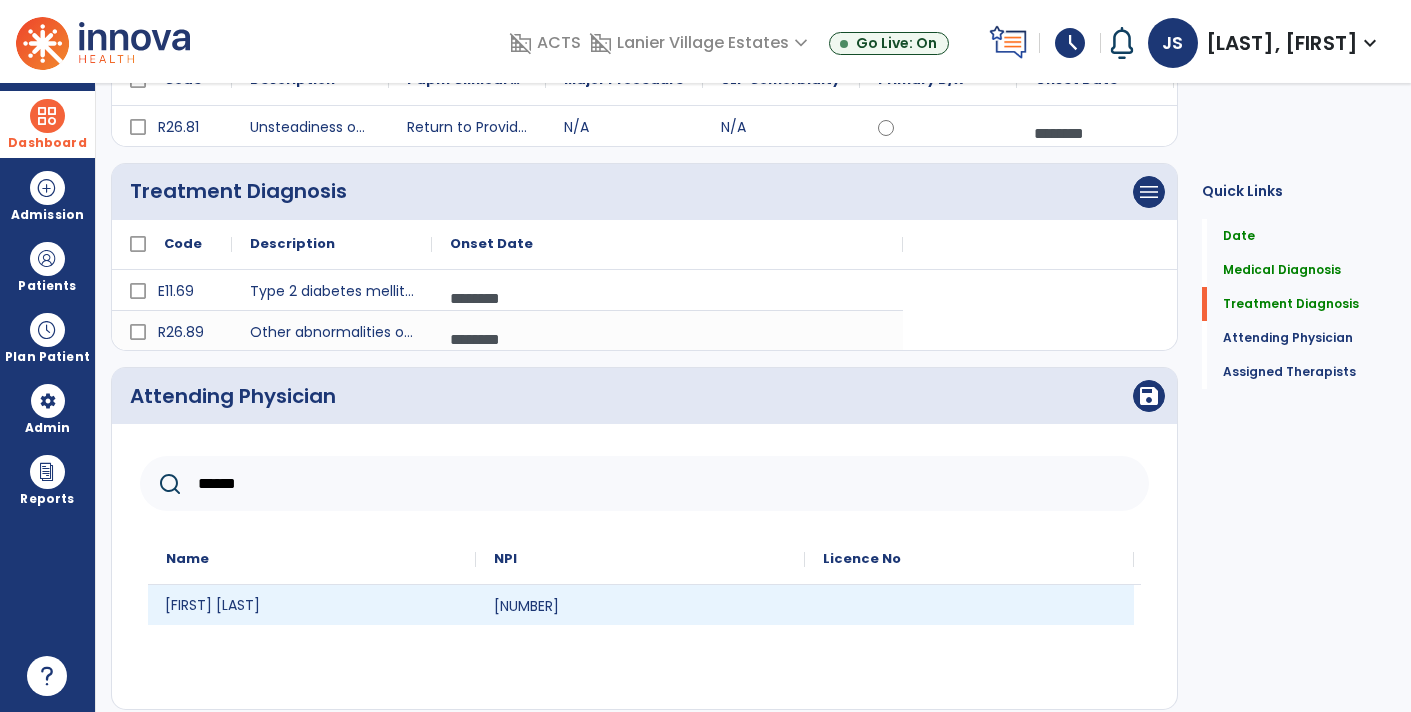 click on "[FIRST] [LAST]" 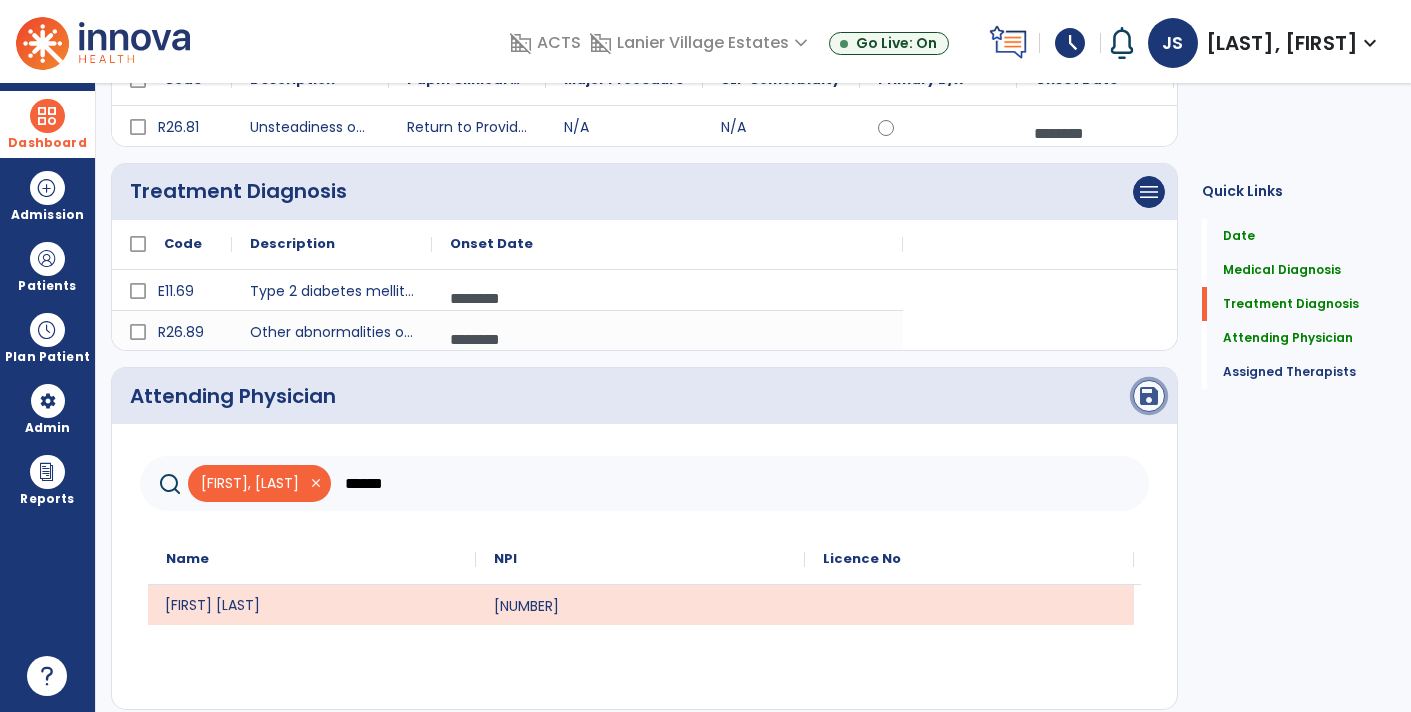 click on "save" 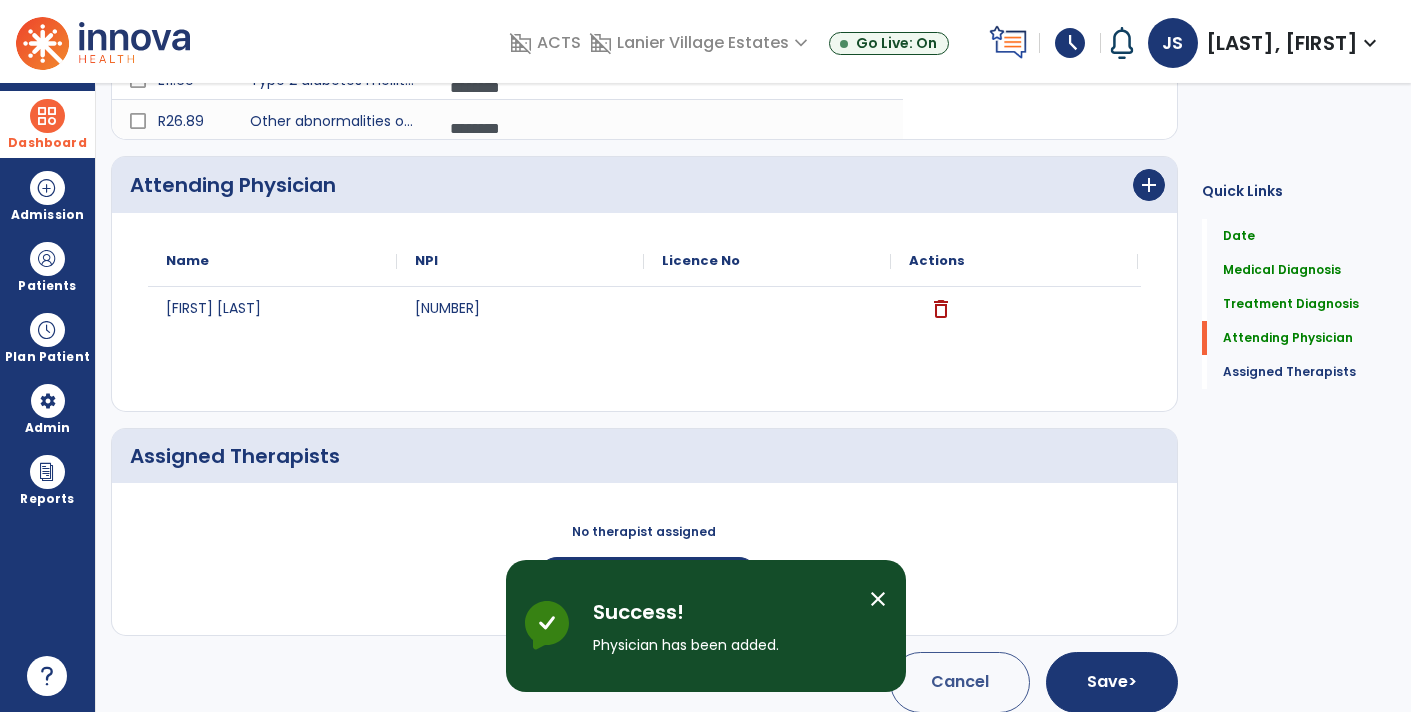 scroll, scrollTop: 500, scrollLeft: 0, axis: vertical 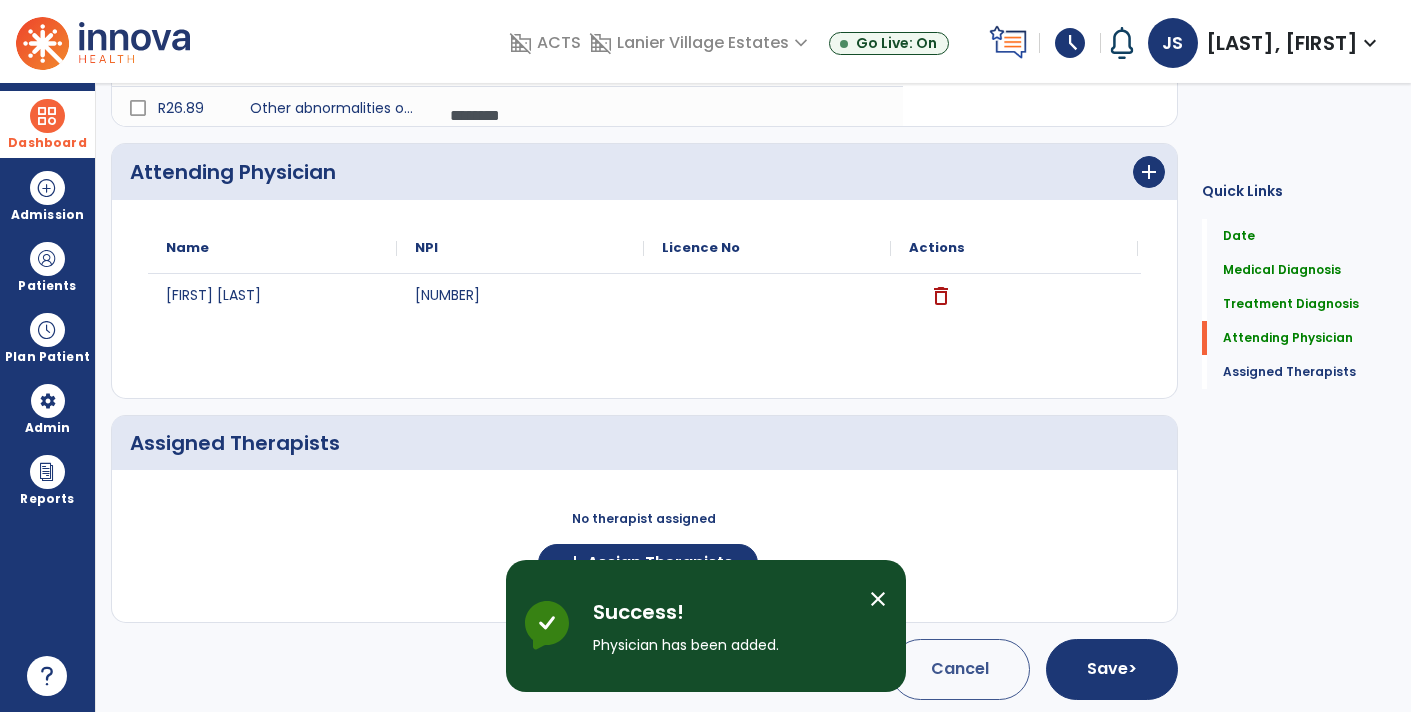 click on "close" at bounding box center (878, 599) 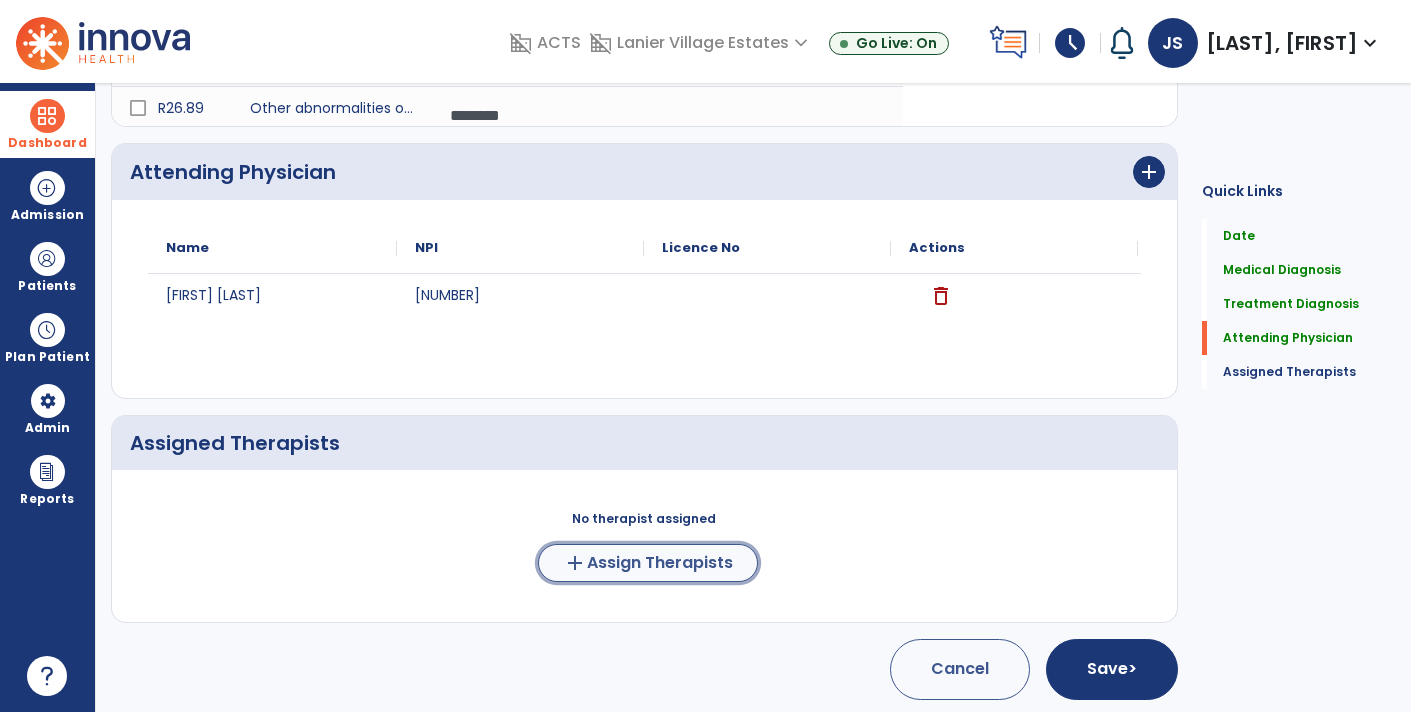 click on "Assign Therapists" 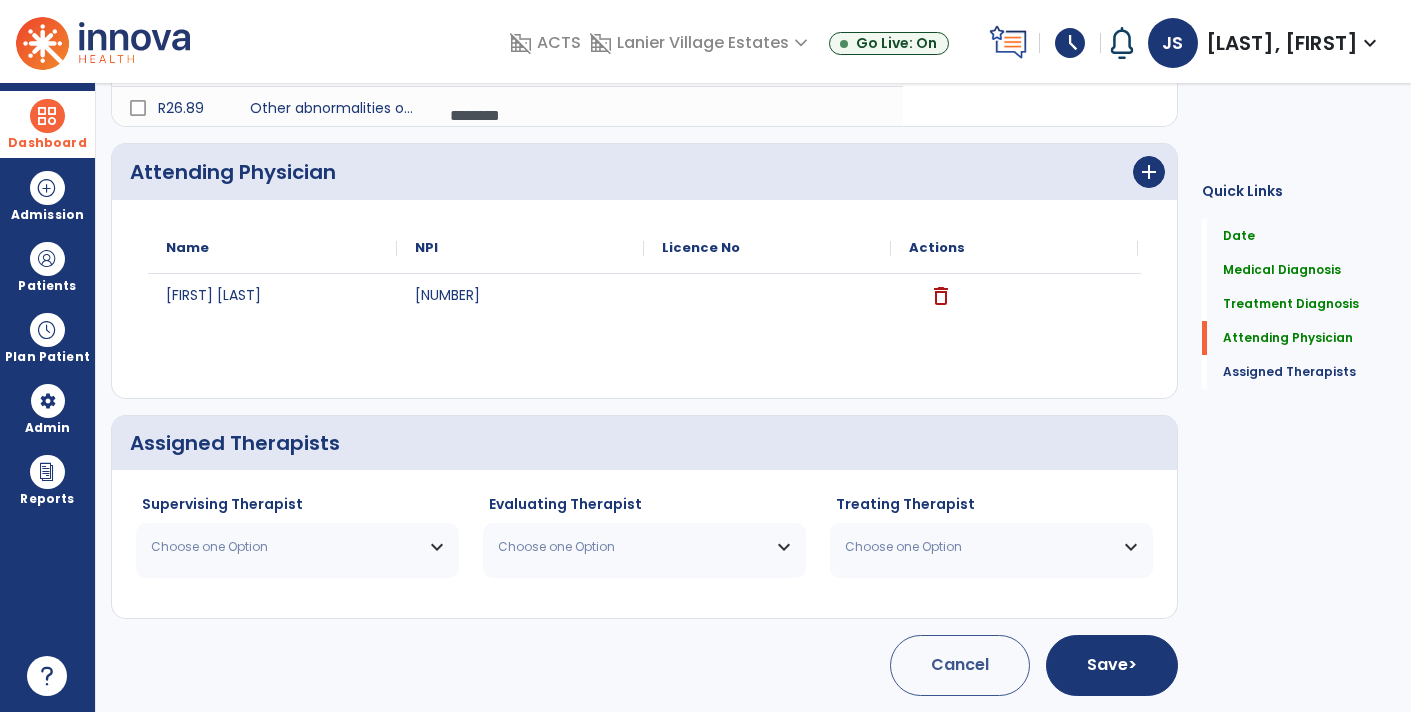 scroll, scrollTop: 496, scrollLeft: 0, axis: vertical 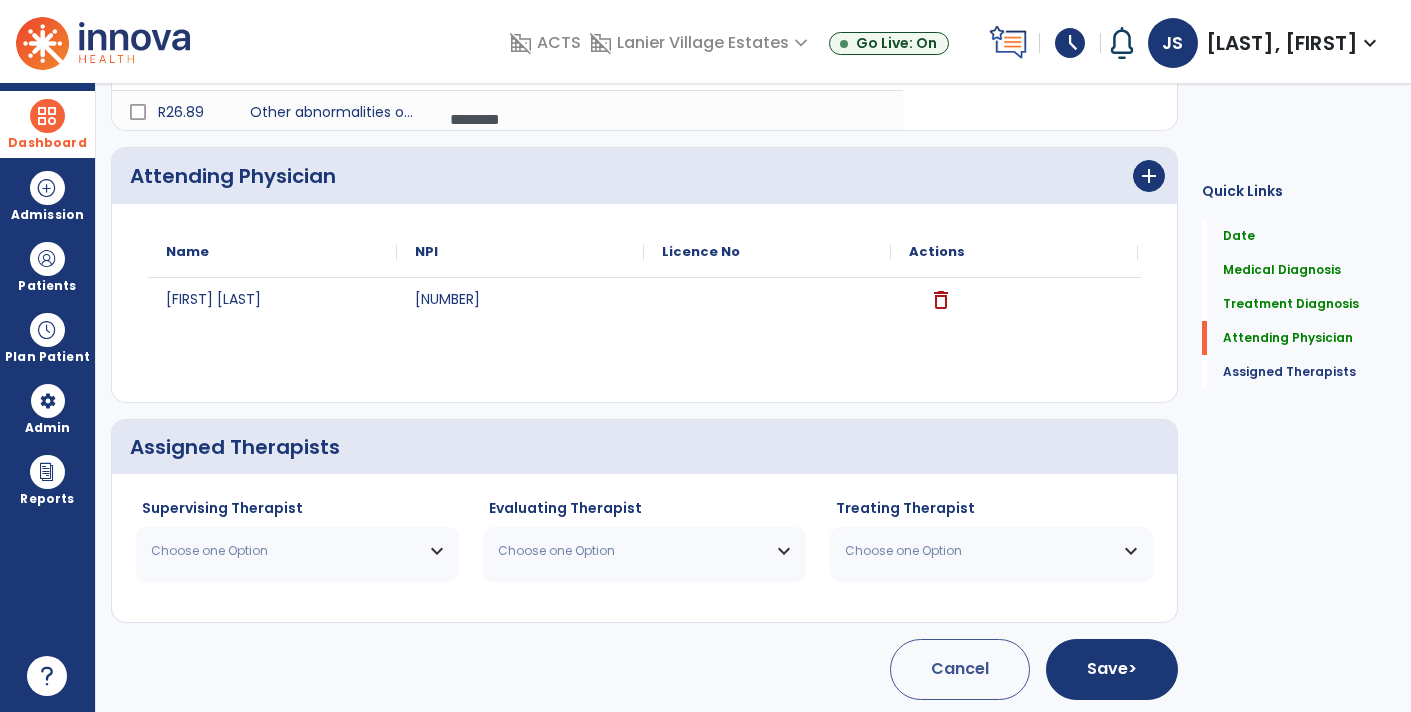 click on "Choose one Option" at bounding box center [285, 551] 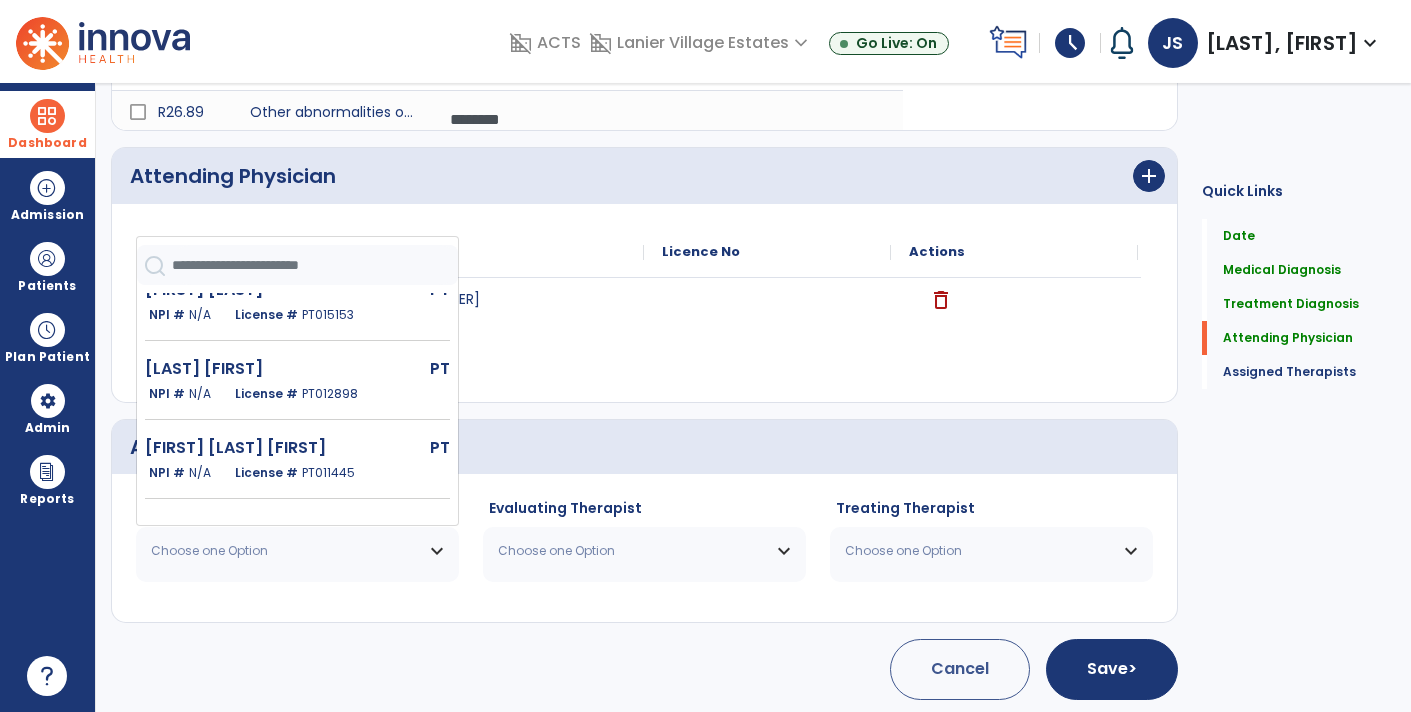 scroll, scrollTop: 271, scrollLeft: 0, axis: vertical 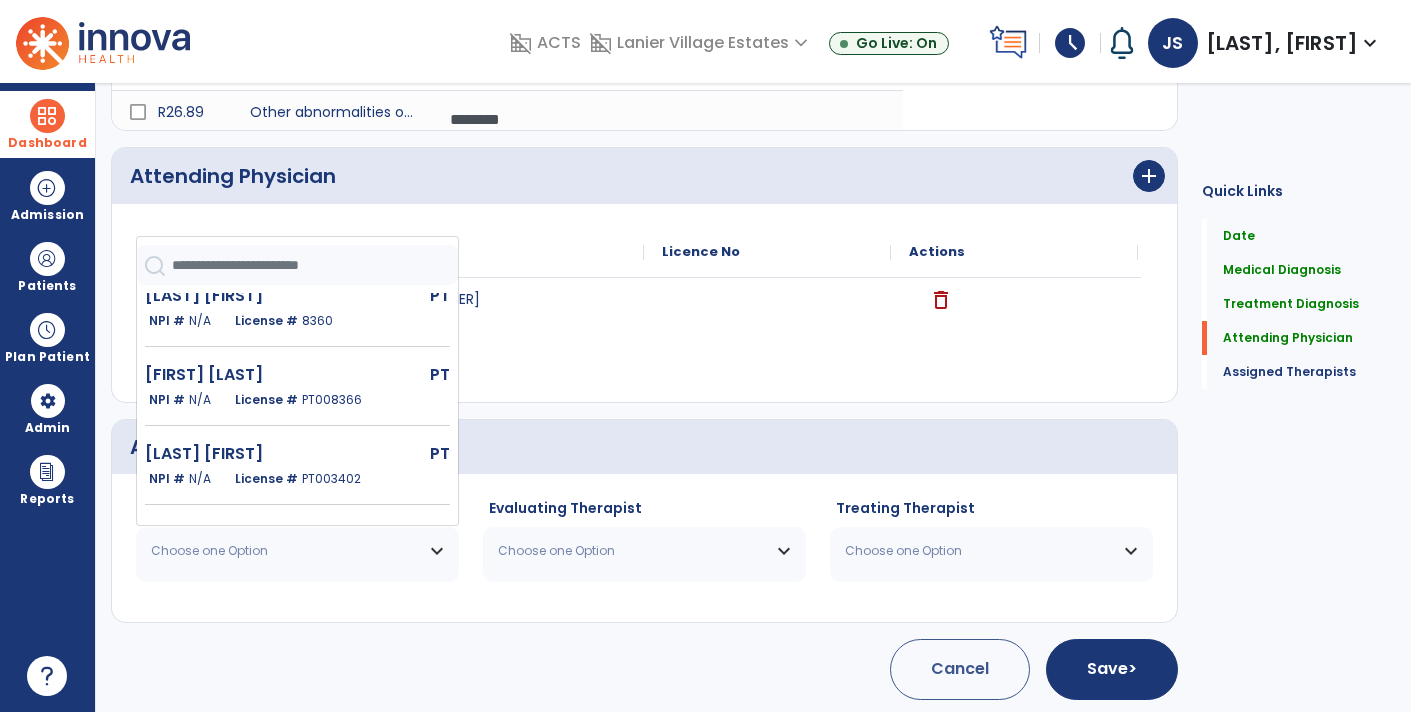 click on "[FIRST] [LAST]   NPI #  N/A   License #  PT008366" 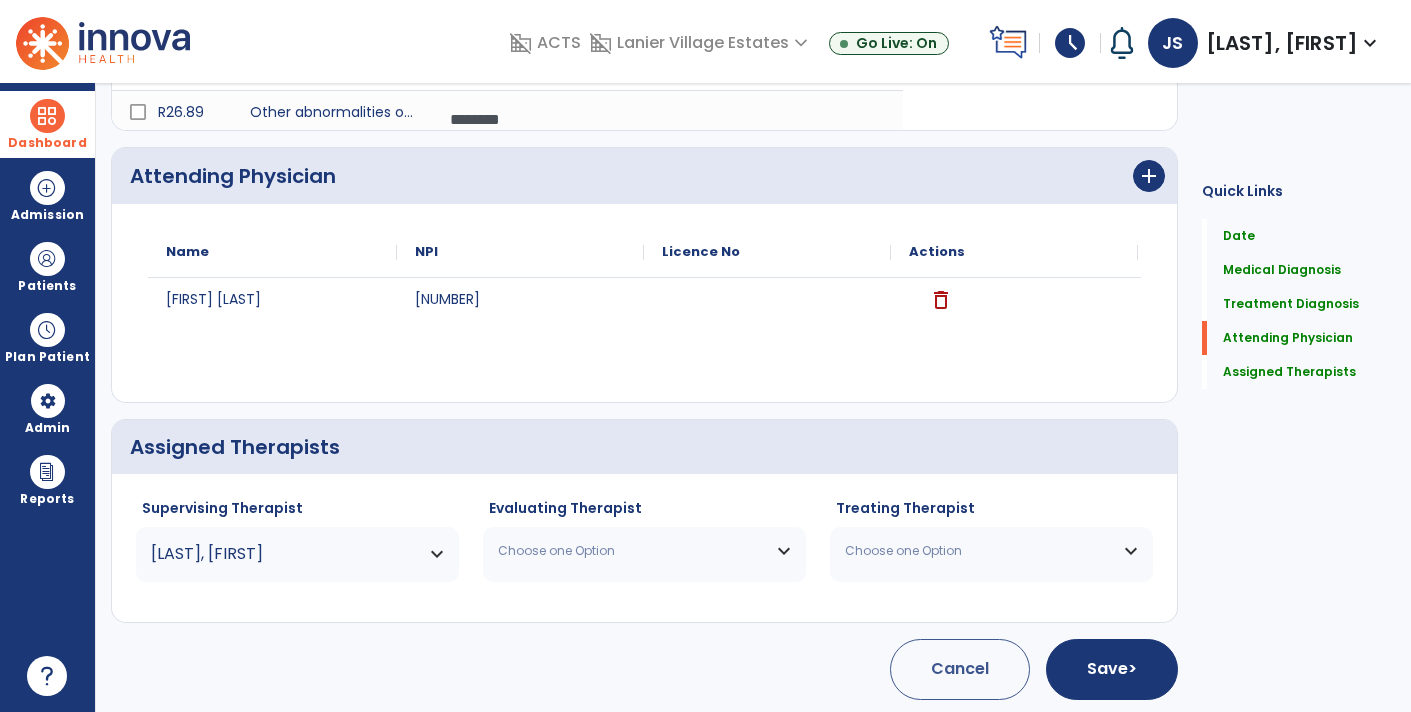 click on "Choose one Option" at bounding box center [644, 551] 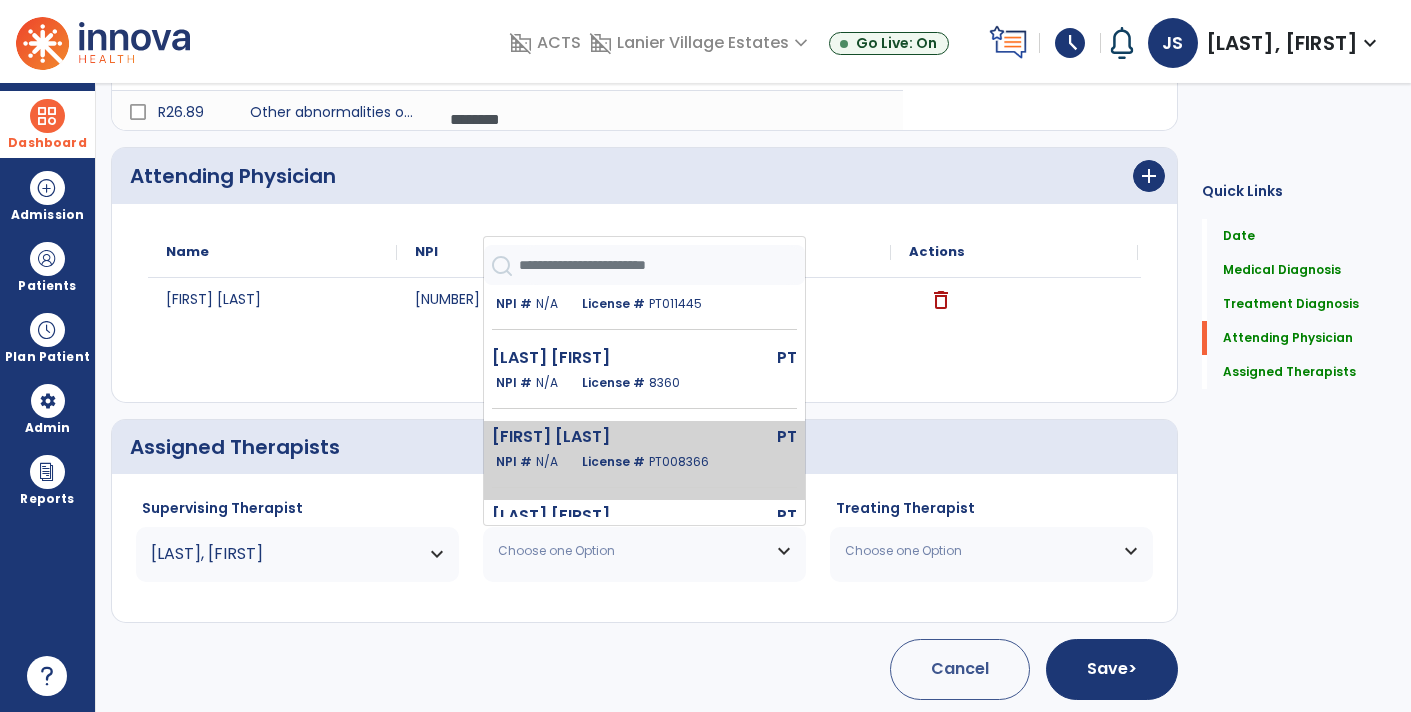 scroll, scrollTop: 205, scrollLeft: 0, axis: vertical 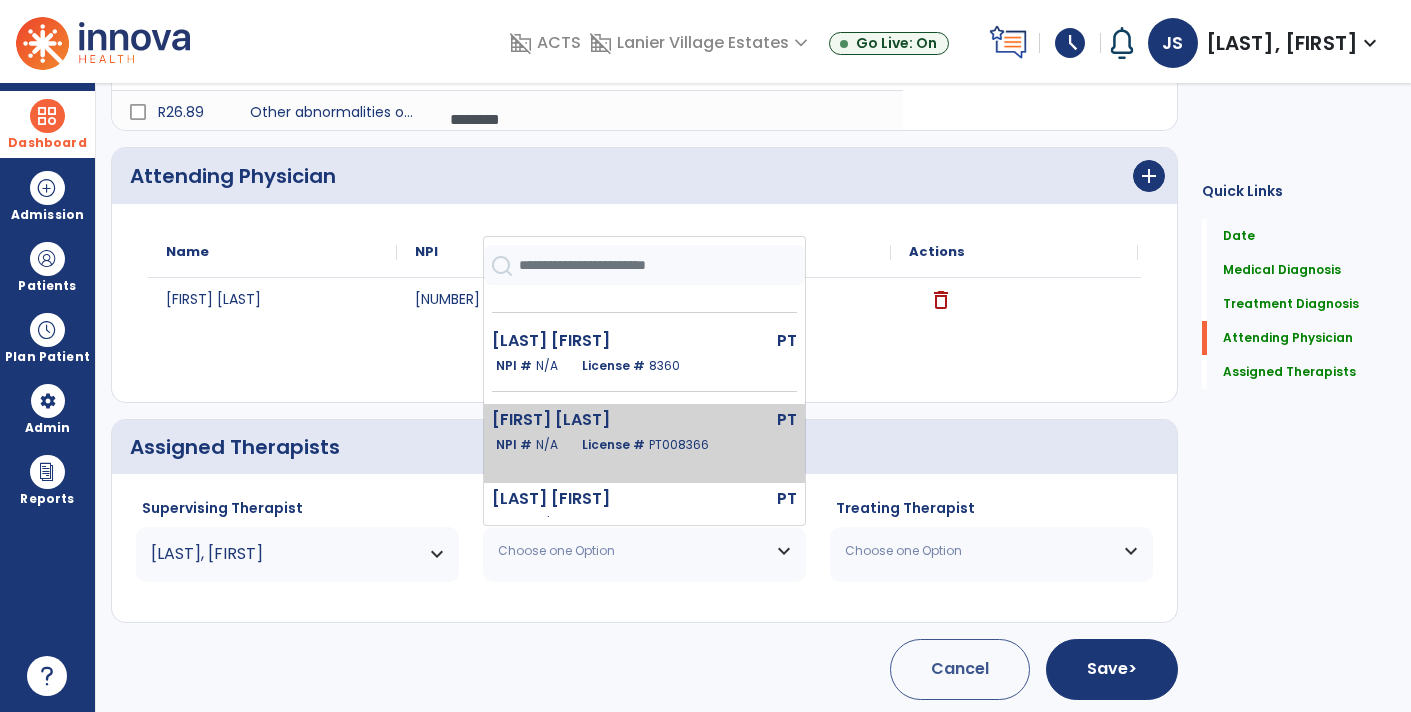 click on "[FIRST] [LAST]" 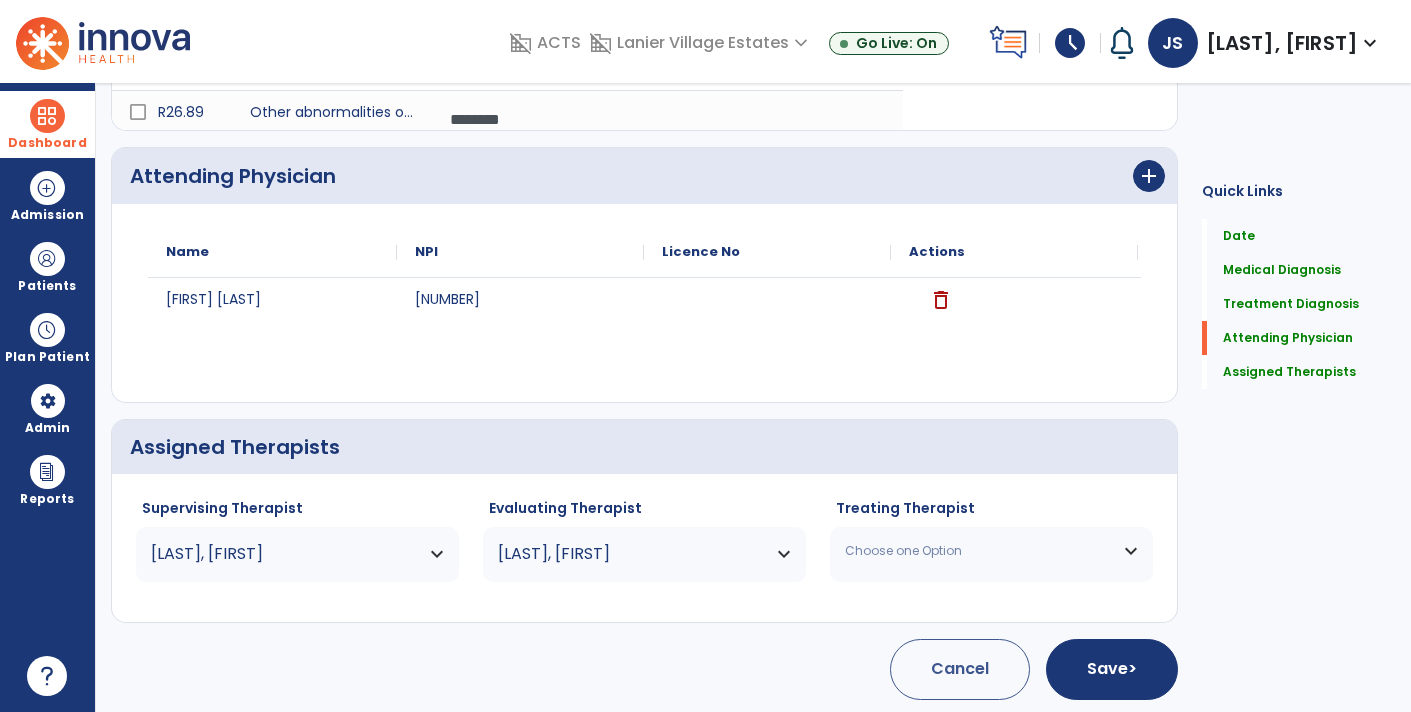click on "Choose one Option" at bounding box center [979, 551] 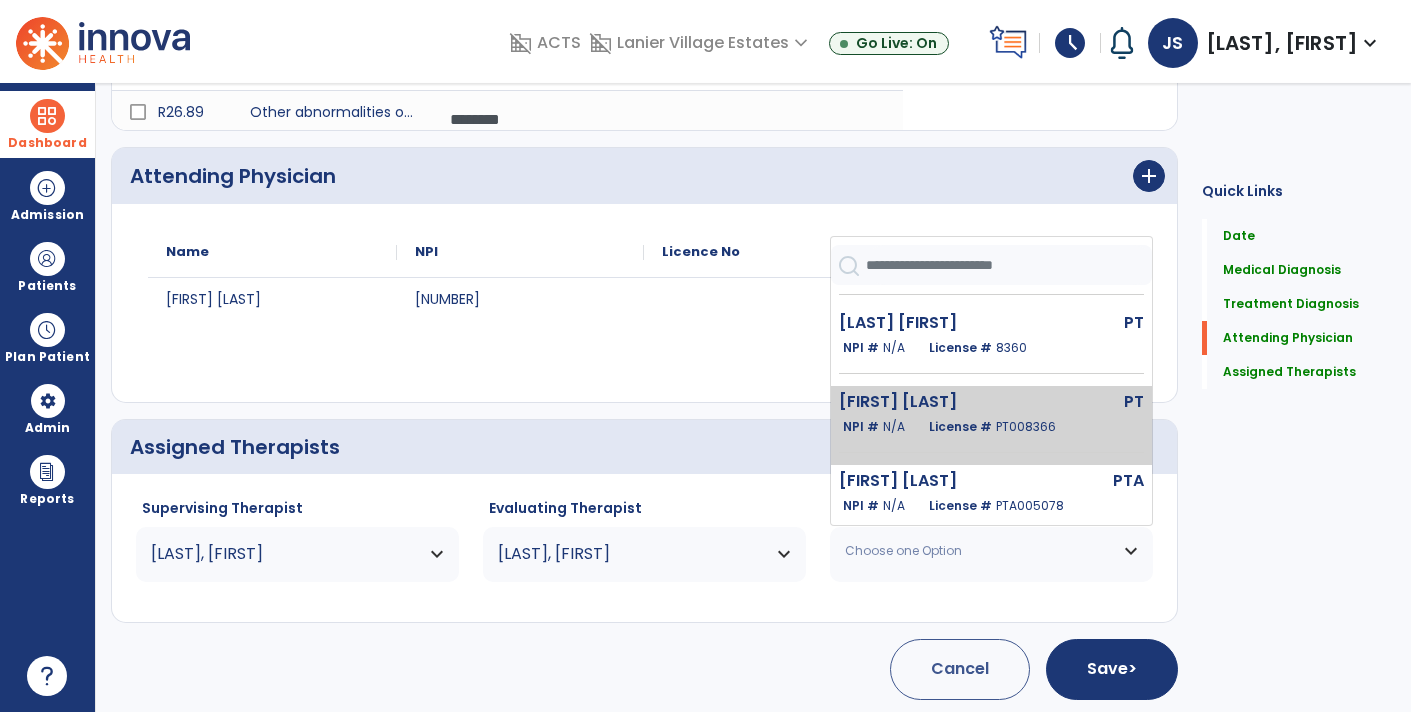 scroll, scrollTop: 324, scrollLeft: 0, axis: vertical 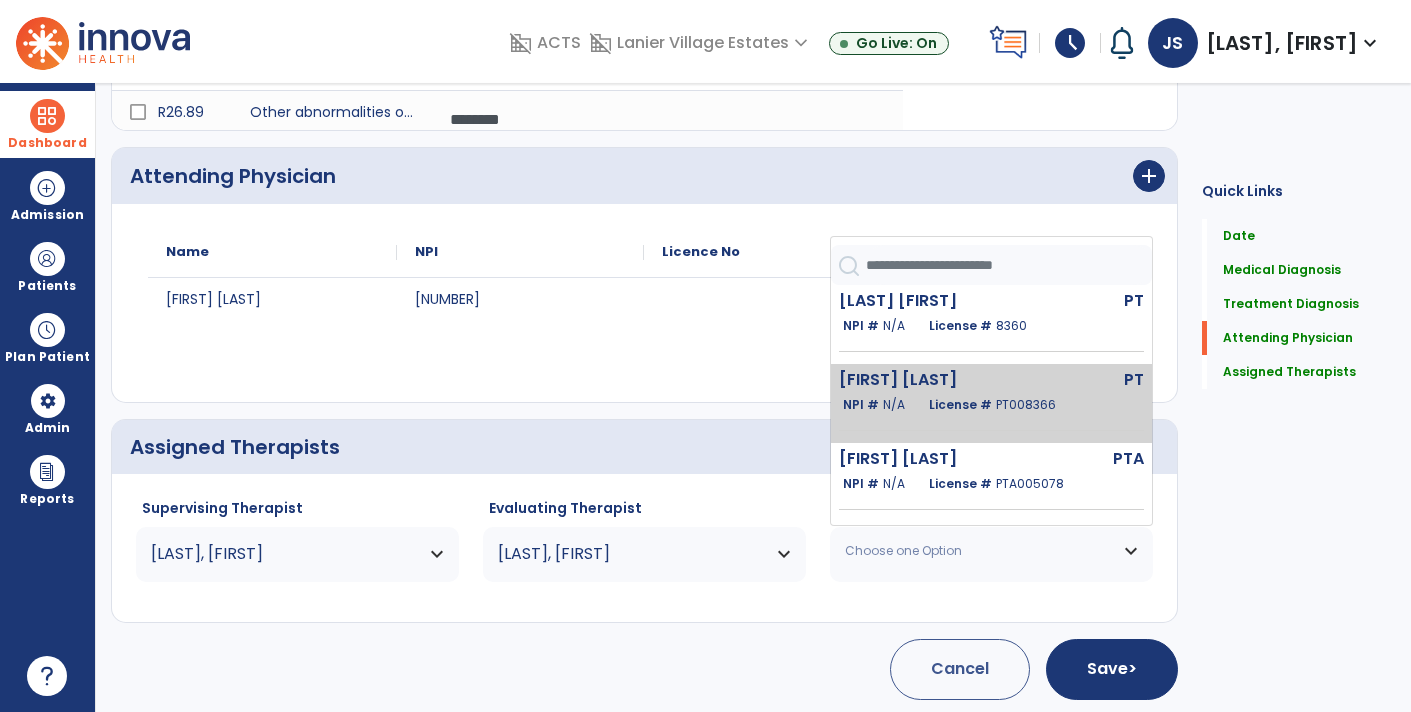 click on "[FIRST] [LAST]" 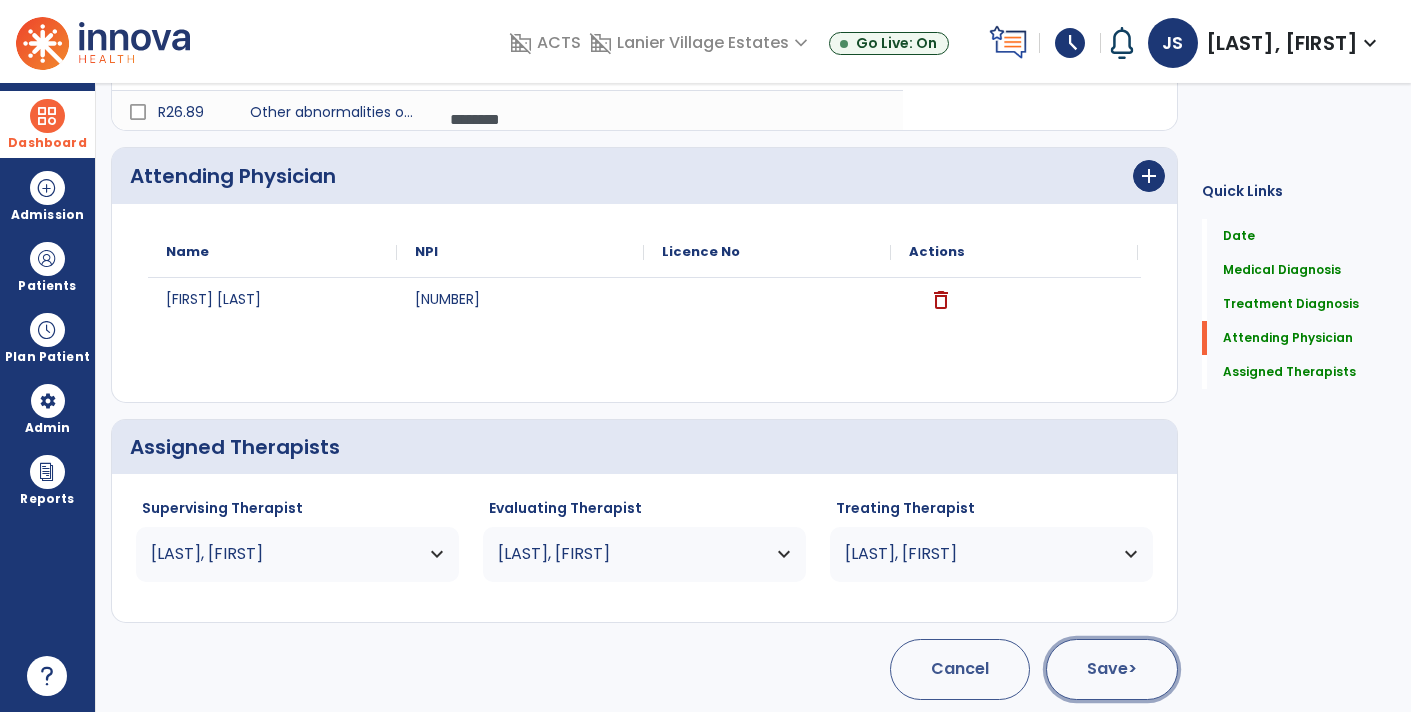 click on "Save  >" 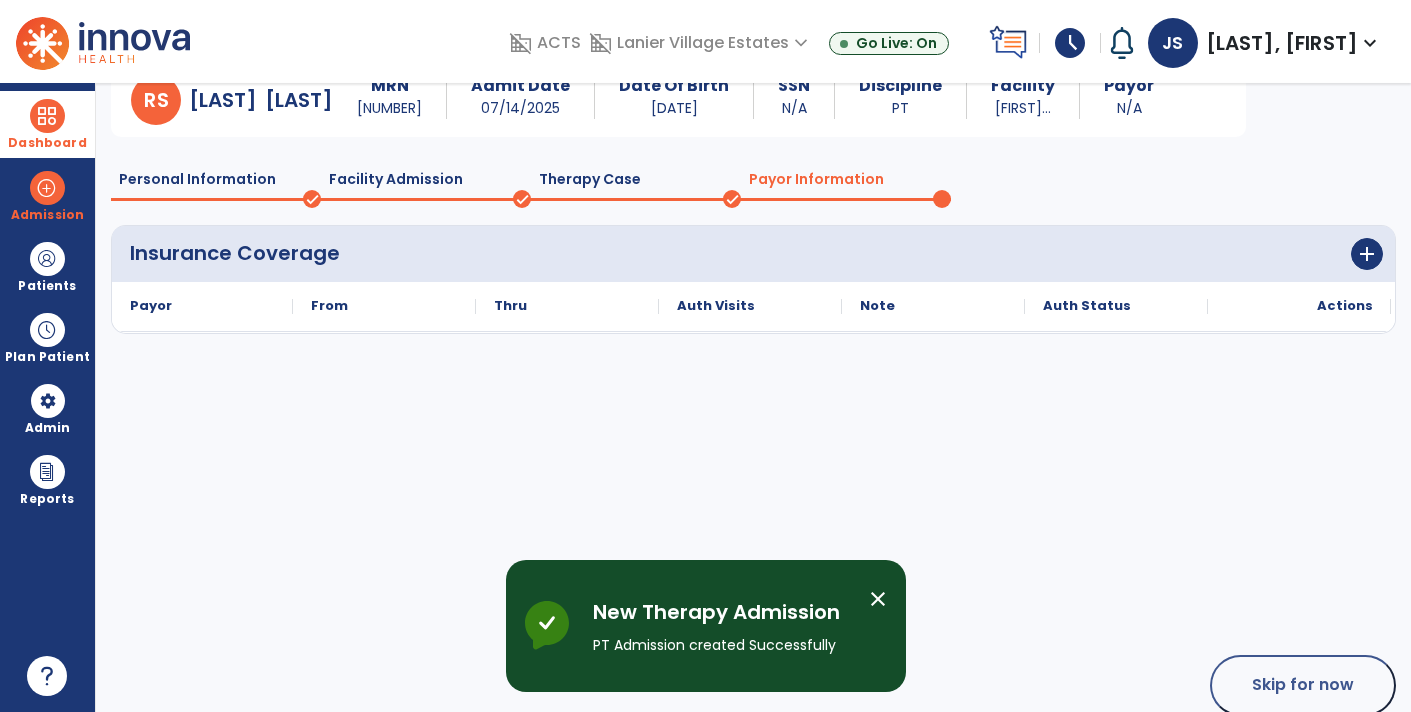 scroll, scrollTop: 112, scrollLeft: 0, axis: vertical 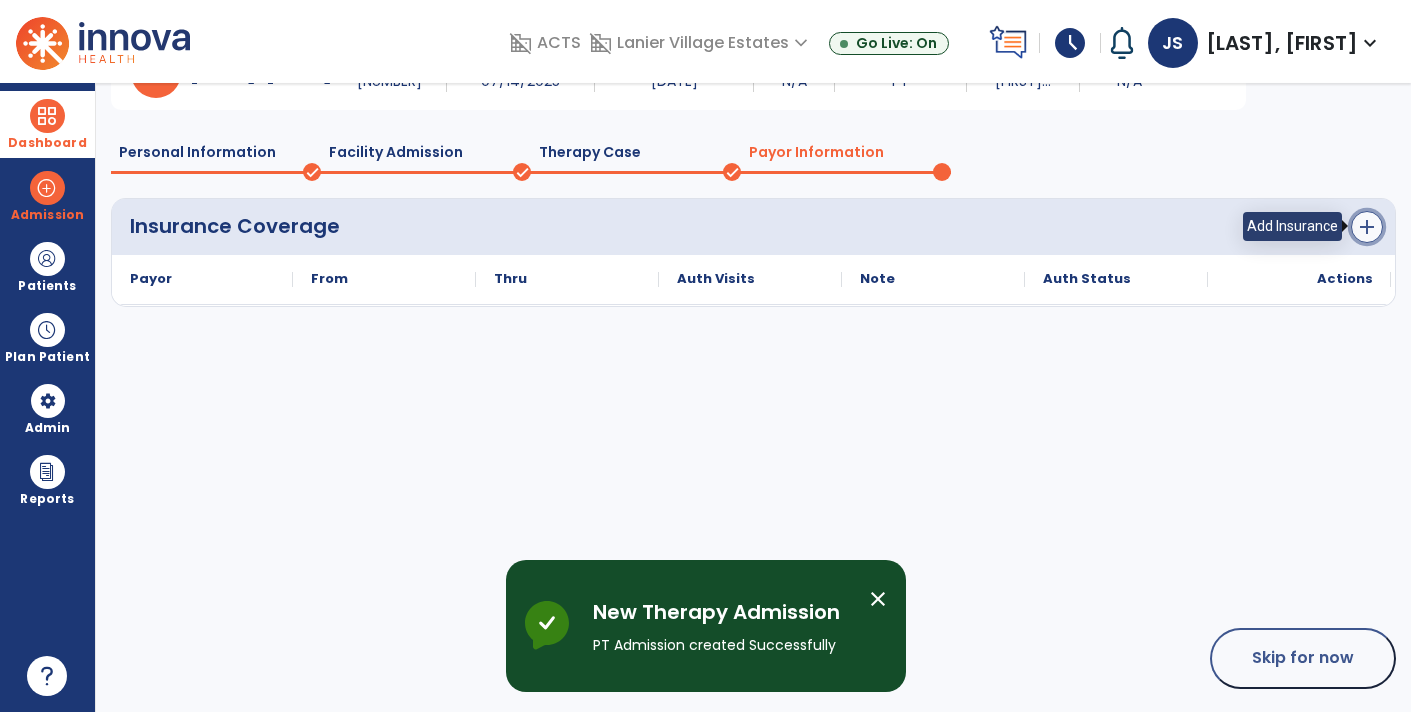 click on "add" 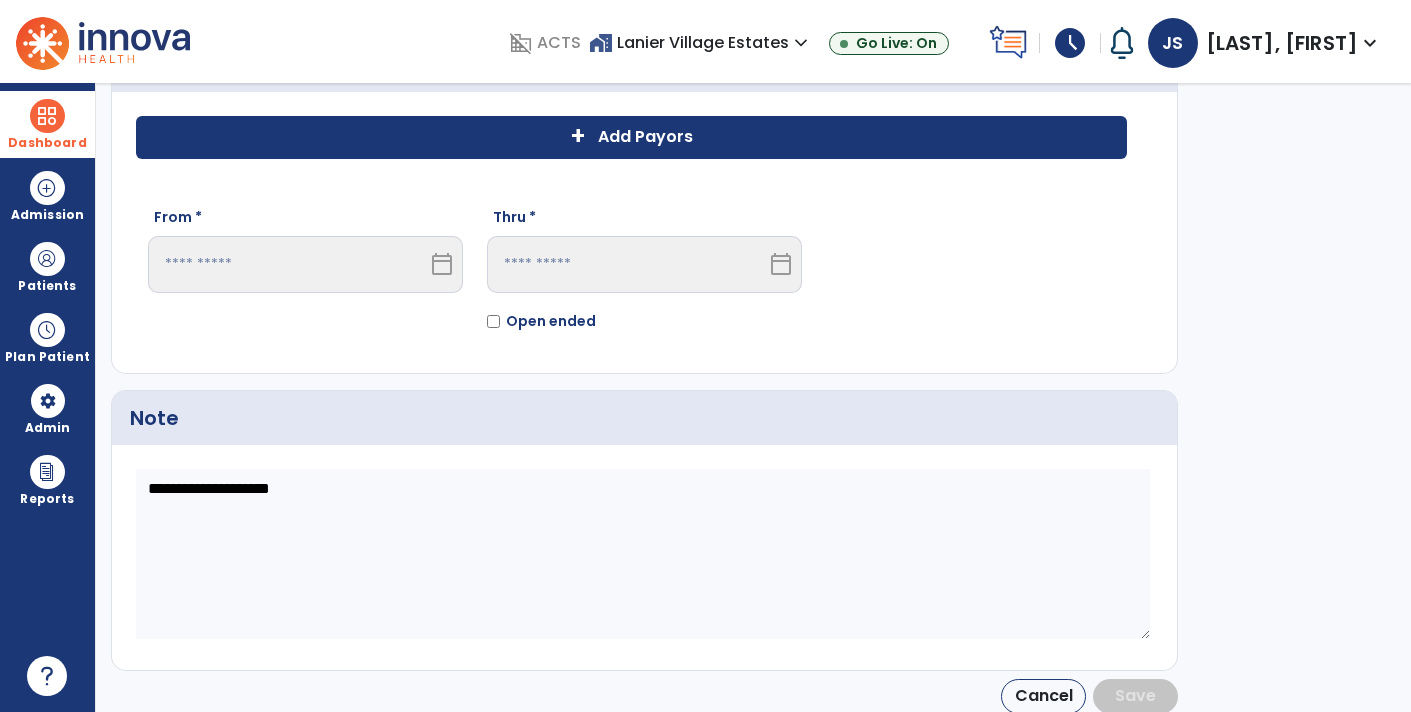 click on "Add Payors" 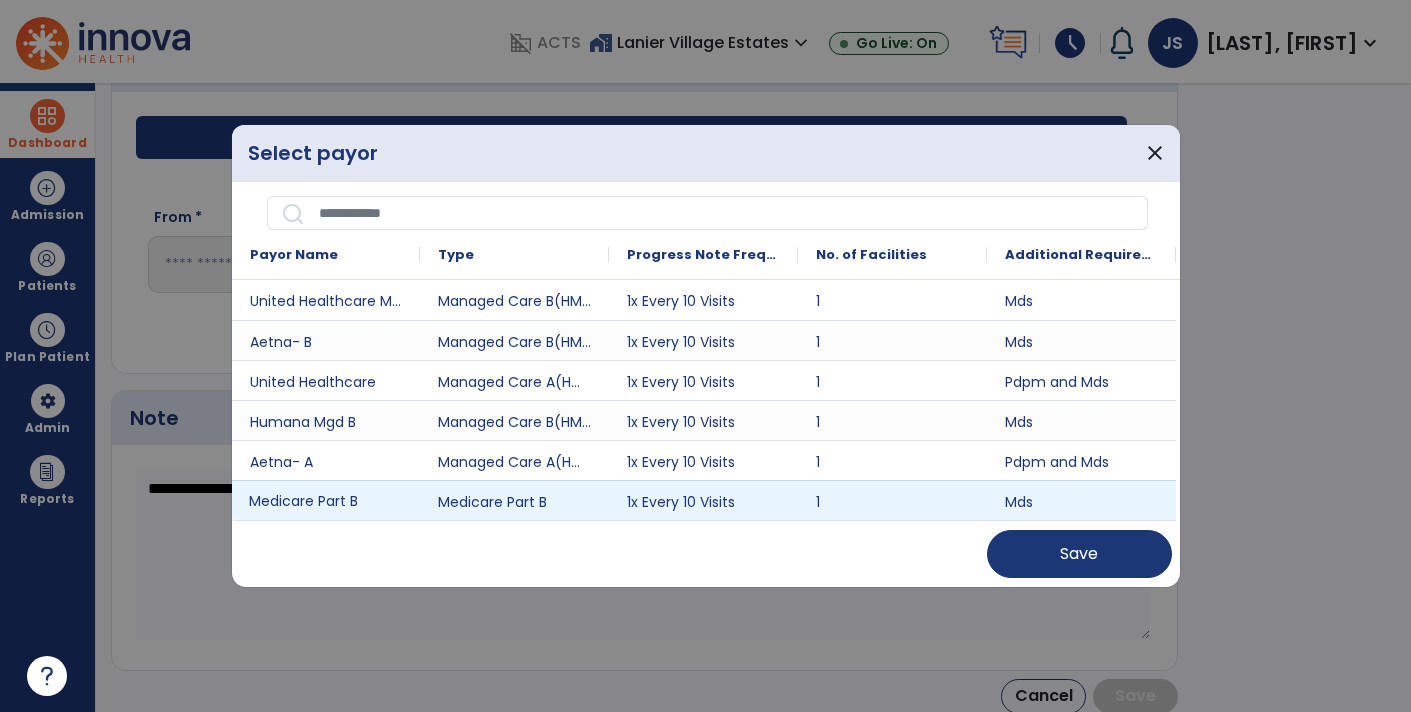 click on "Medicare Part B" at bounding box center [326, 500] 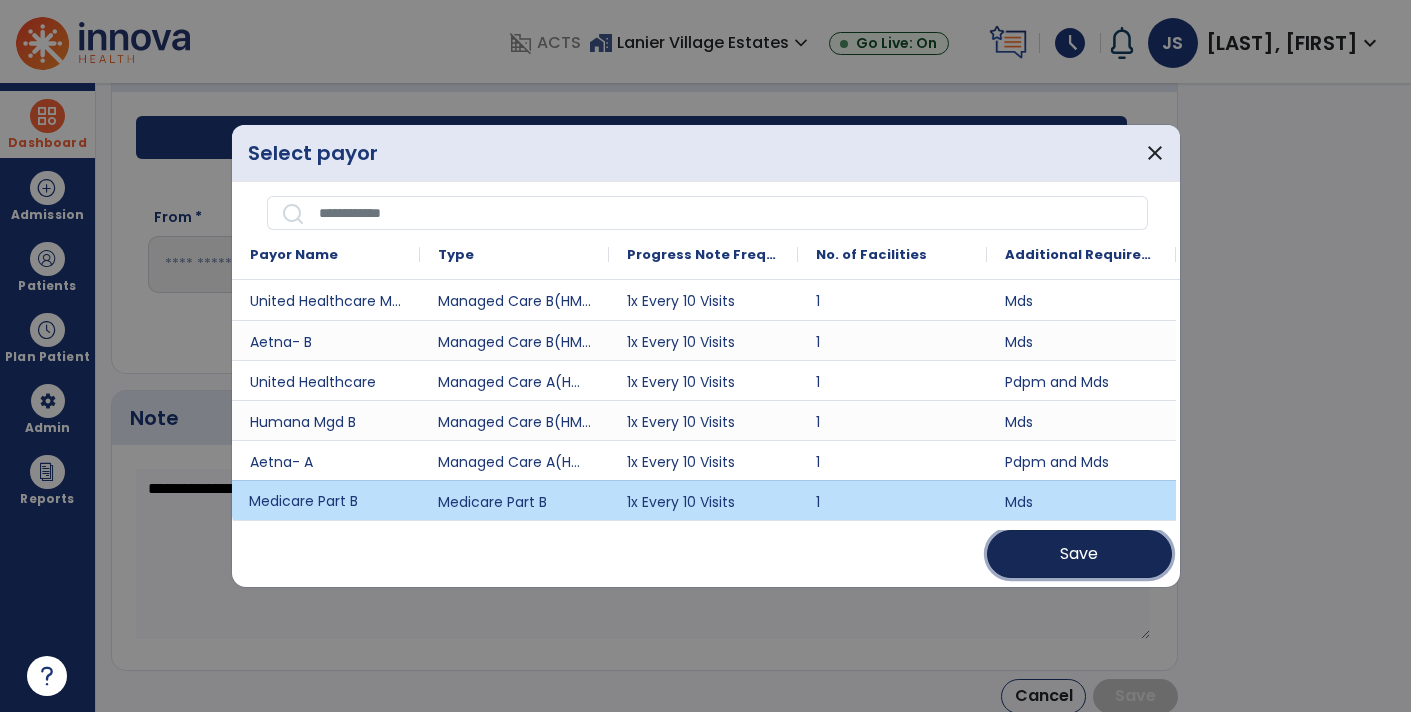 click on "Save" at bounding box center [1079, 554] 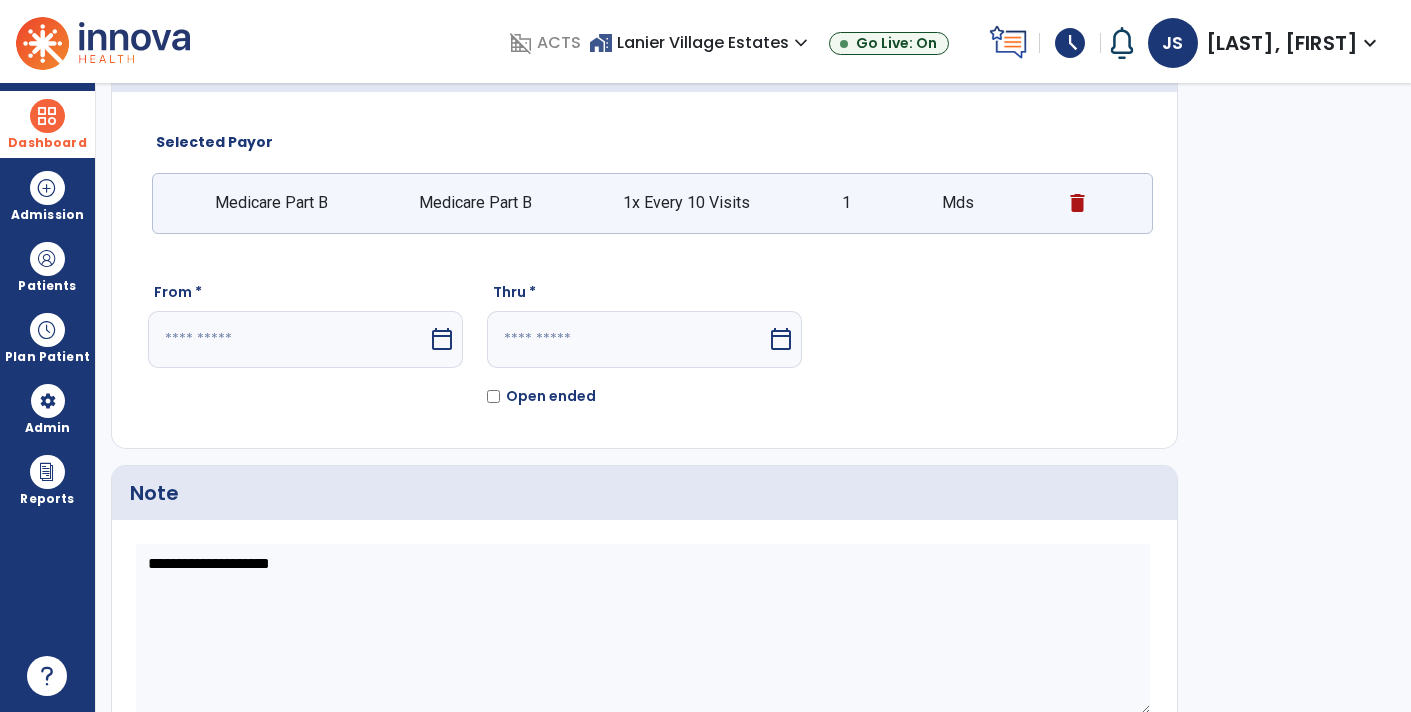 click at bounding box center (288, 339) 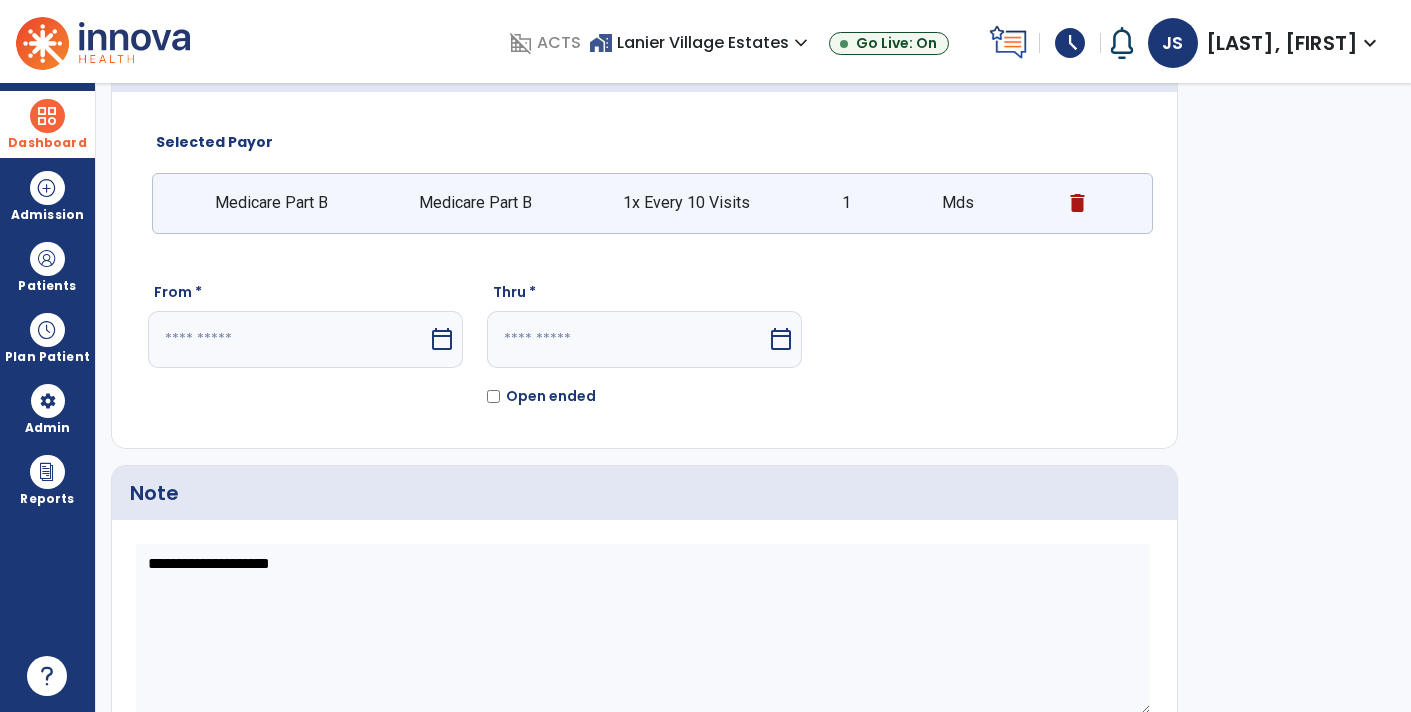 select on "*" 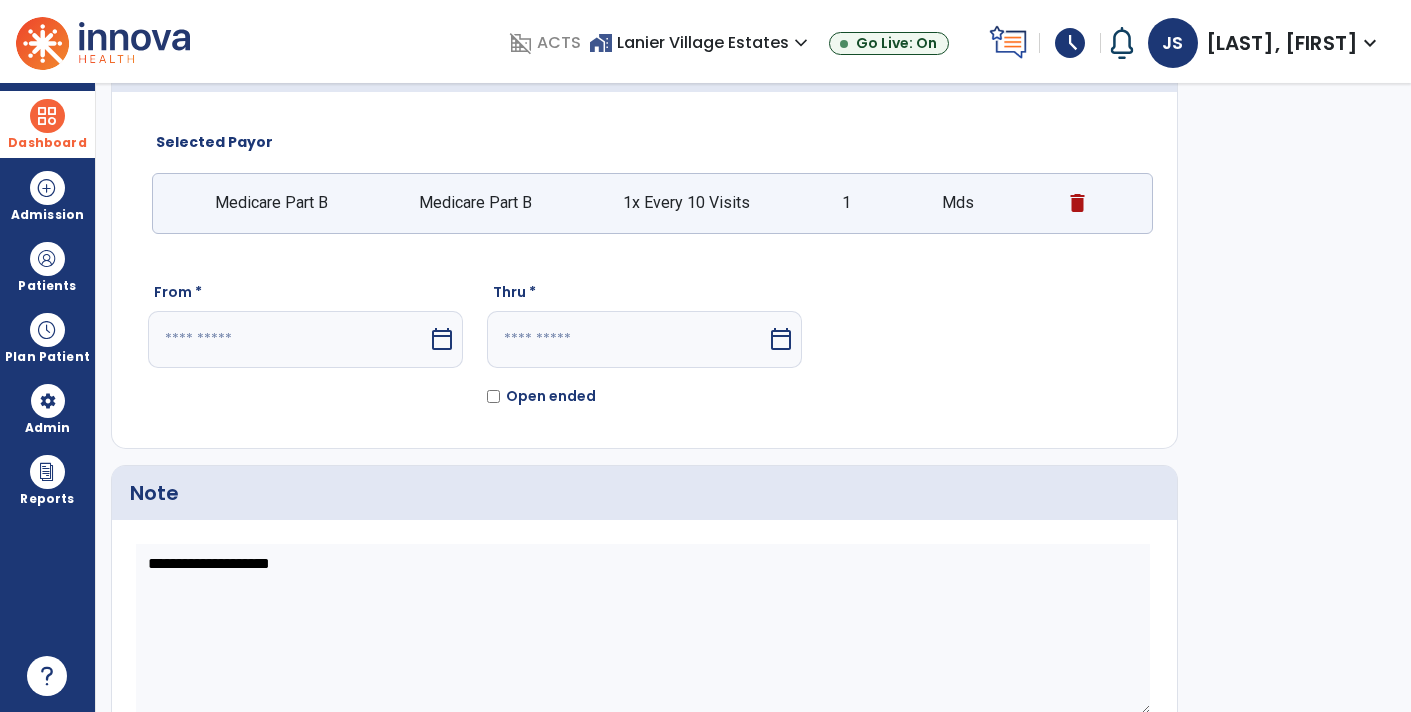 select on "****" 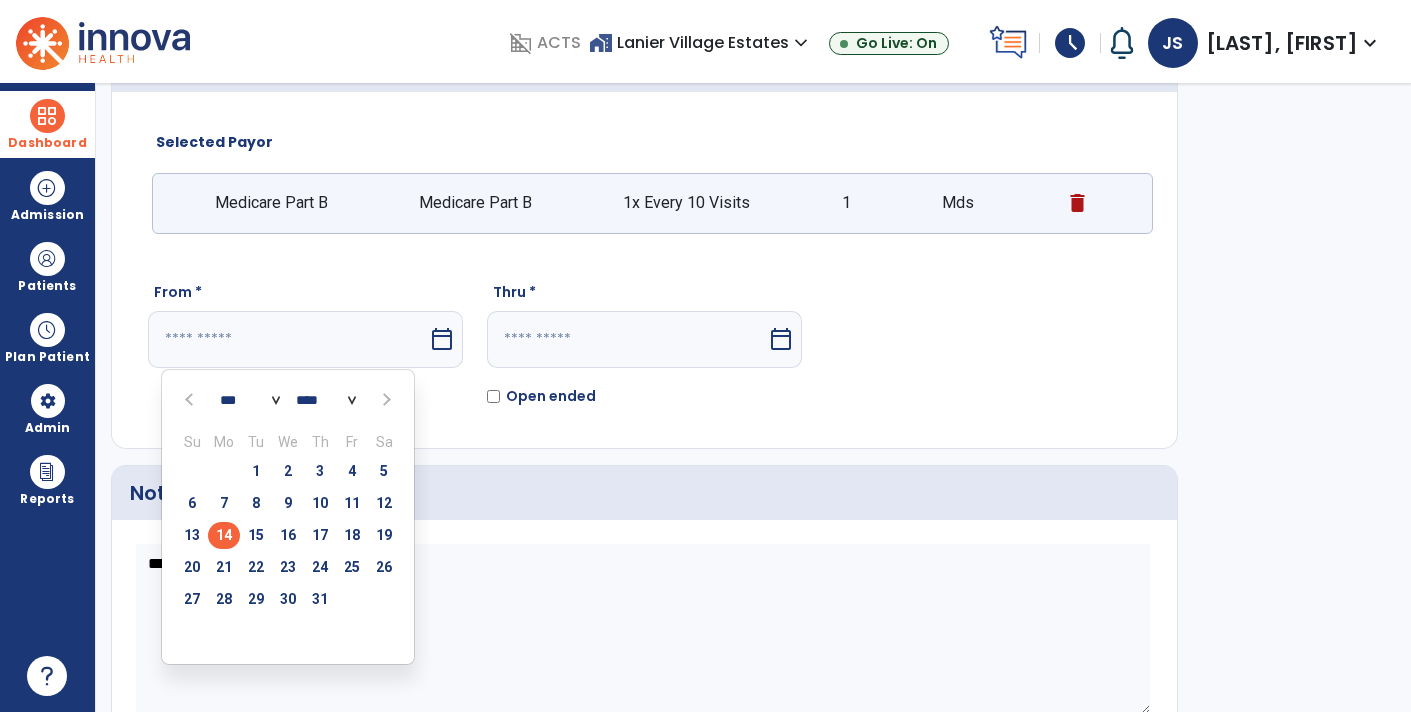 click on "*** *** *** *** *** *** *** *** *** *** *** ***" at bounding box center [250, 400] 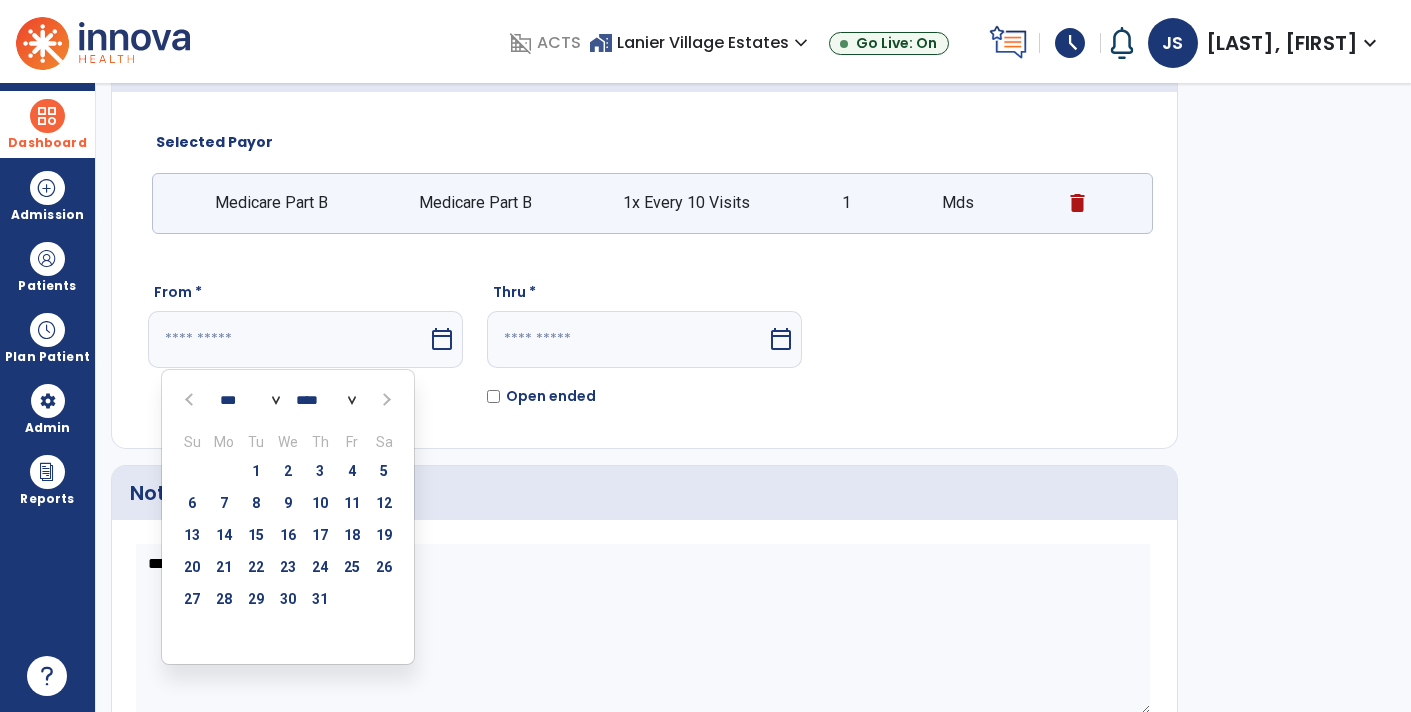 select on "*" 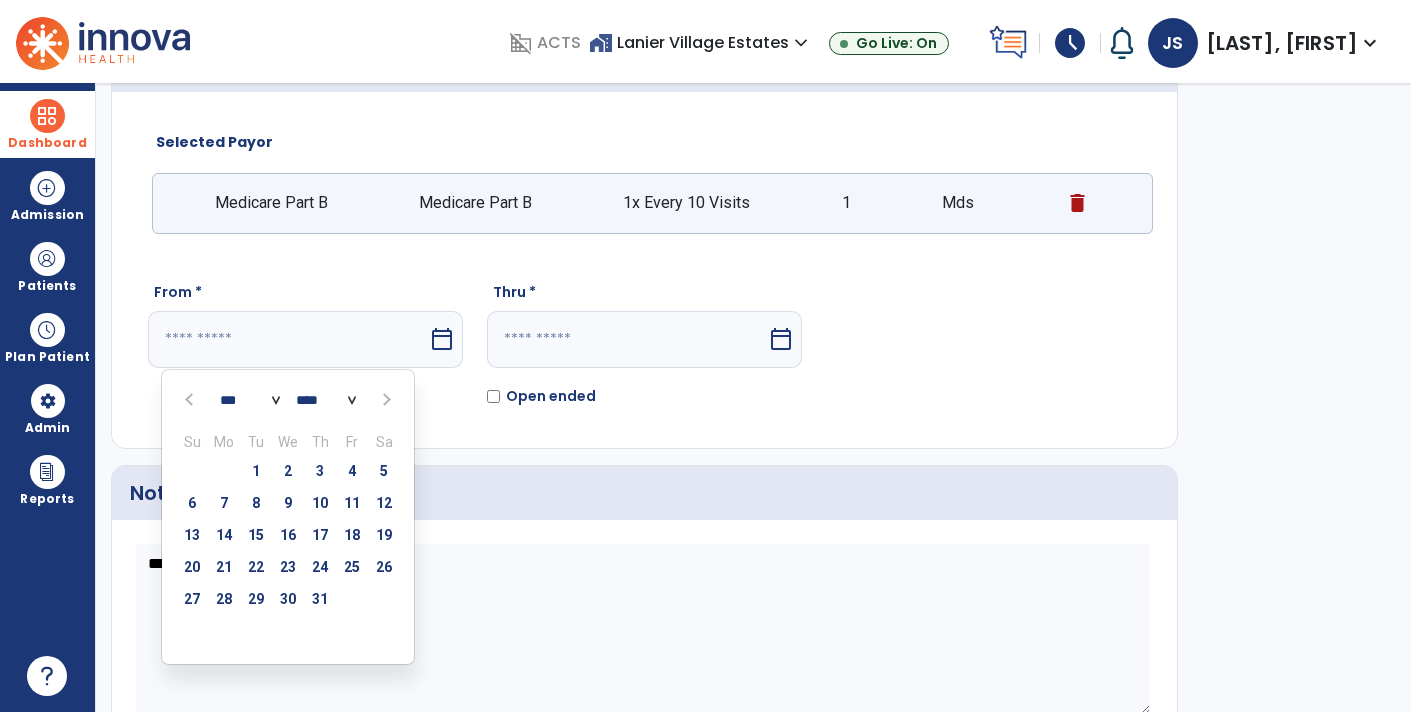 click on "*** *** *** *** *** *** *** *** *** *** *** ***" at bounding box center (250, 400) 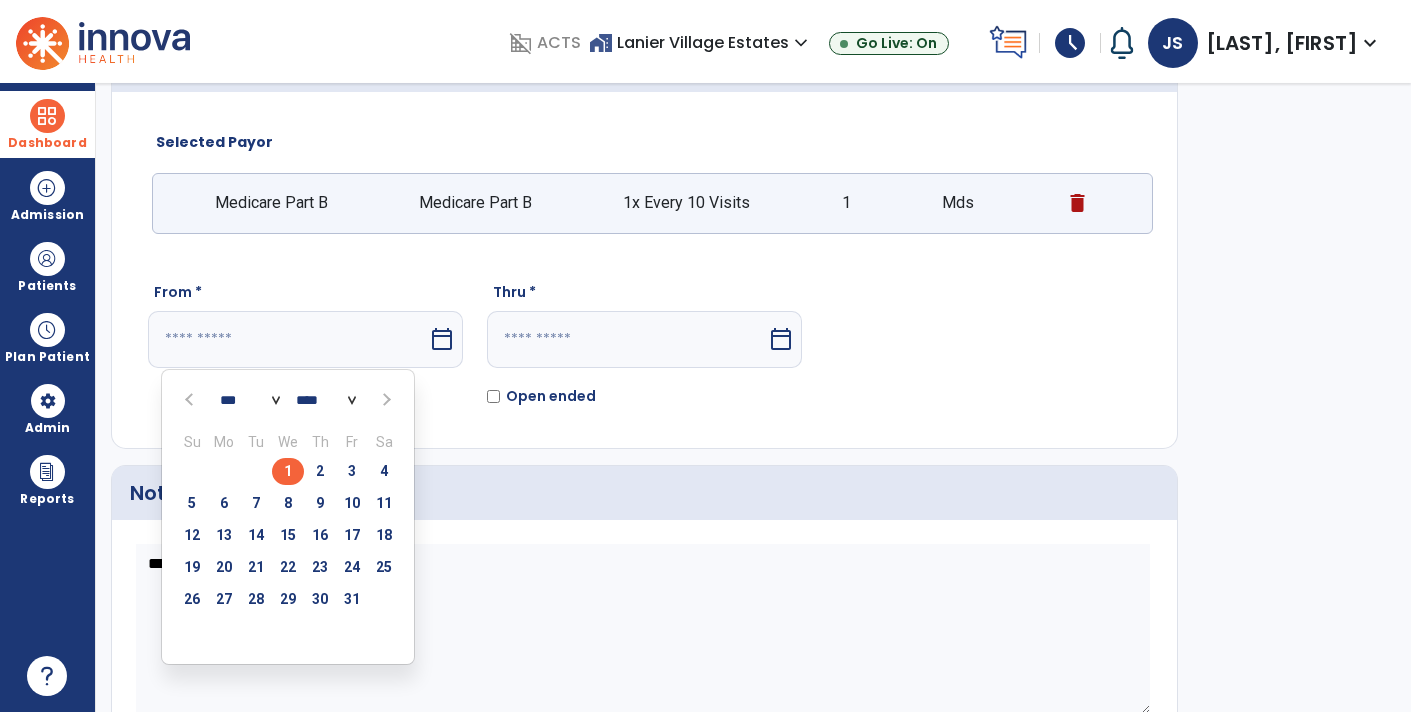 click on "1" at bounding box center [288, 471] 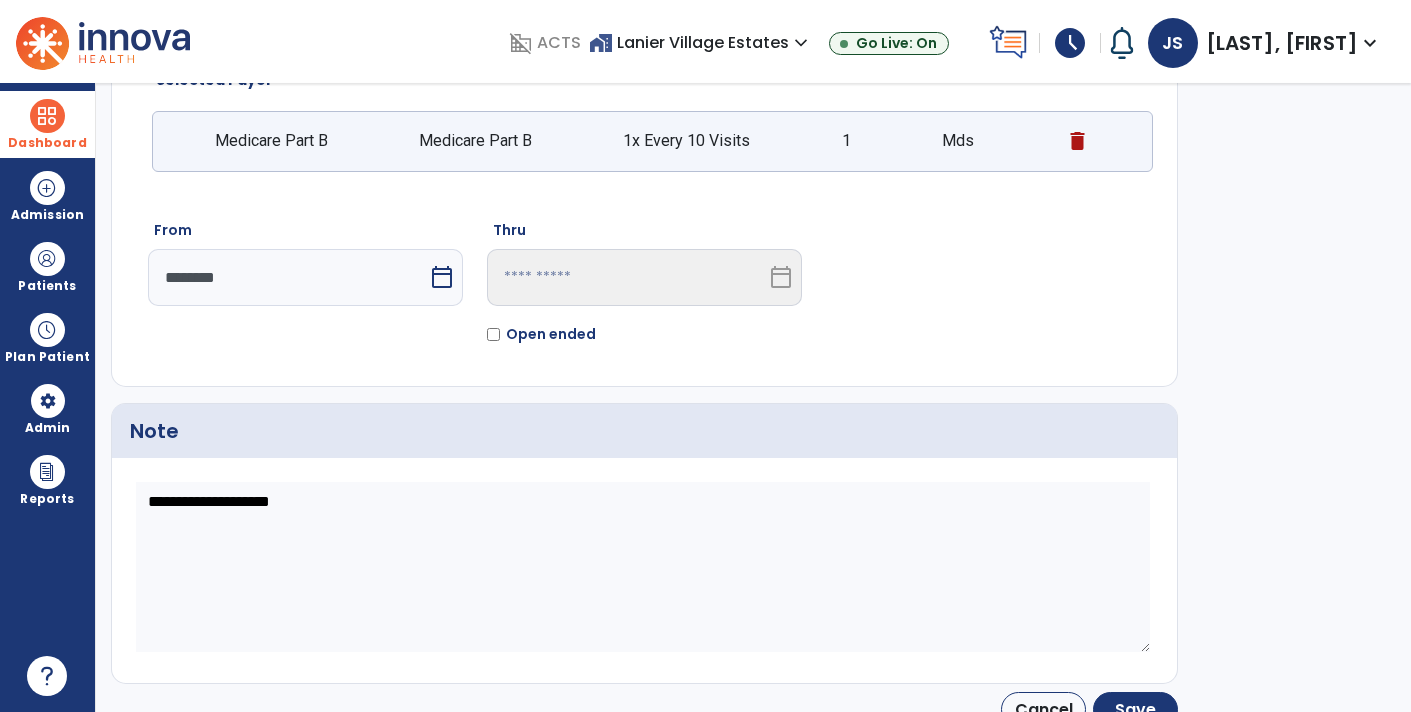 scroll, scrollTop: 196, scrollLeft: 0, axis: vertical 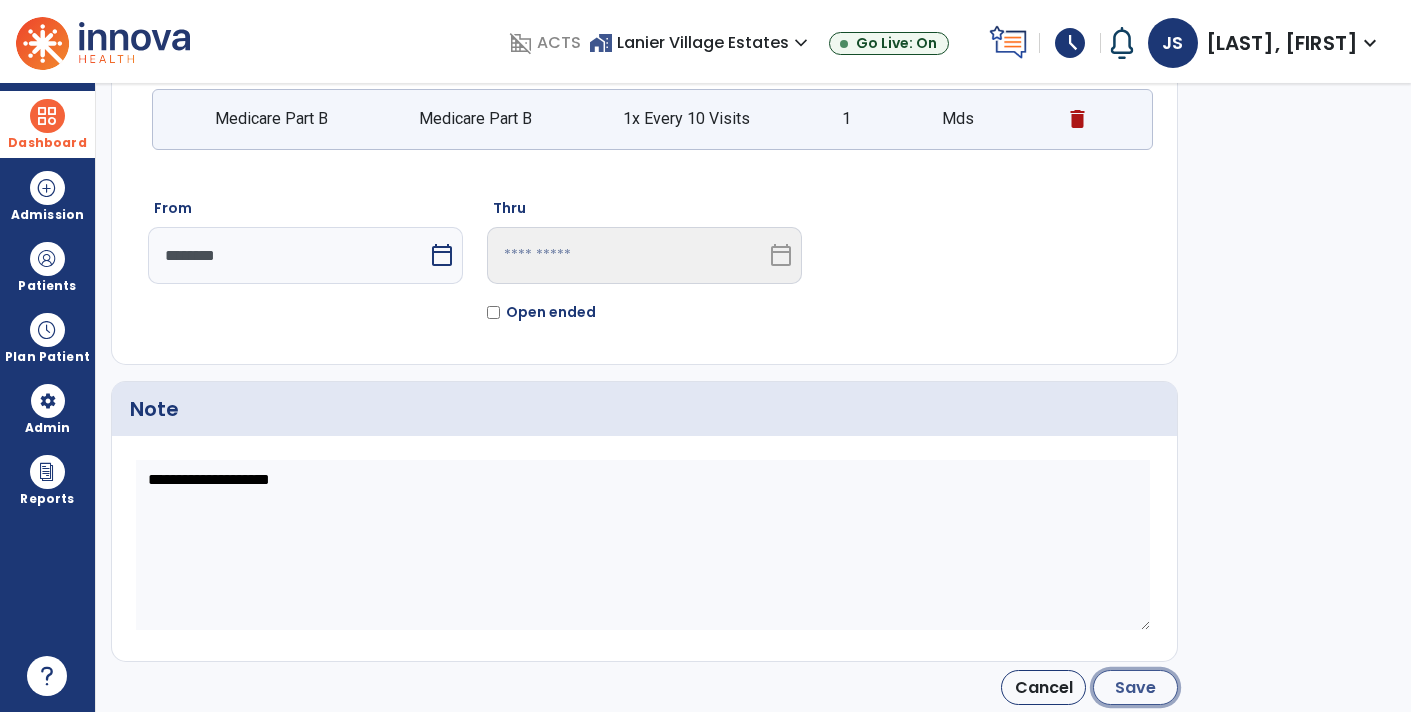 click on "Save" 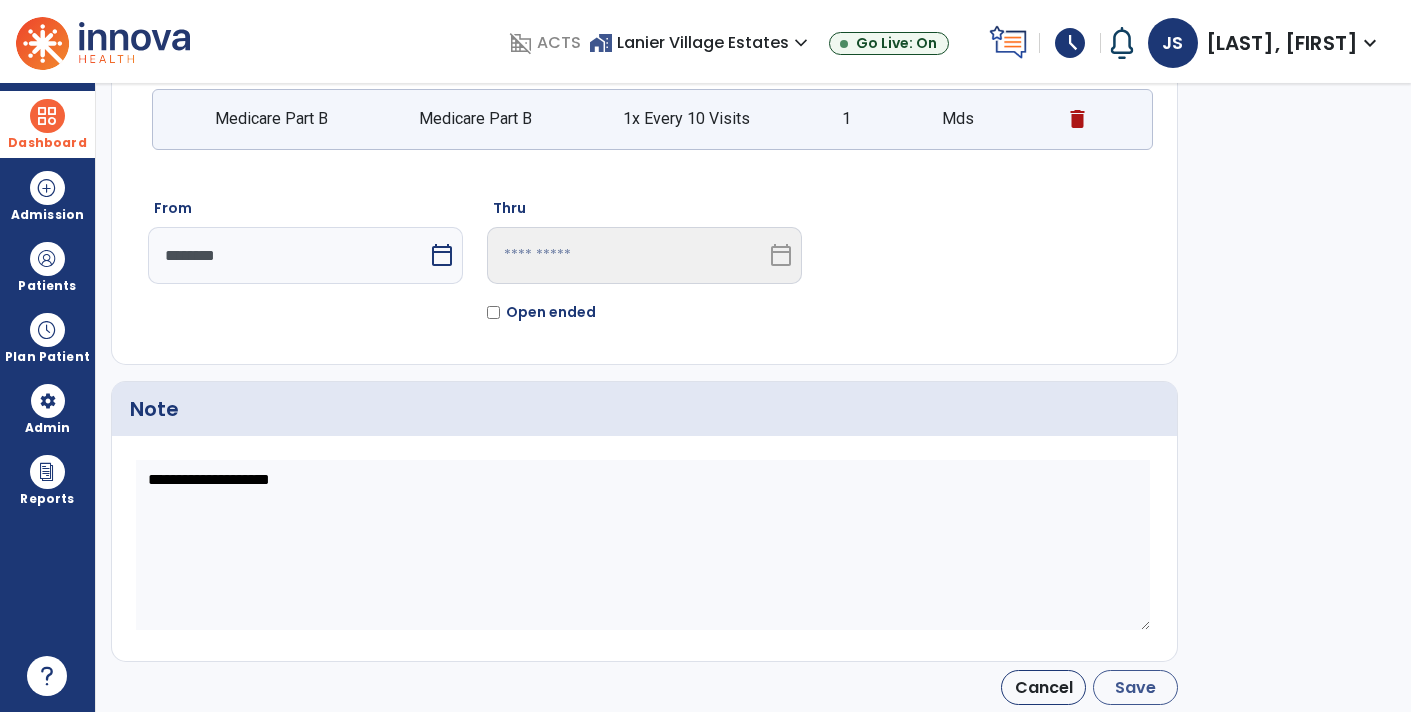type on "********" 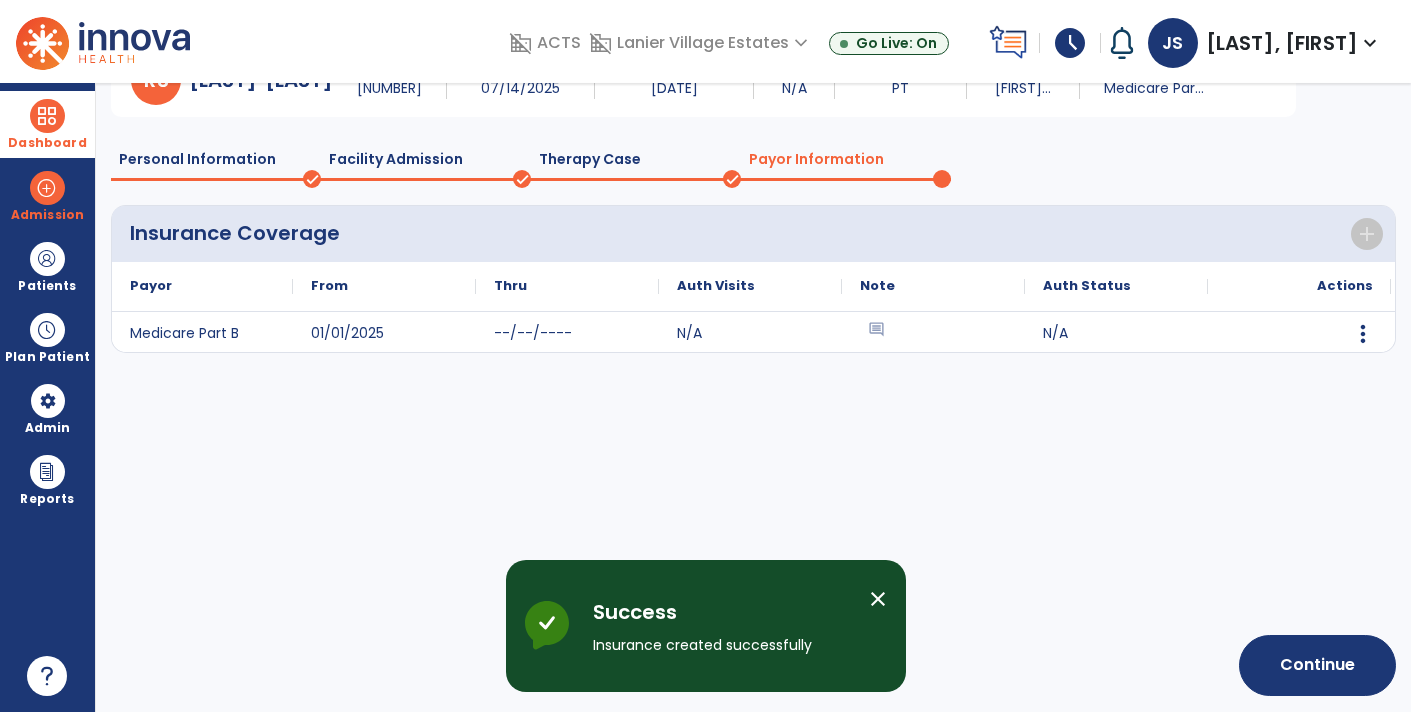 scroll, scrollTop: 112, scrollLeft: 0, axis: vertical 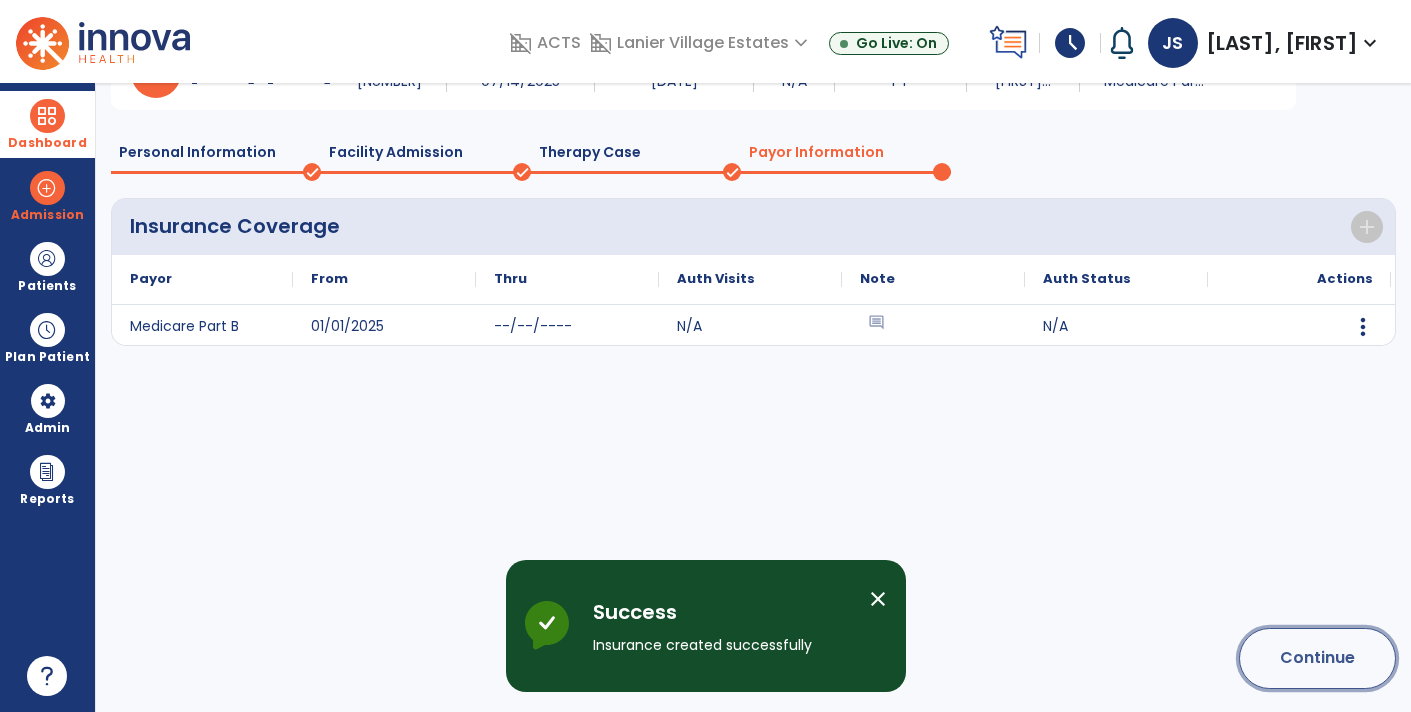 click on "Continue" 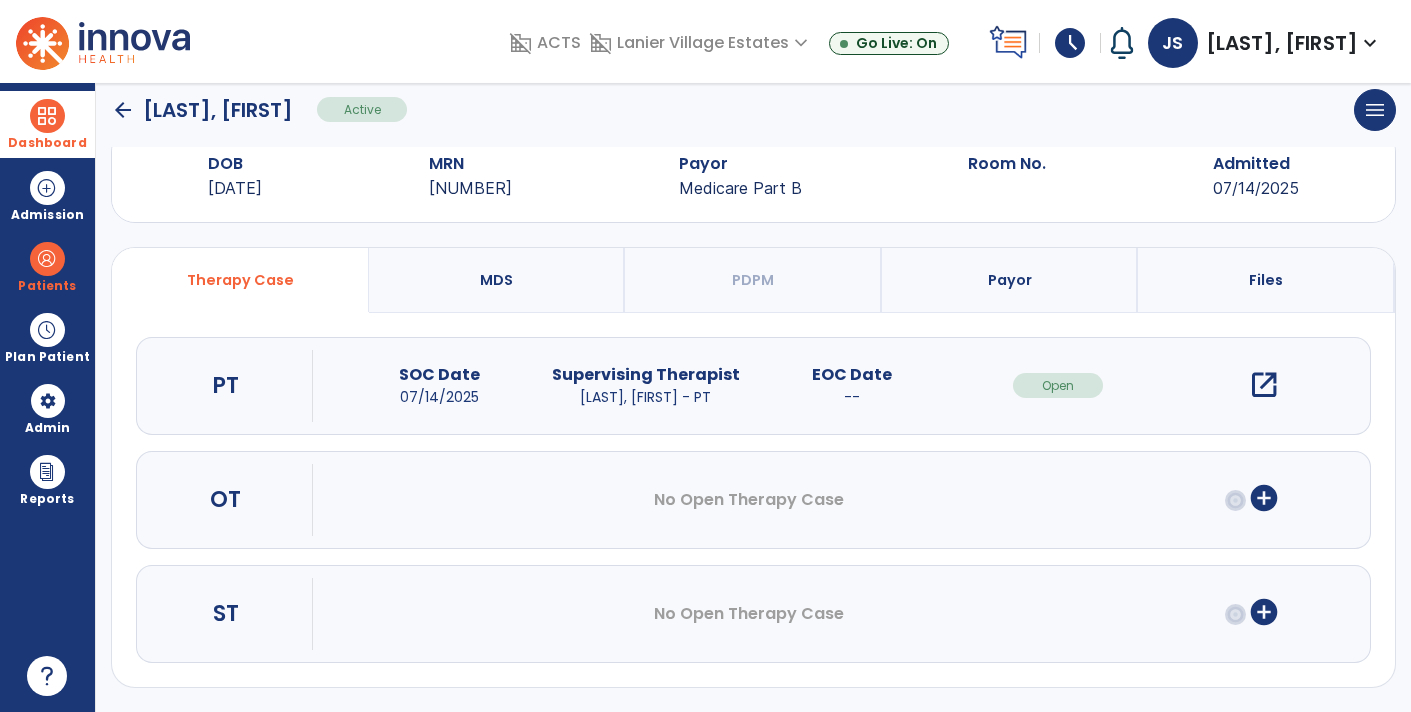 scroll, scrollTop: 45, scrollLeft: 0, axis: vertical 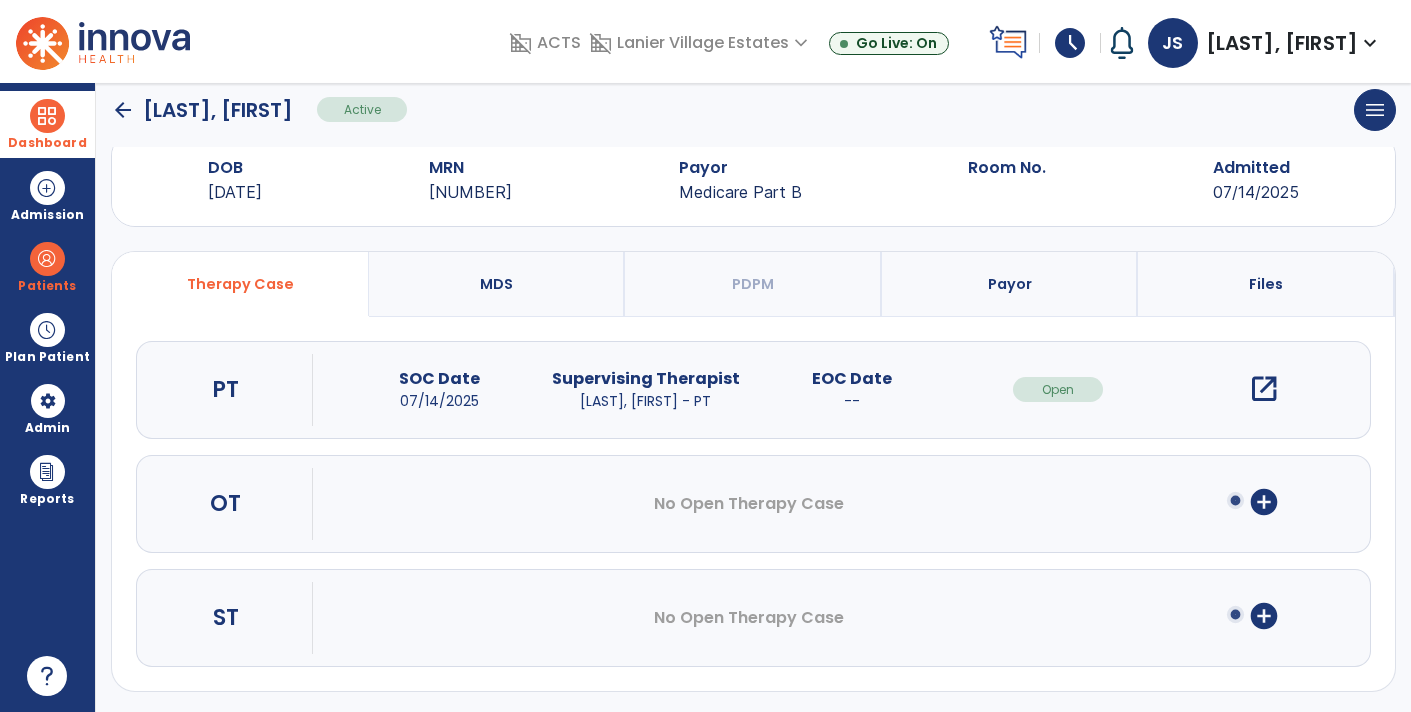 click on "open_in_new" at bounding box center (1264, 389) 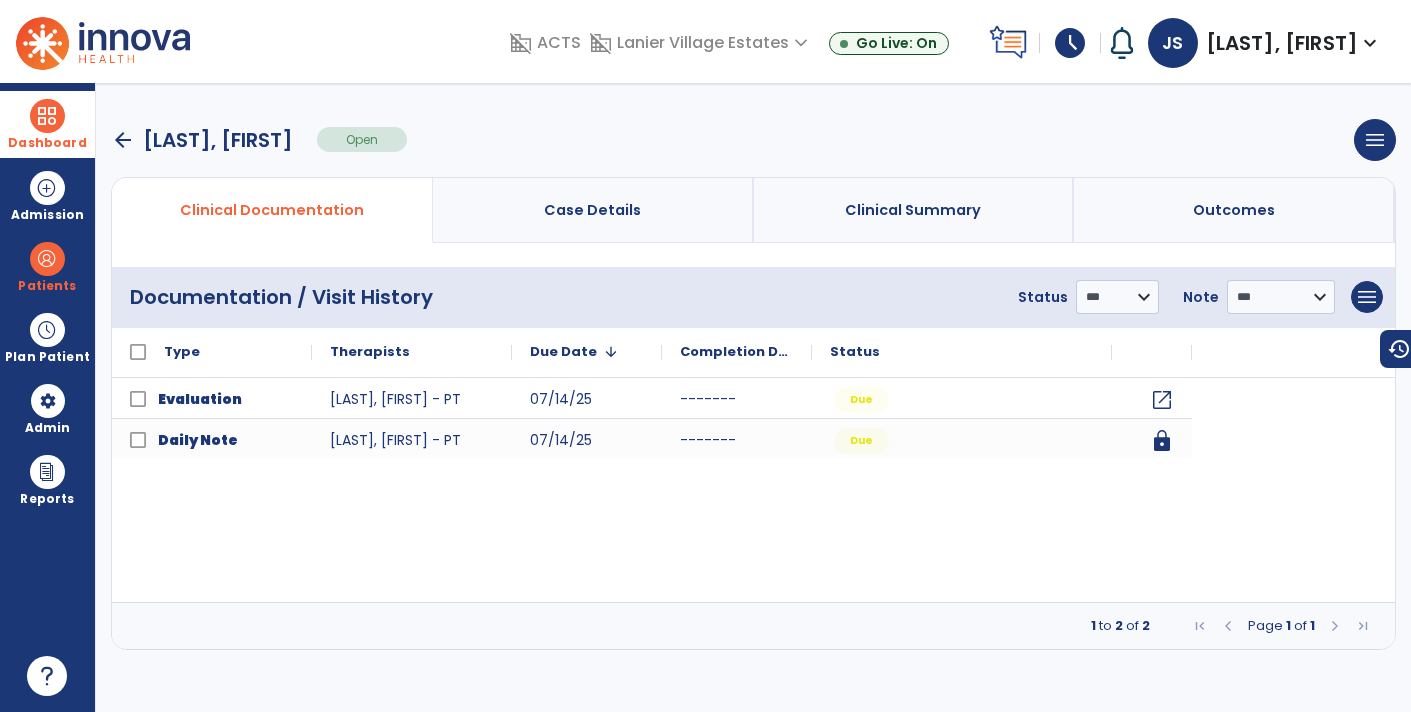 scroll, scrollTop: 0, scrollLeft: 0, axis: both 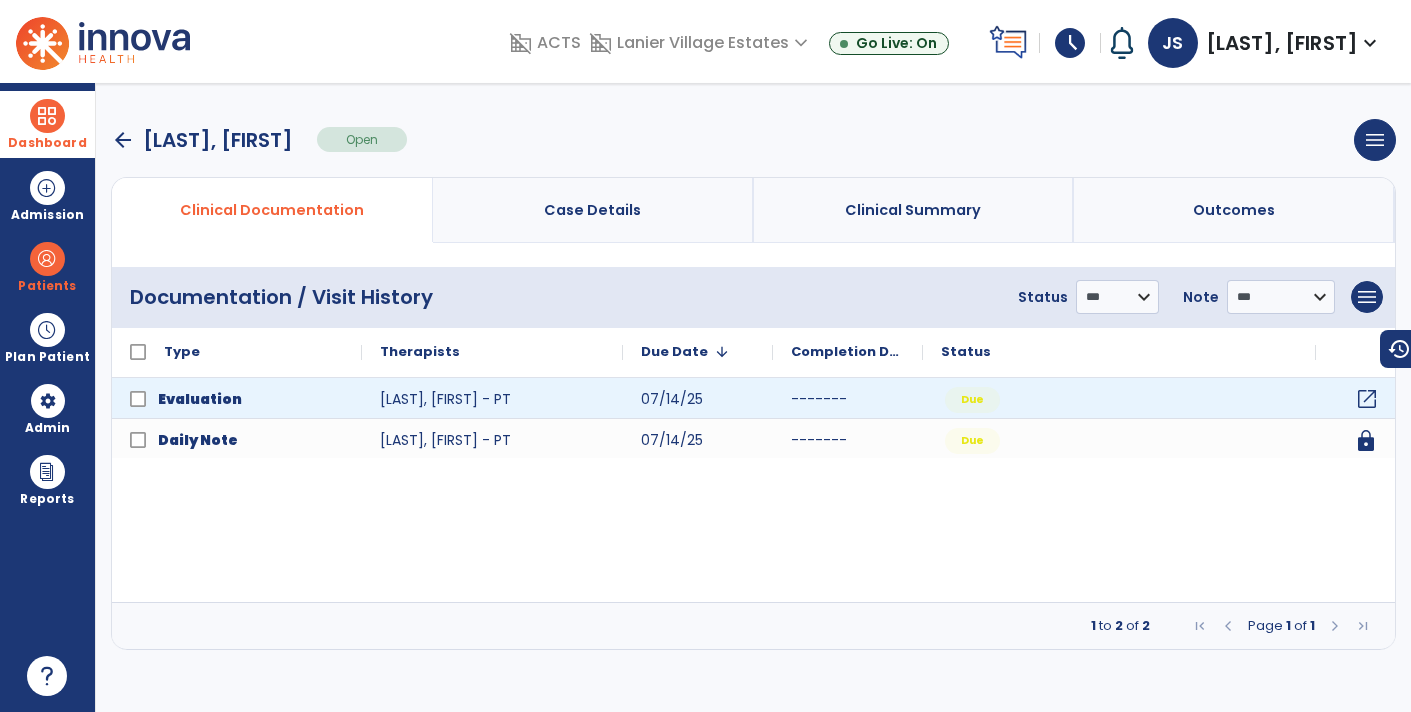 click on "open_in_new" 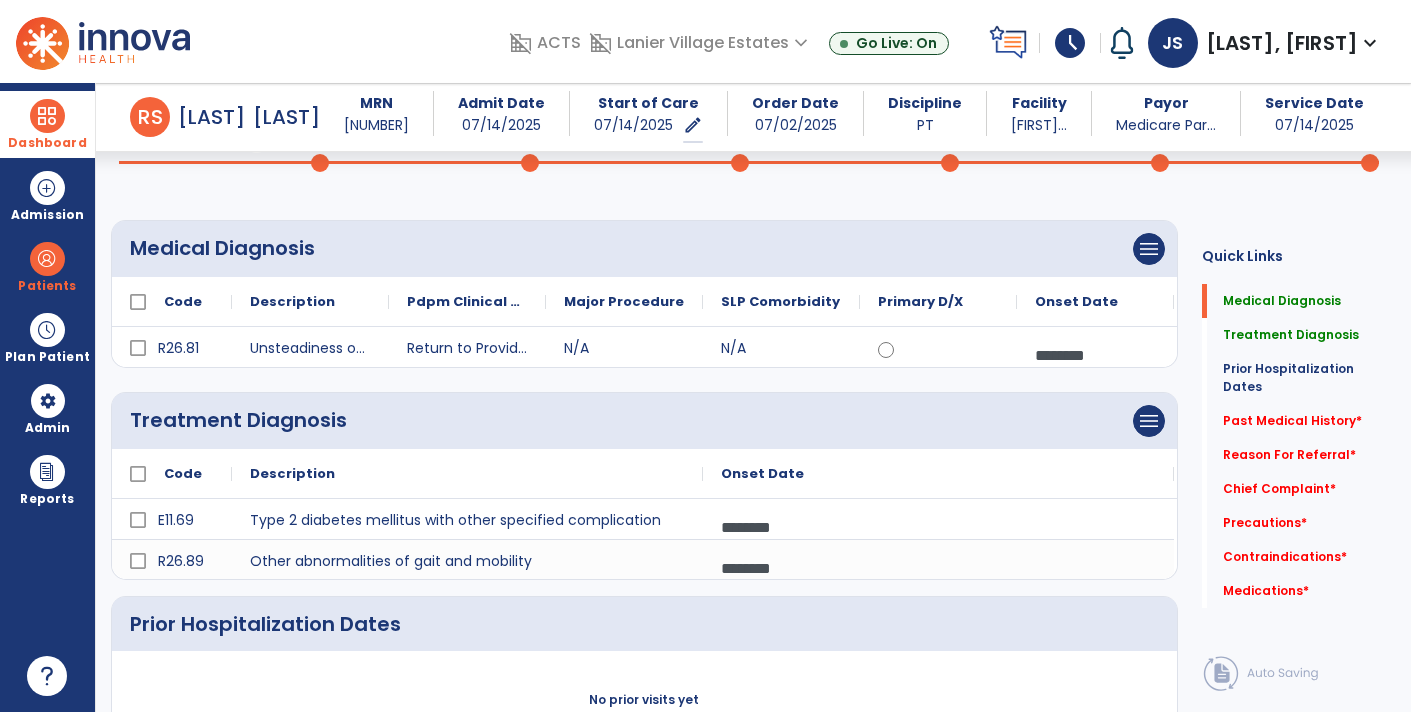 scroll, scrollTop: 135, scrollLeft: 0, axis: vertical 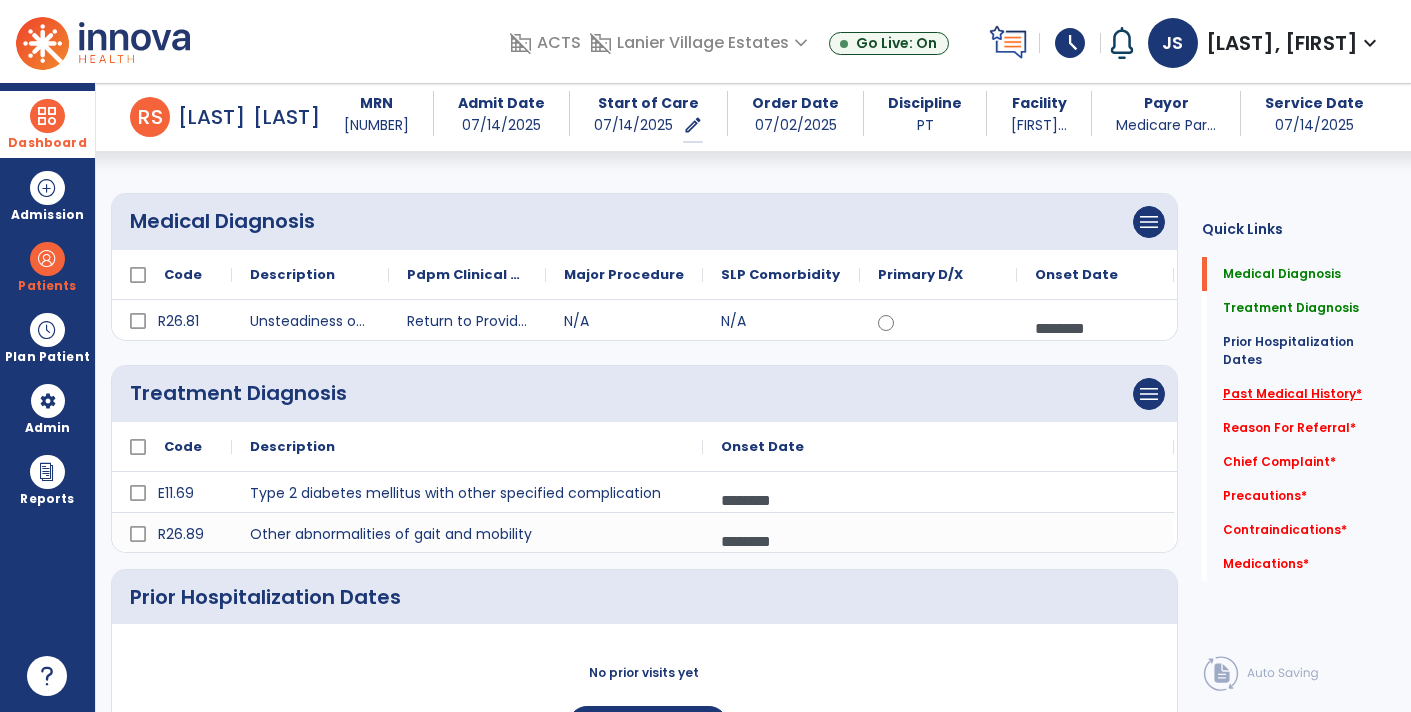 click on "Past Medical History   *" 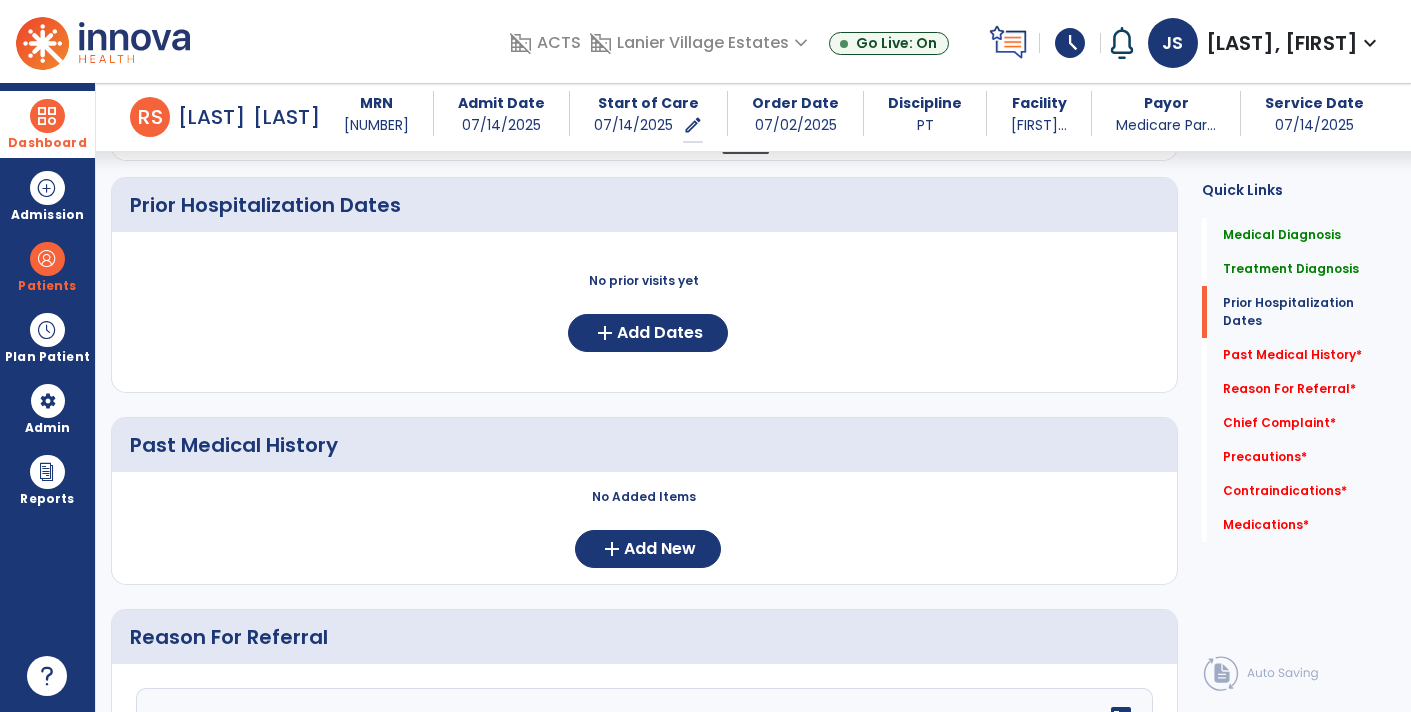 scroll, scrollTop: 523, scrollLeft: 0, axis: vertical 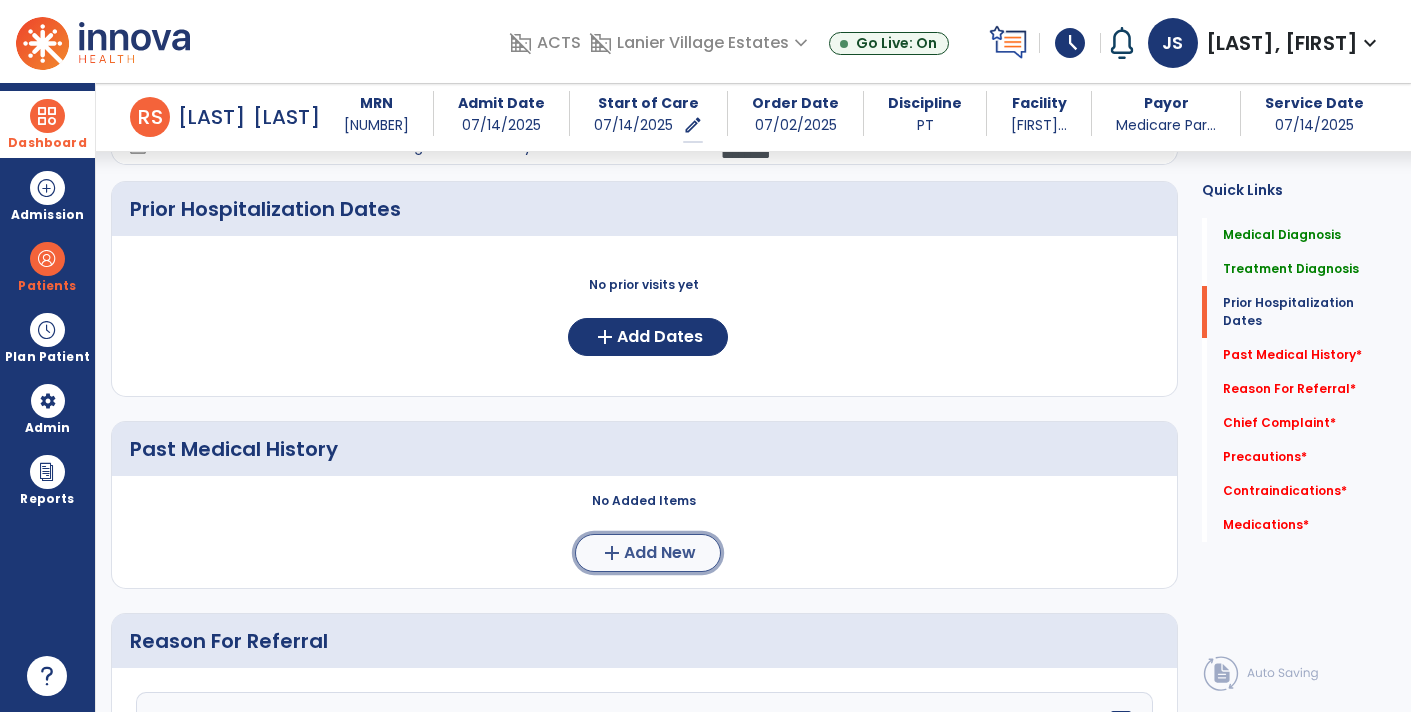 click on "Add New" 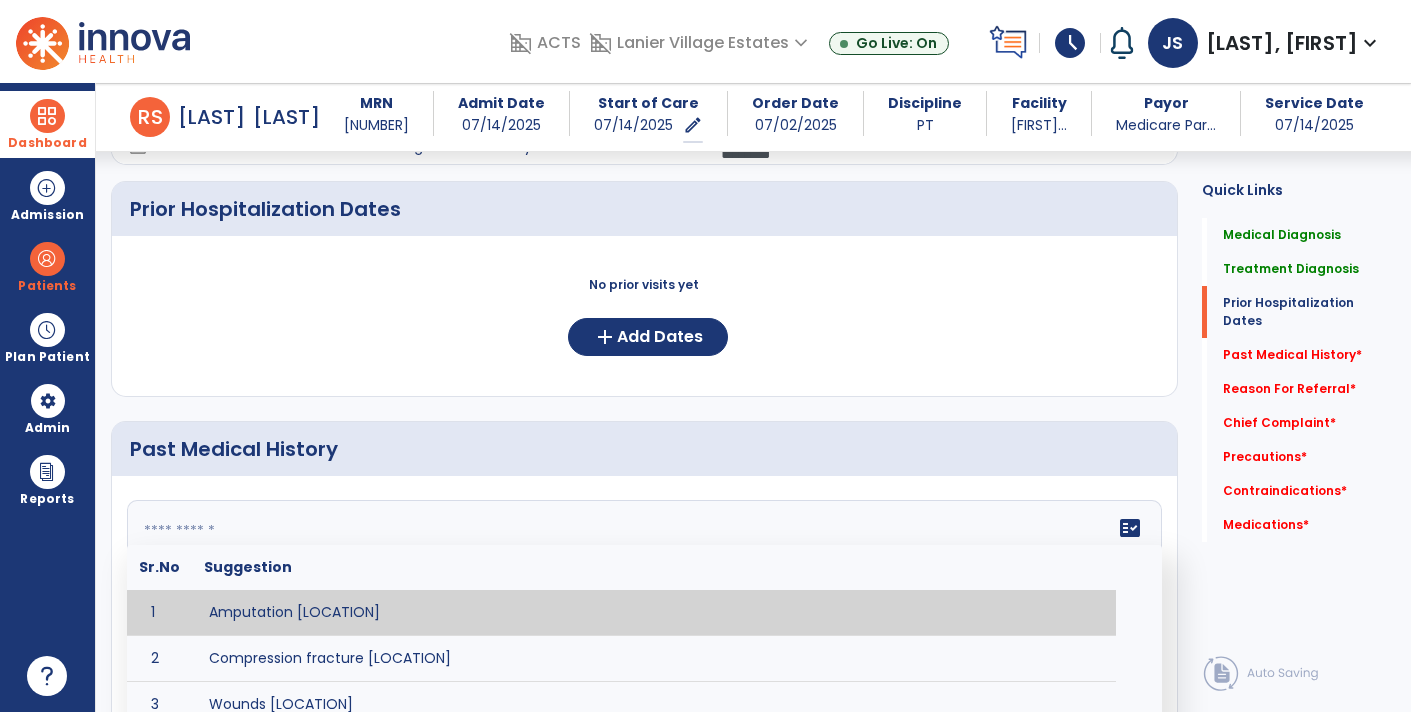 click 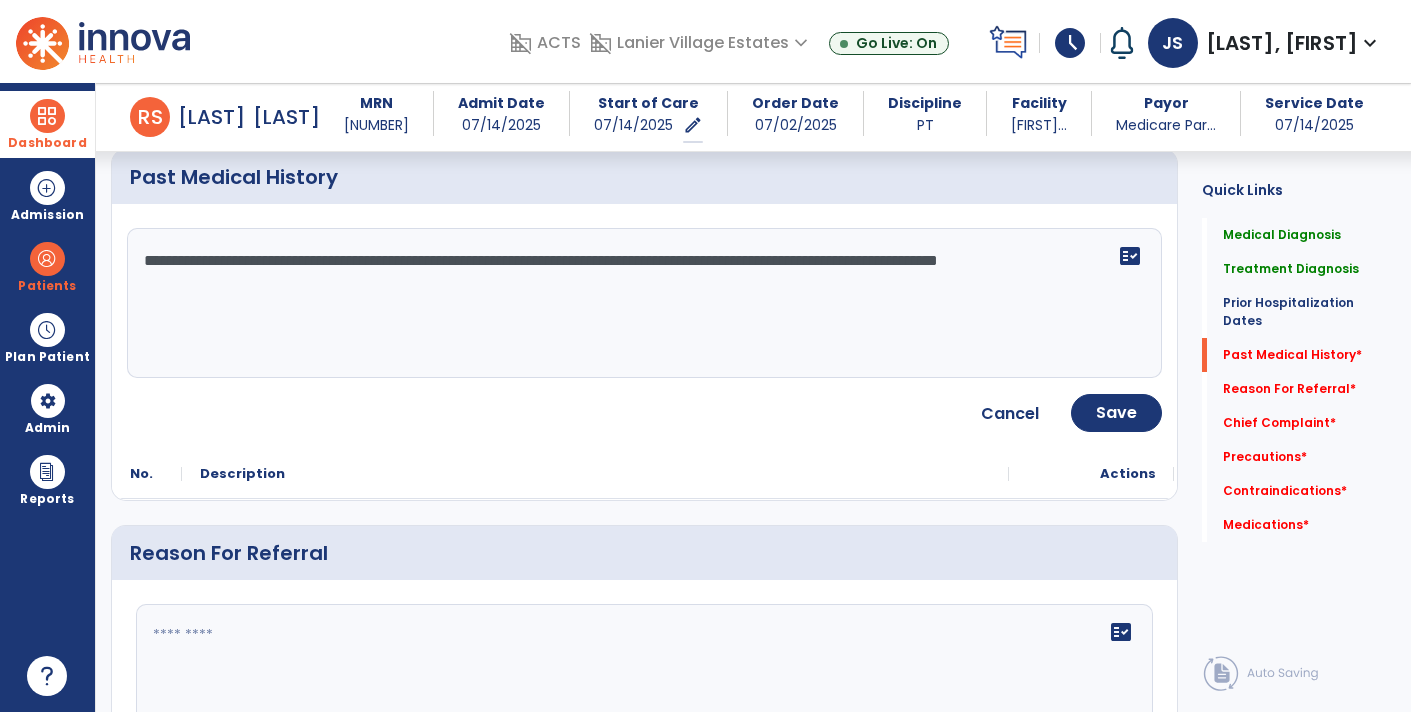 scroll, scrollTop: 801, scrollLeft: 0, axis: vertical 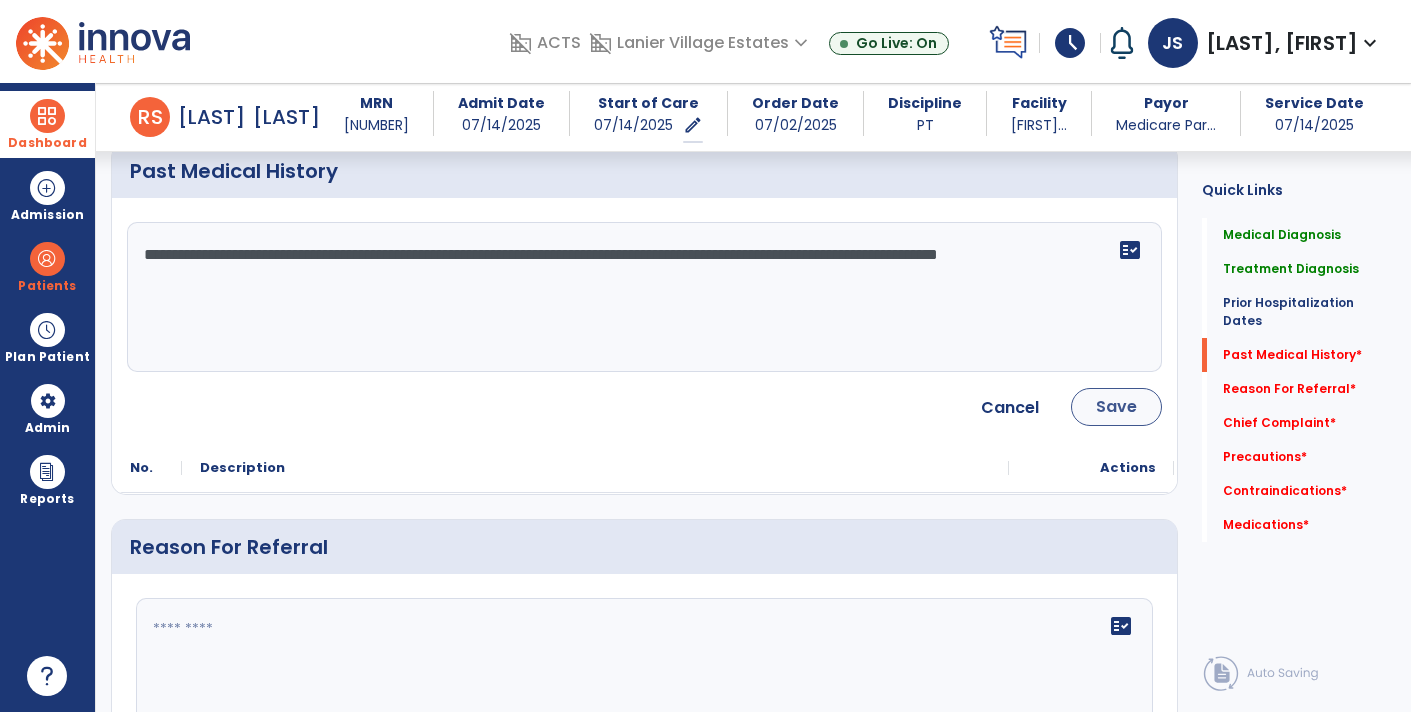 type on "**********" 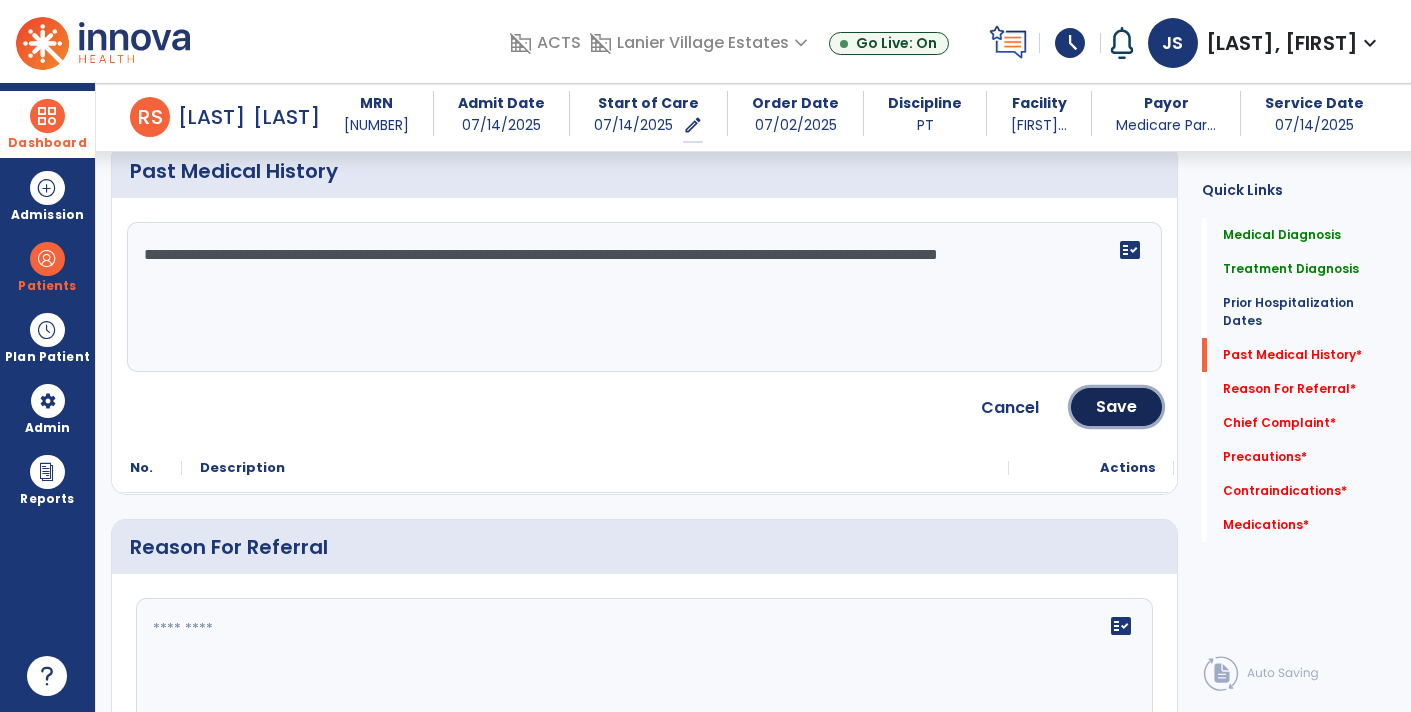 drag, startPoint x: 1122, startPoint y: 407, endPoint x: 1110, endPoint y: 406, distance: 12.0415945 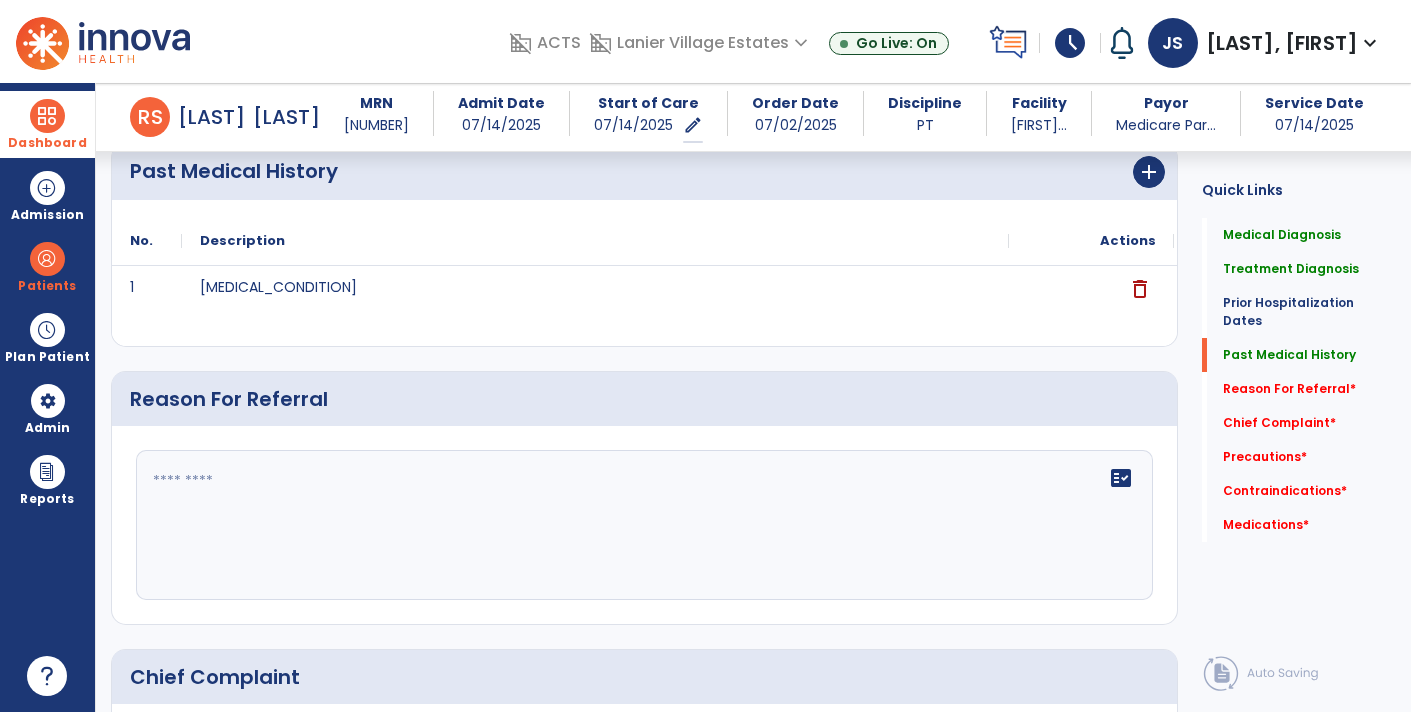 click 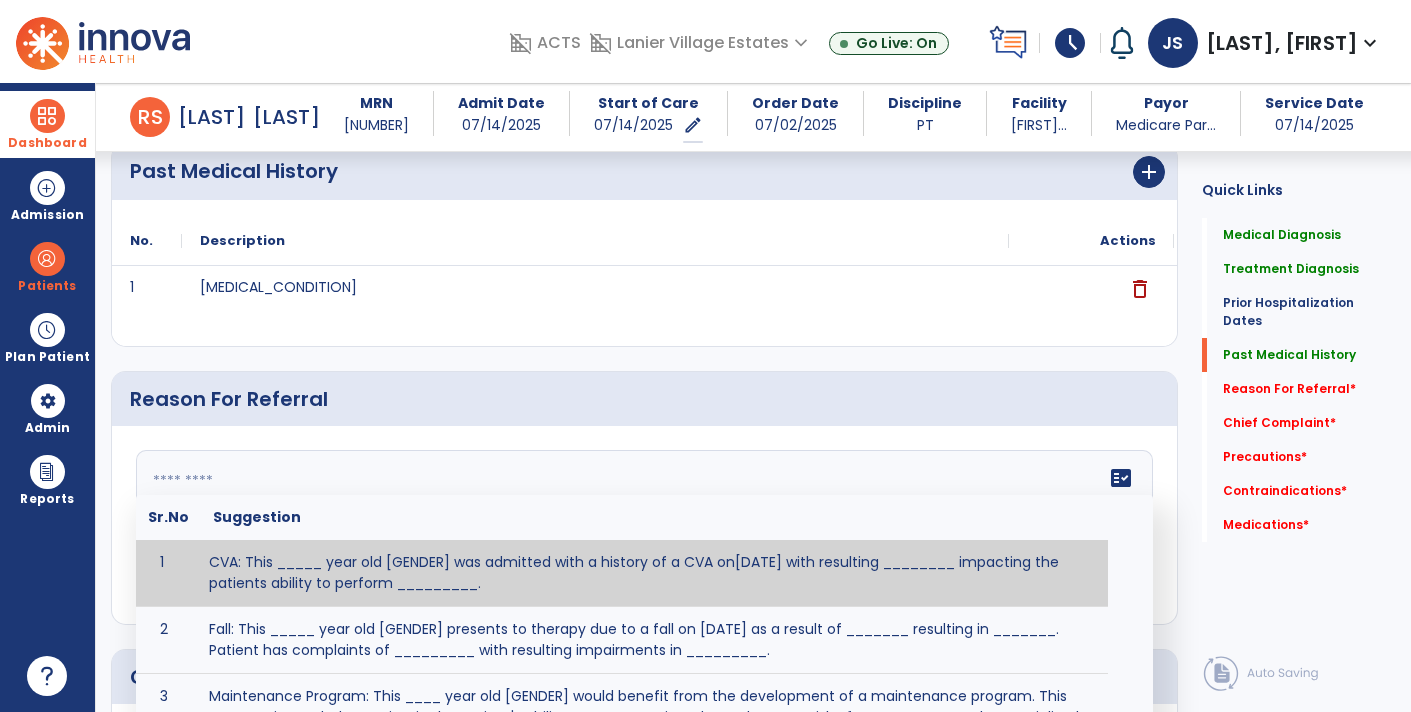 click 